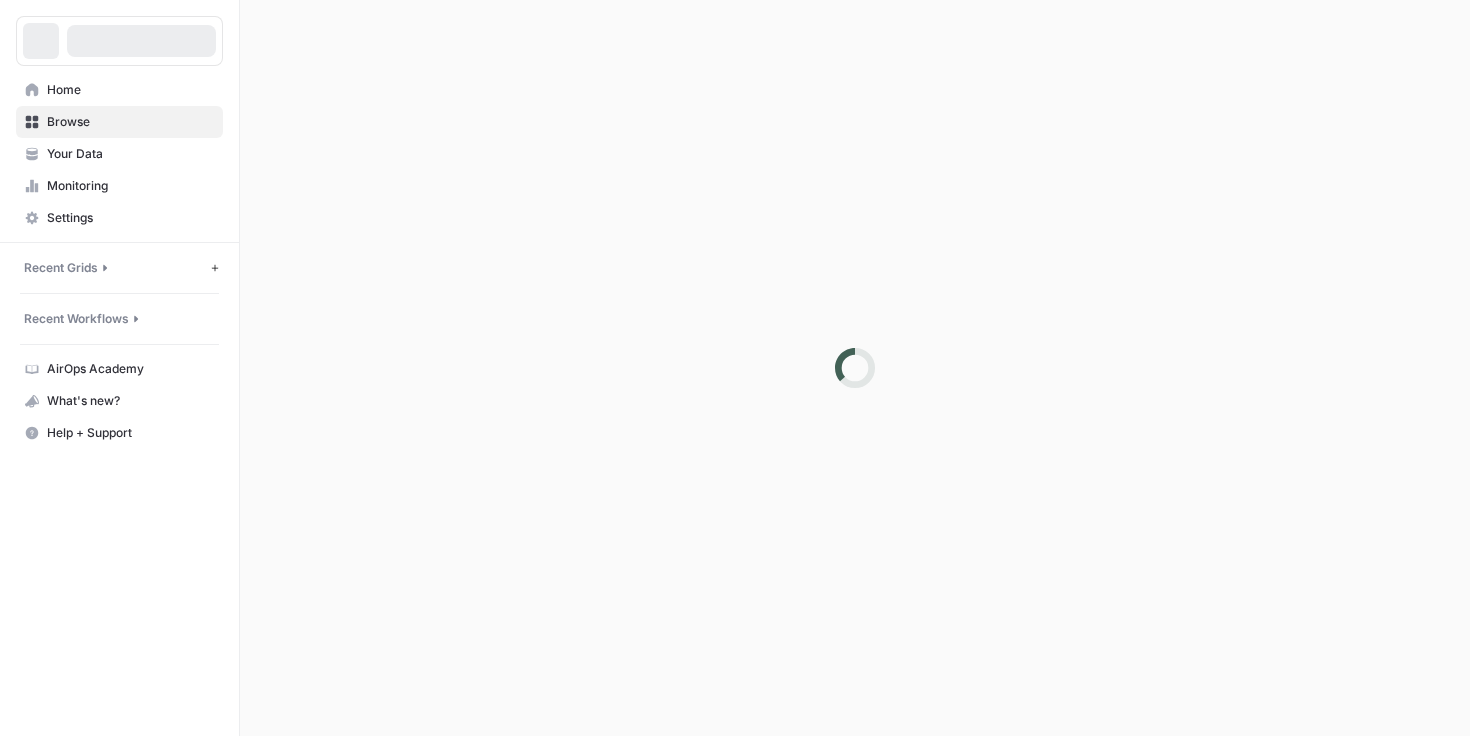 scroll, scrollTop: 0, scrollLeft: 0, axis: both 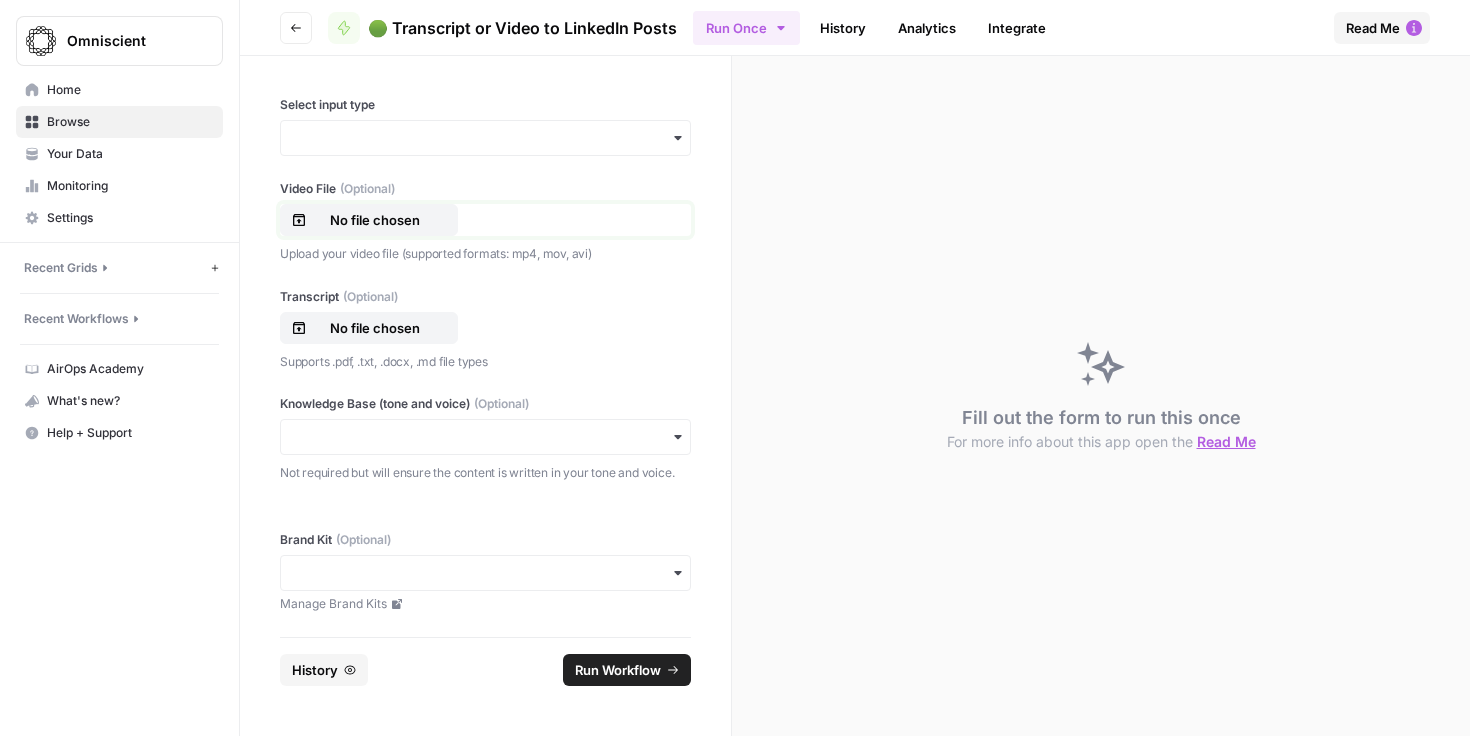 click on "No file chosen" at bounding box center (375, 220) 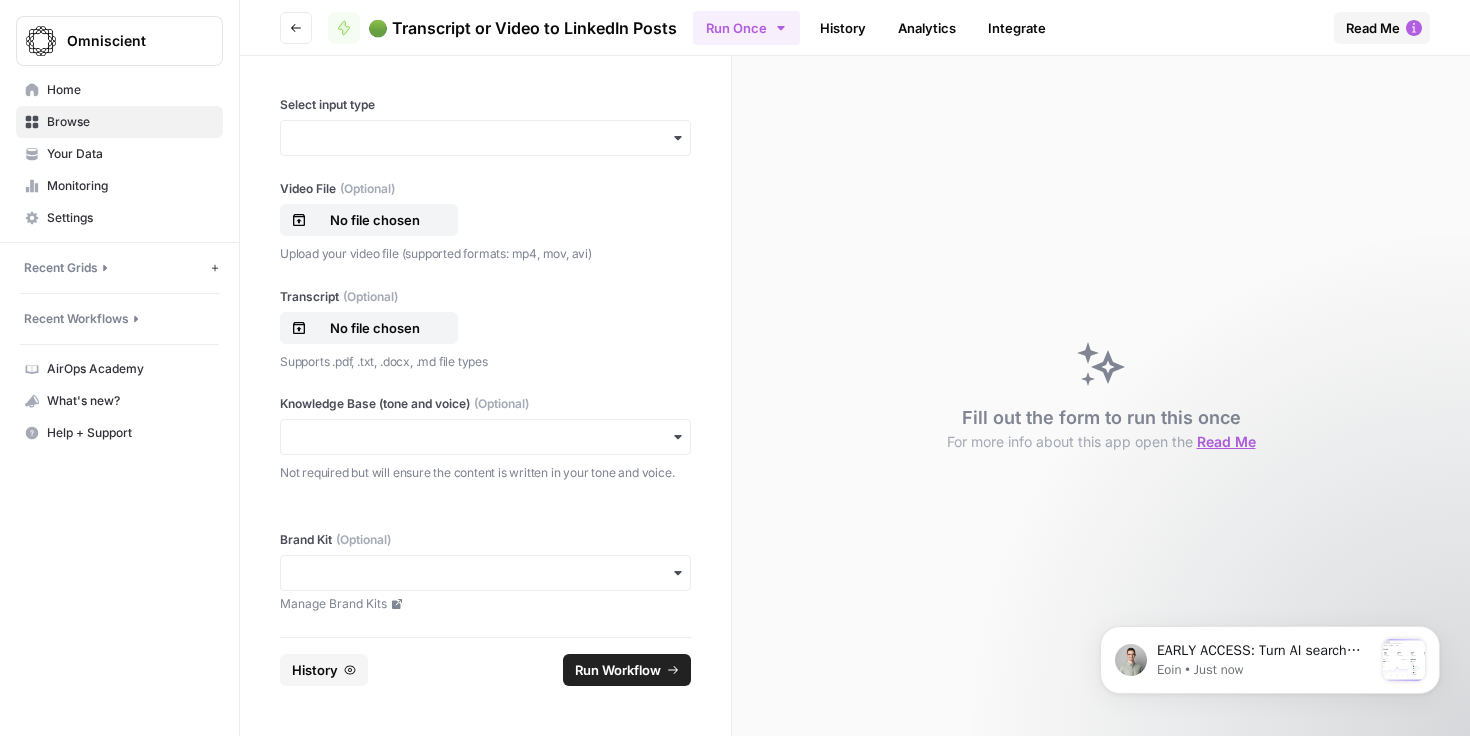 scroll, scrollTop: 0, scrollLeft: 0, axis: both 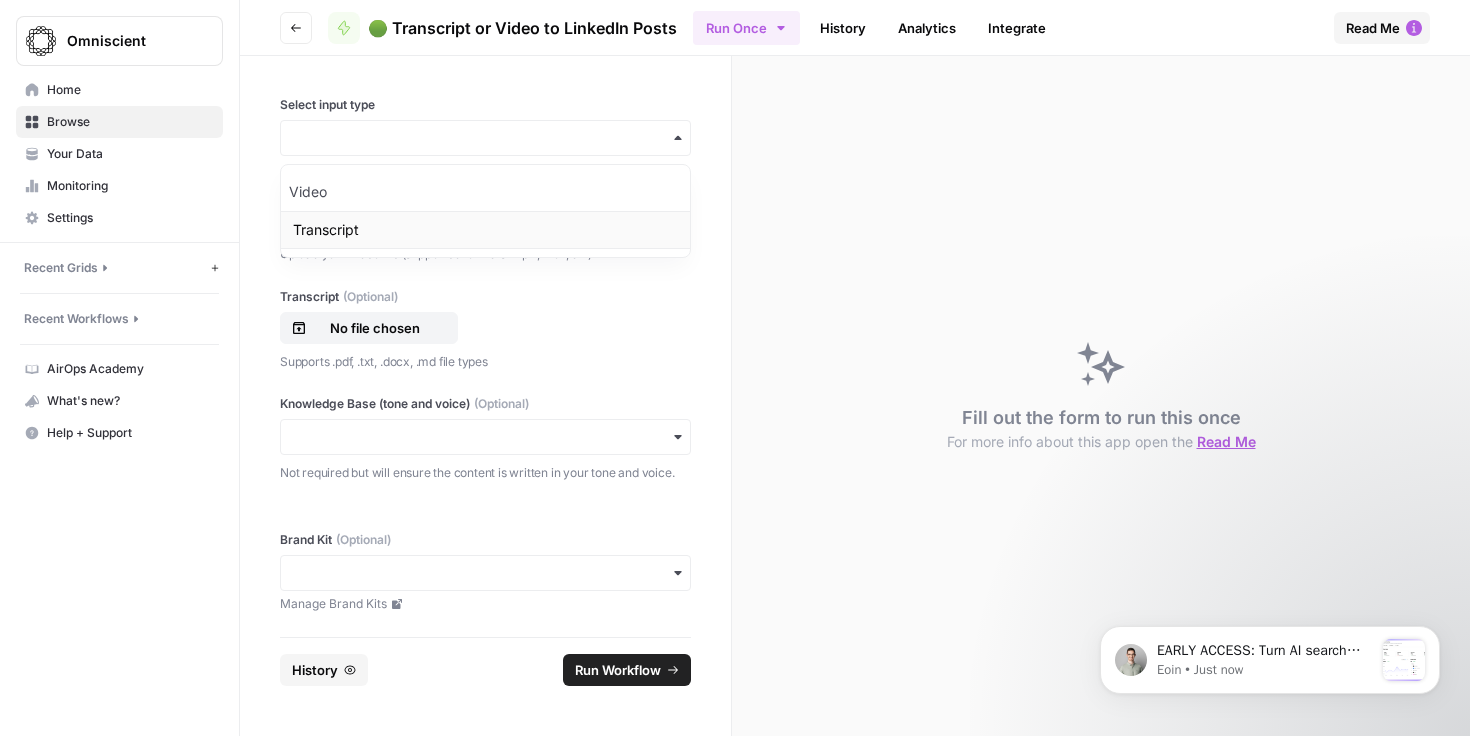 click on "Transcript" at bounding box center [485, 230] 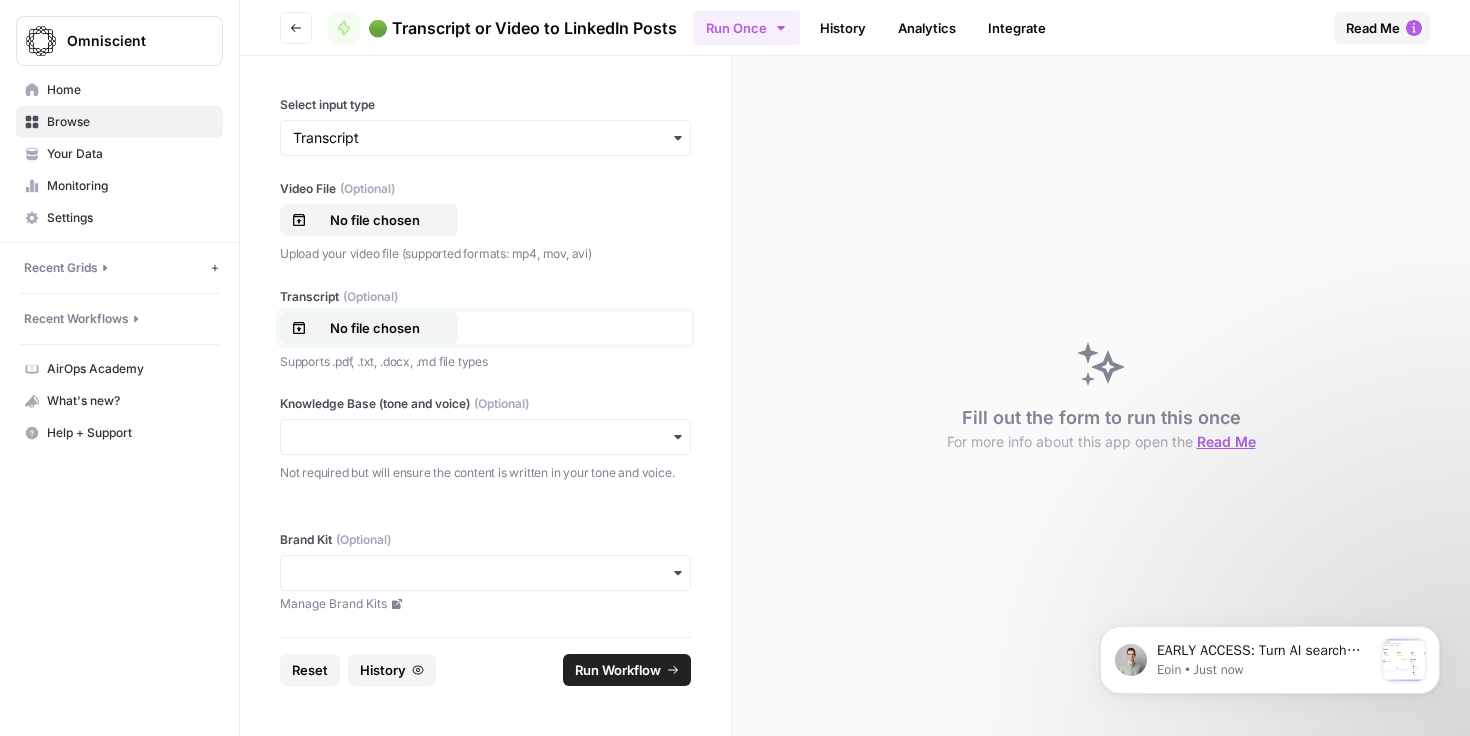 click on "No file chosen" at bounding box center (375, 328) 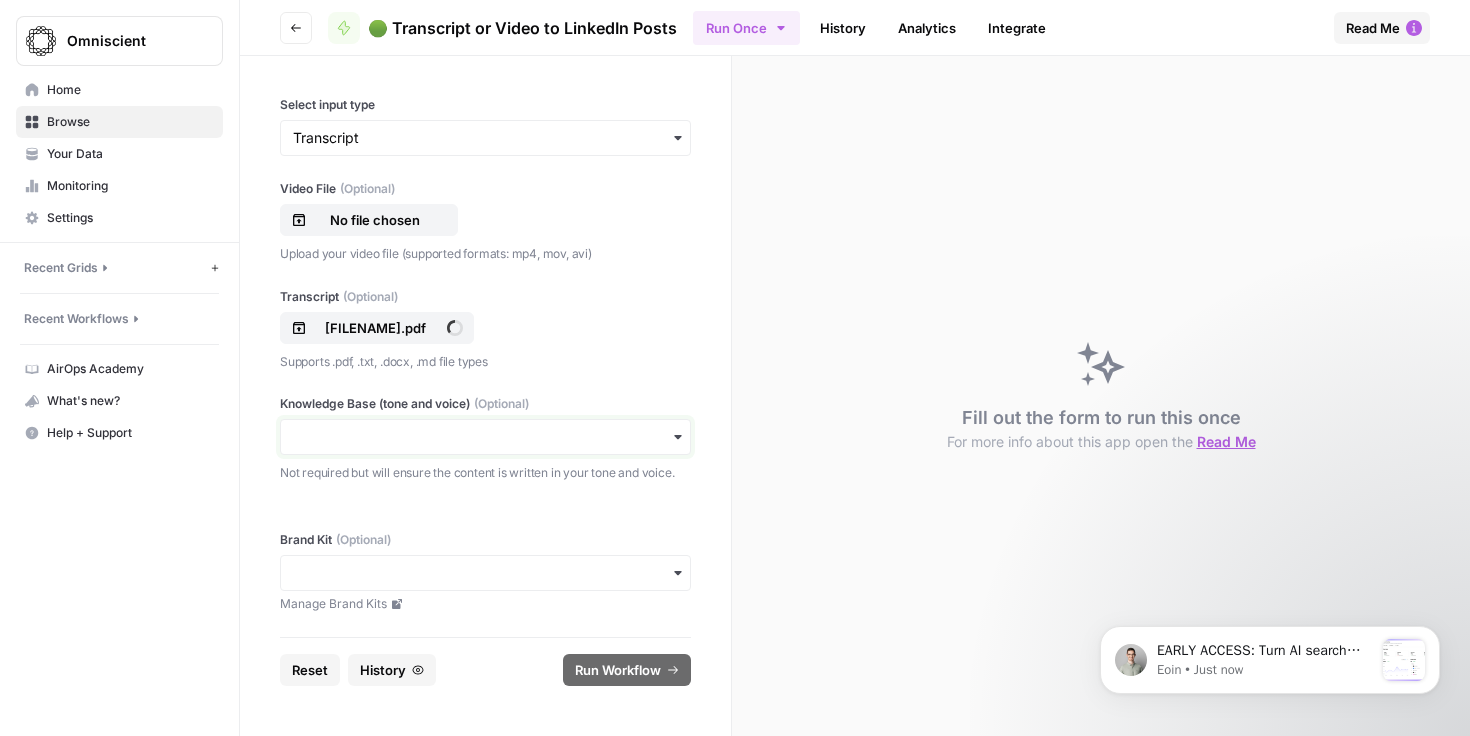 click on "Knowledge Base (tone and voice) (Optional)" at bounding box center [485, 437] 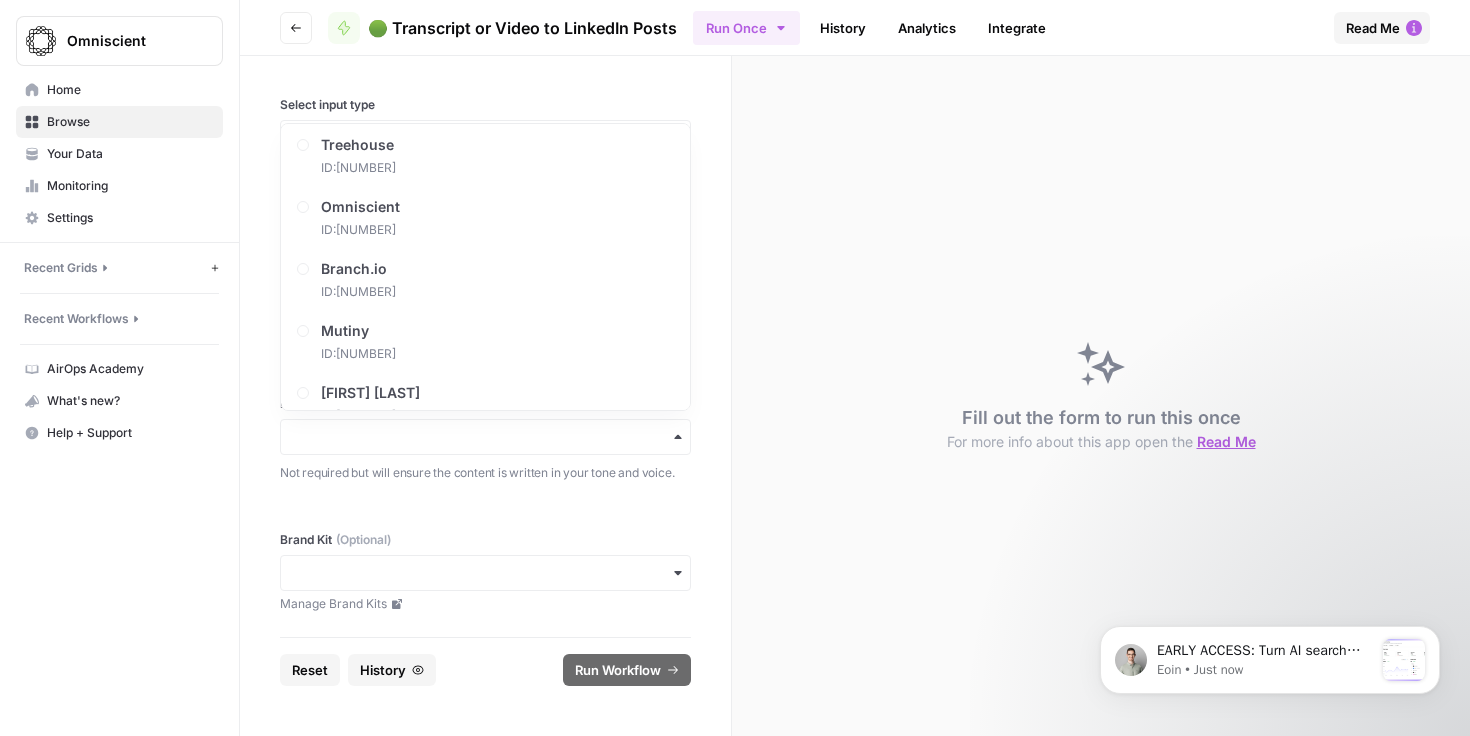 scroll, scrollTop: 1280, scrollLeft: 0, axis: vertical 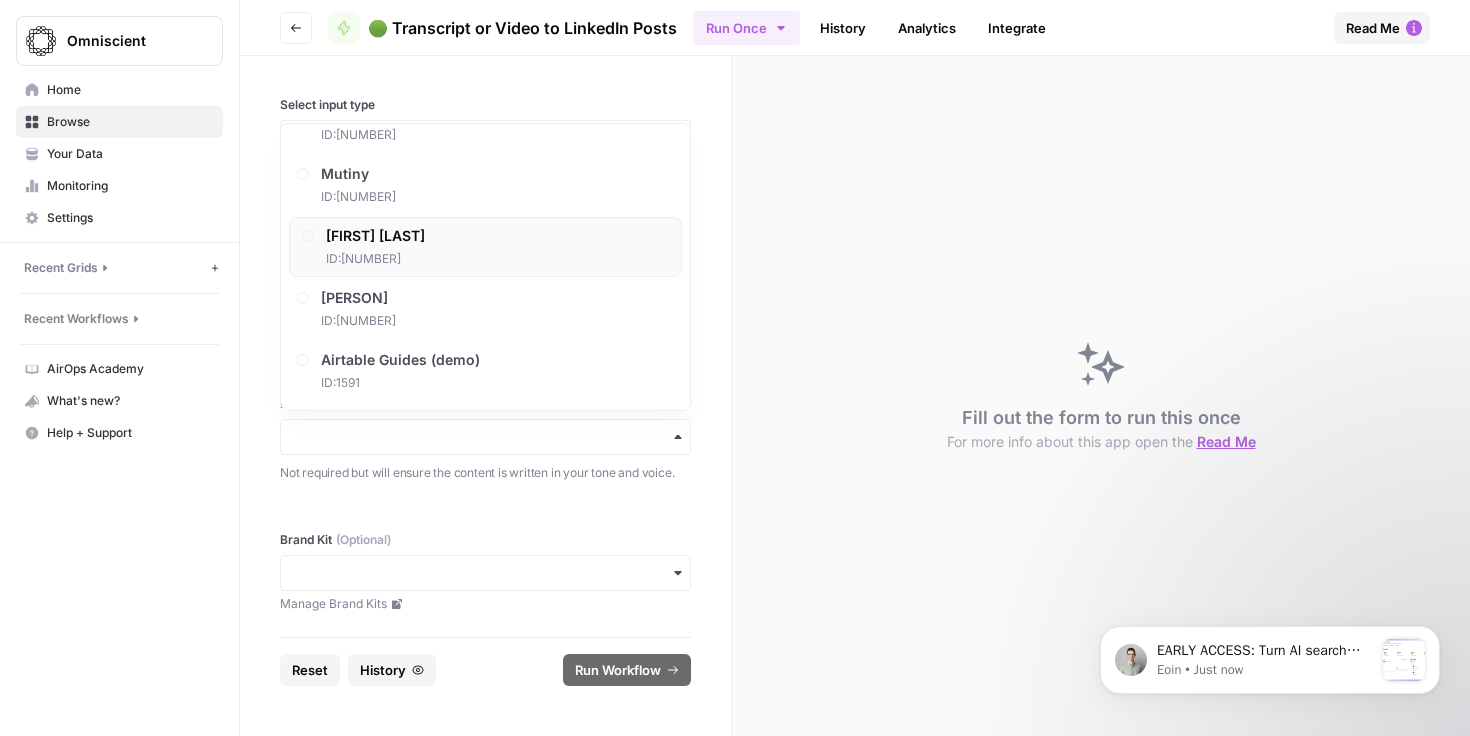 click on "[PERSON] [LAST] ID:  [NUMBER]" at bounding box center [485, 247] 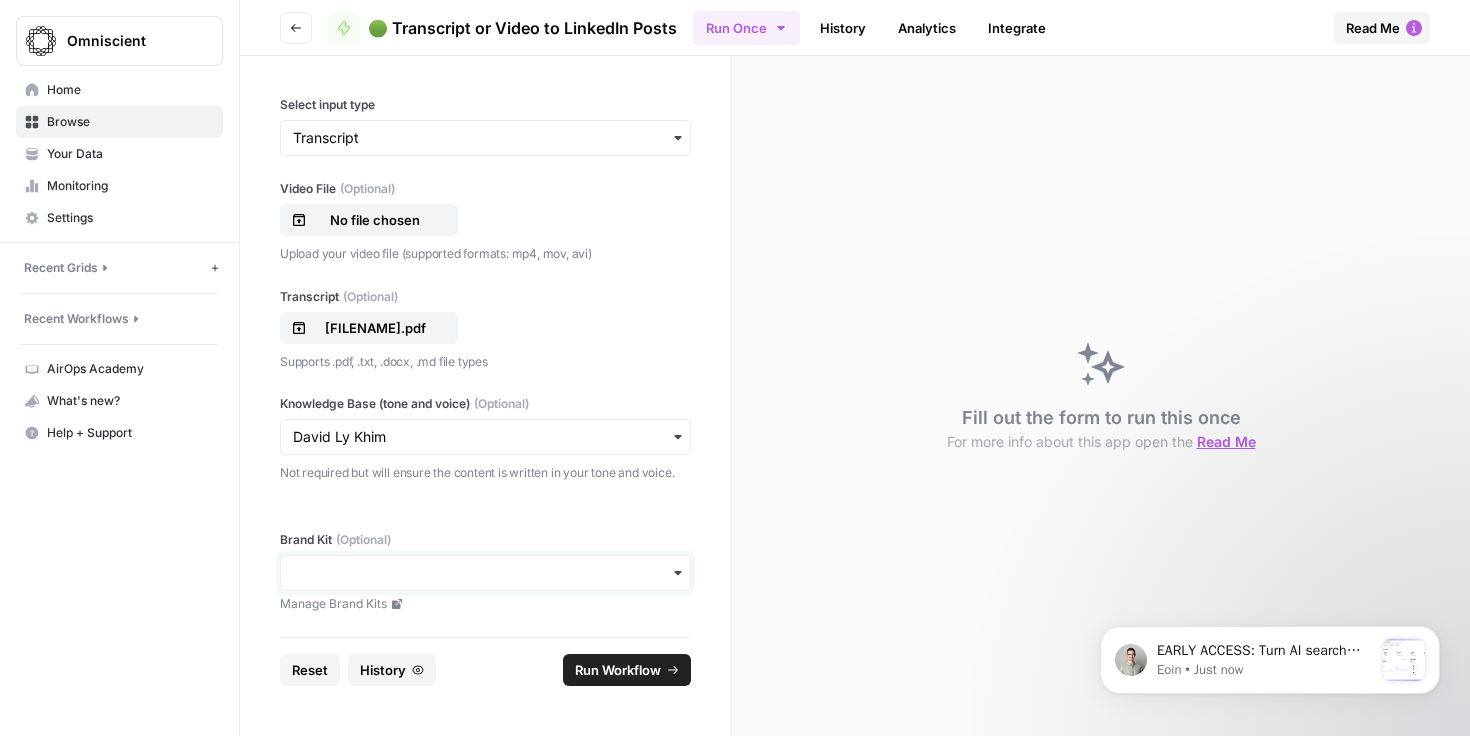 click on "Brand Kit (Optional)" at bounding box center (485, 573) 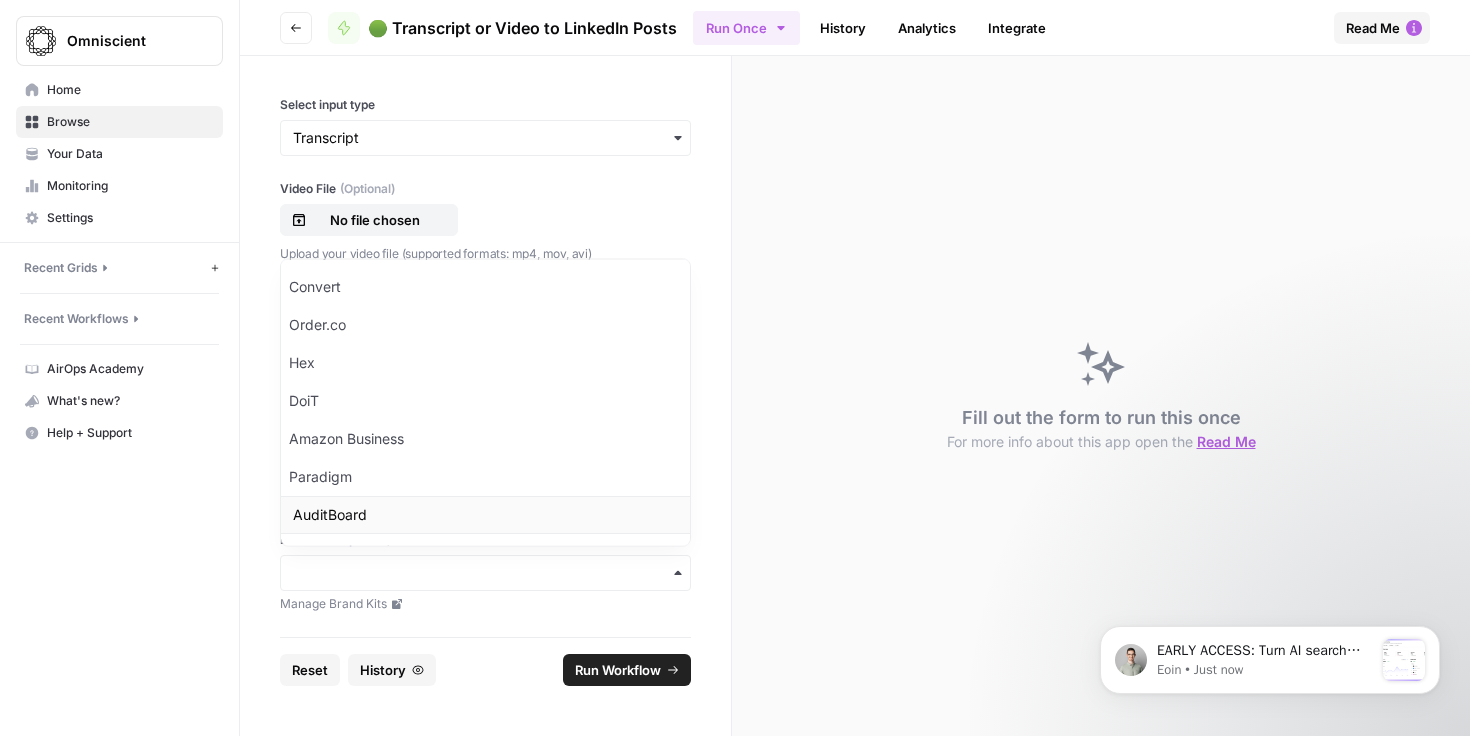 scroll, scrollTop: 26, scrollLeft: 0, axis: vertical 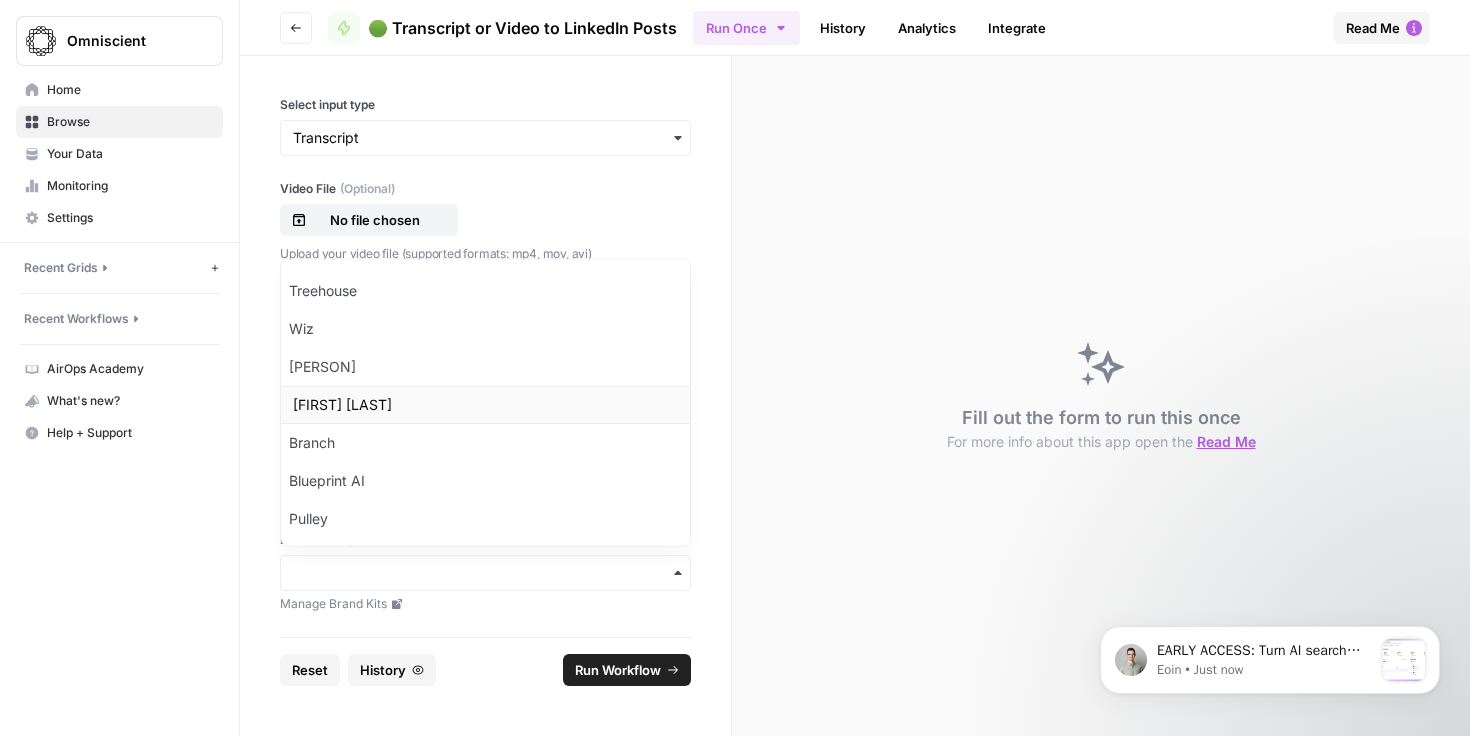 click on "[PERSON] [LAST]" at bounding box center [485, 406] 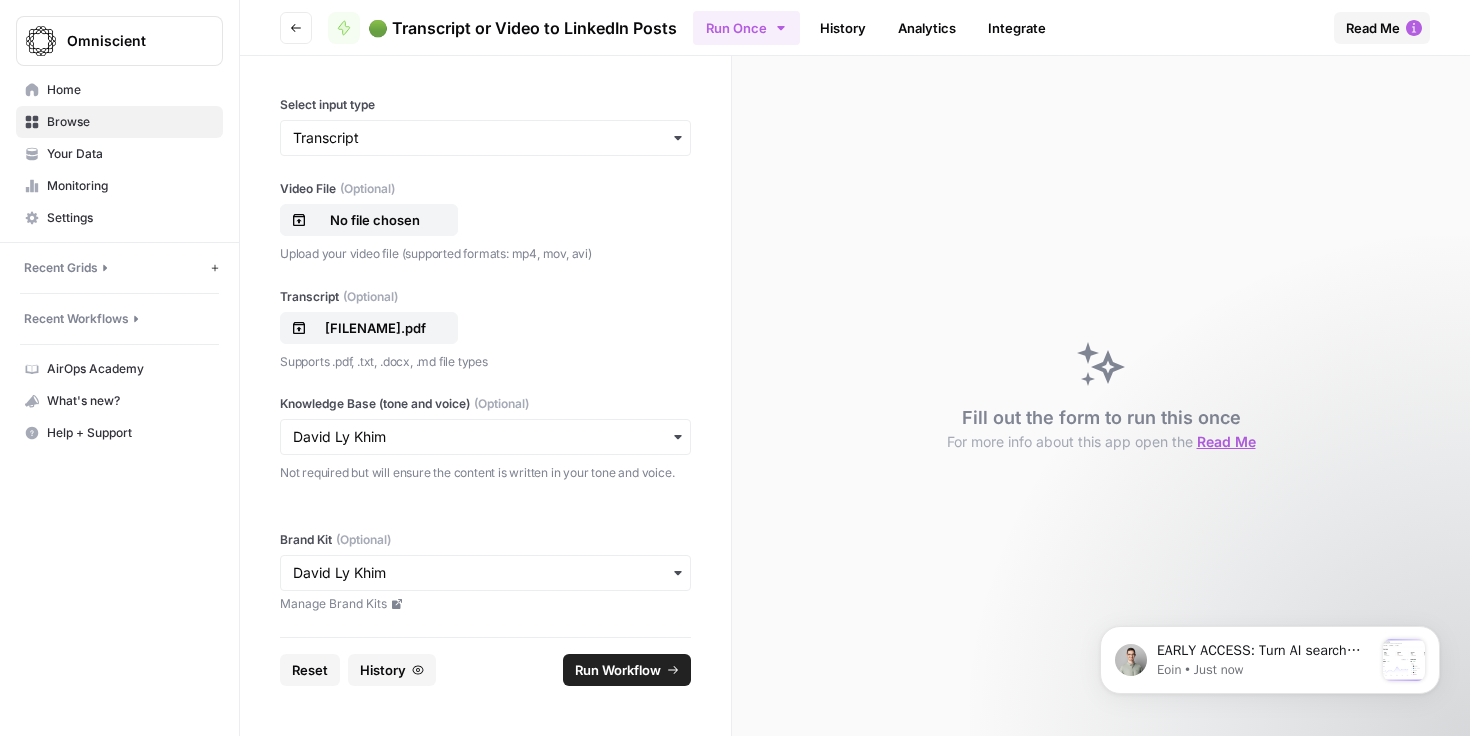 click on "Run Workflow" at bounding box center (618, 670) 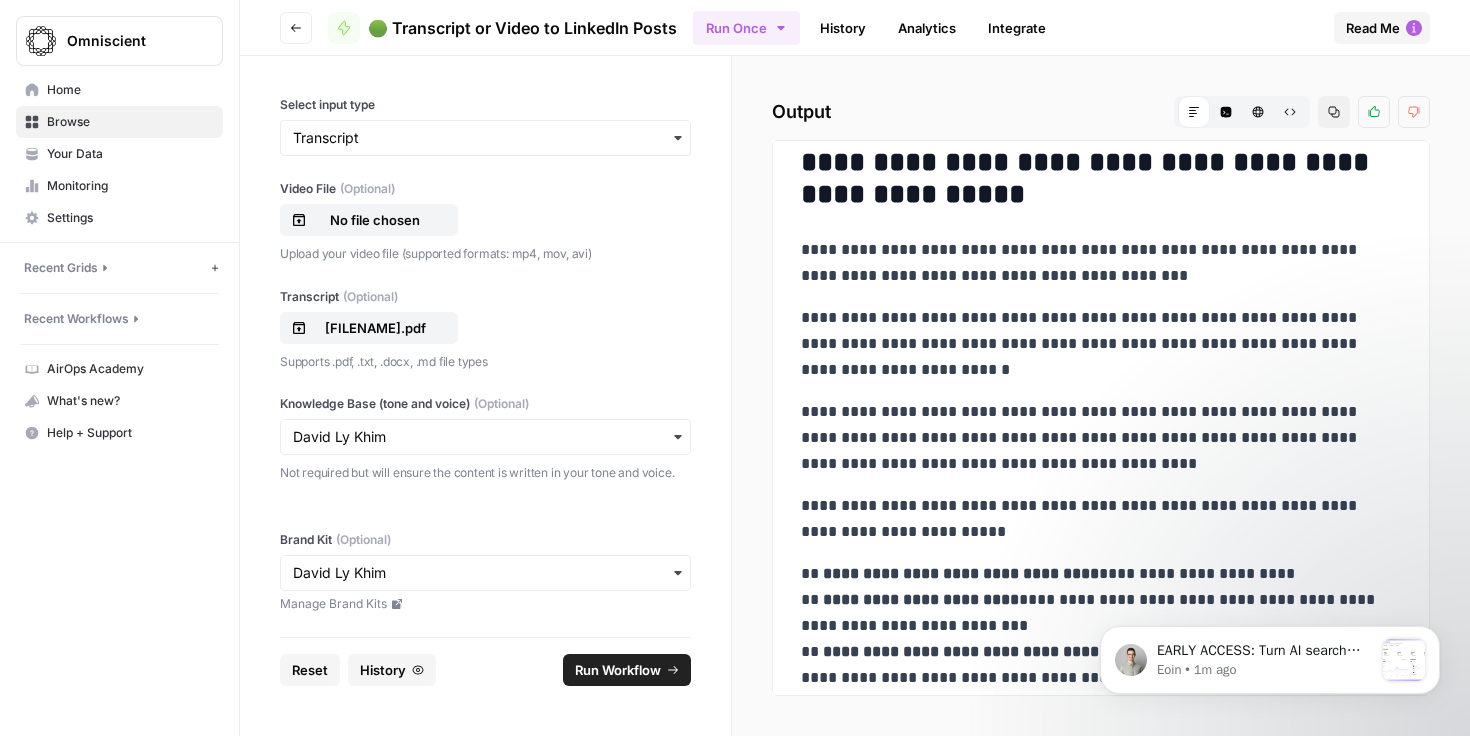 scroll, scrollTop: 18, scrollLeft: 0, axis: vertical 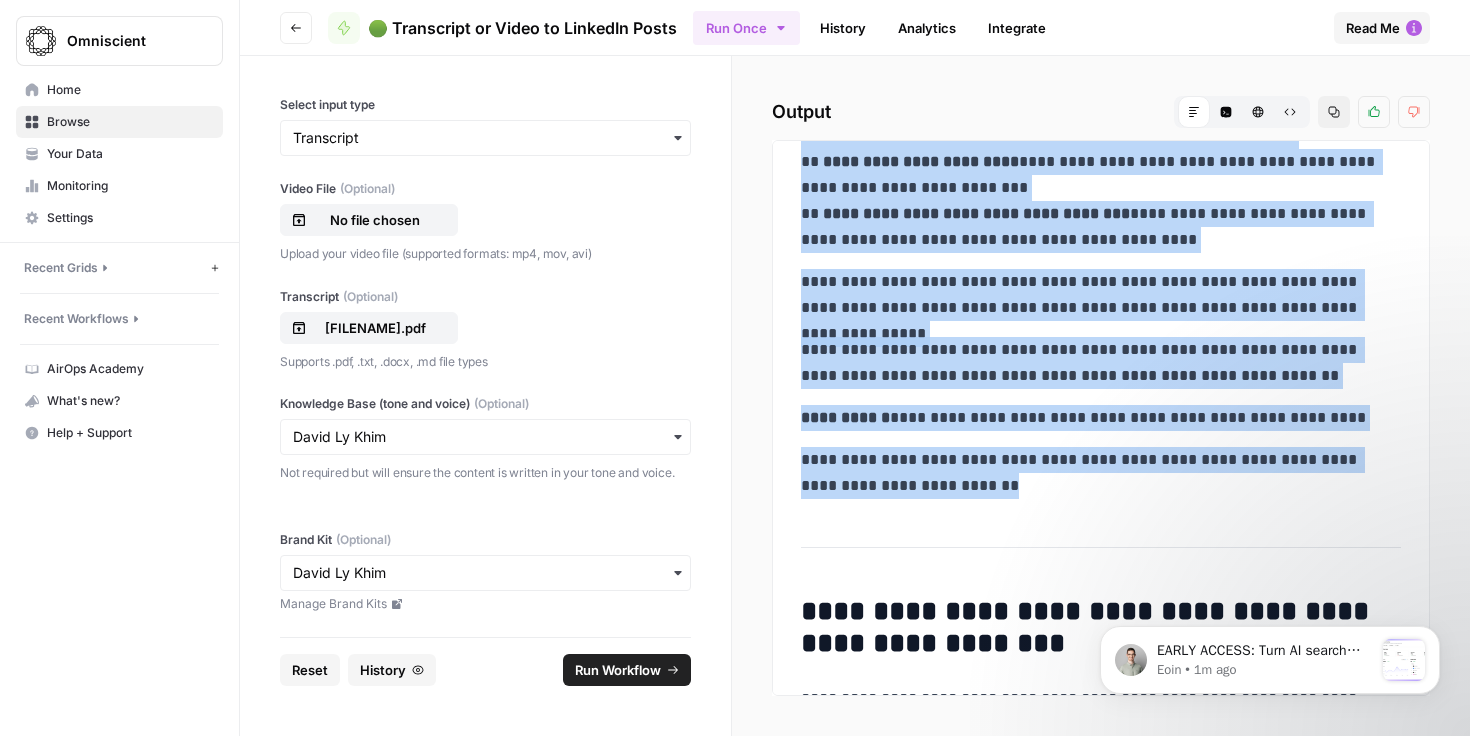drag, startPoint x: 805, startPoint y: 251, endPoint x: 1033, endPoint y: 478, distance: 321.73438 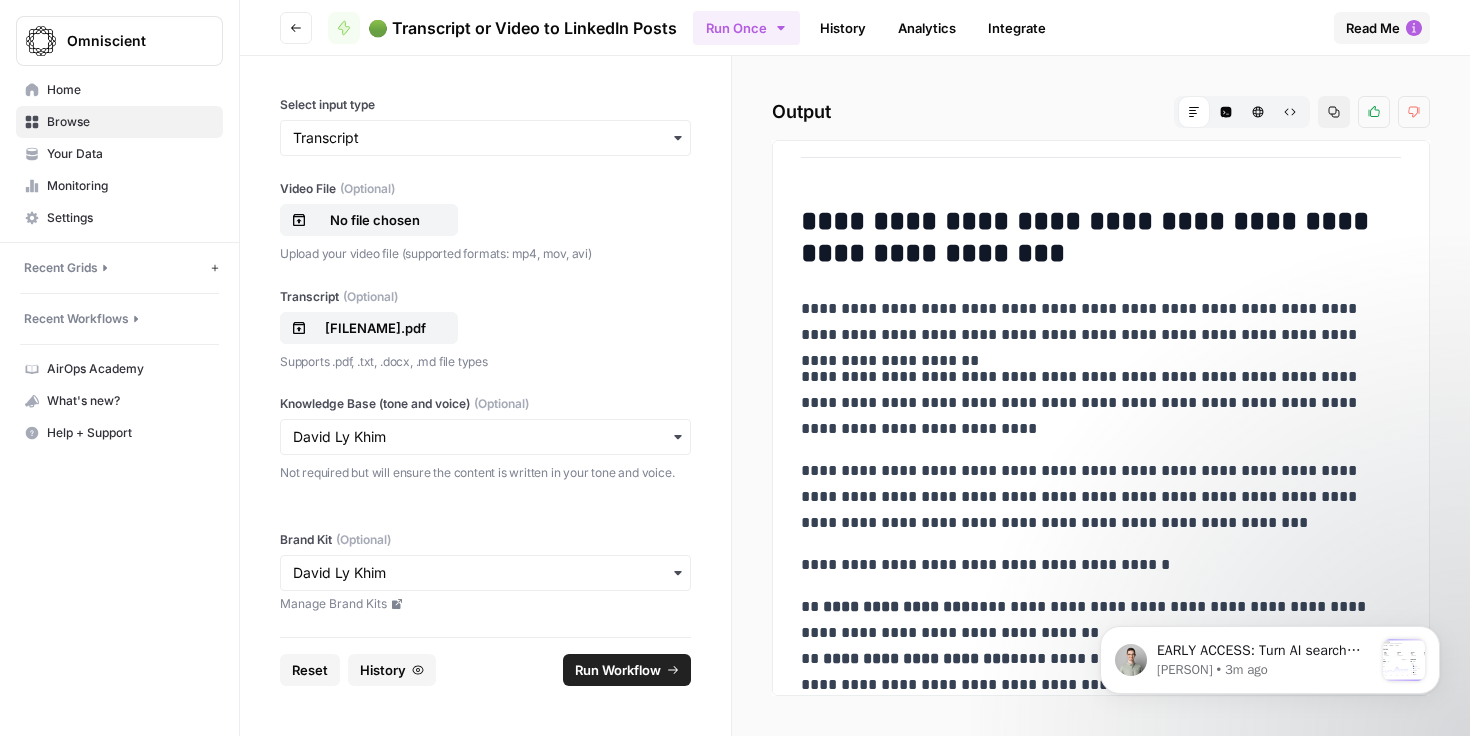scroll, scrollTop: 847, scrollLeft: 0, axis: vertical 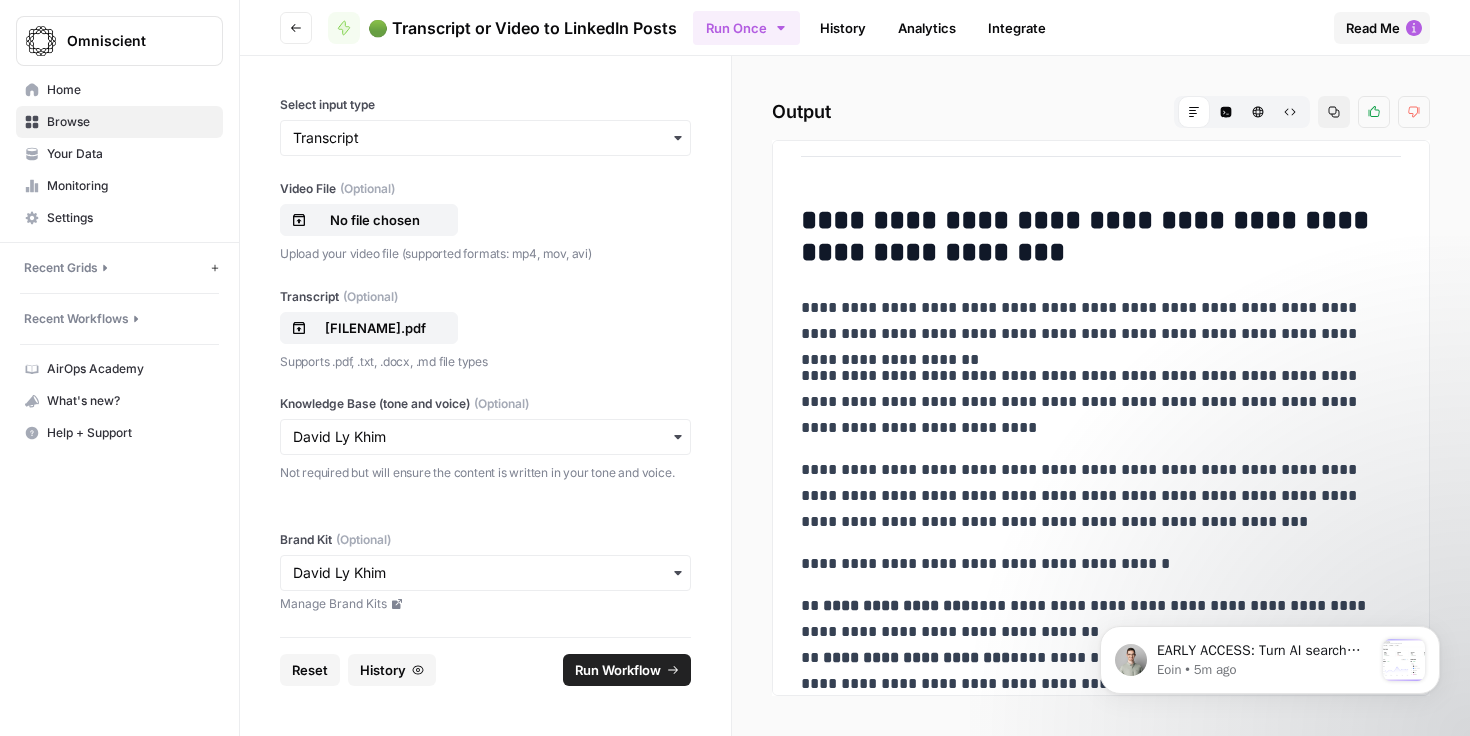 click on "**********" at bounding box center (1101, 1696) 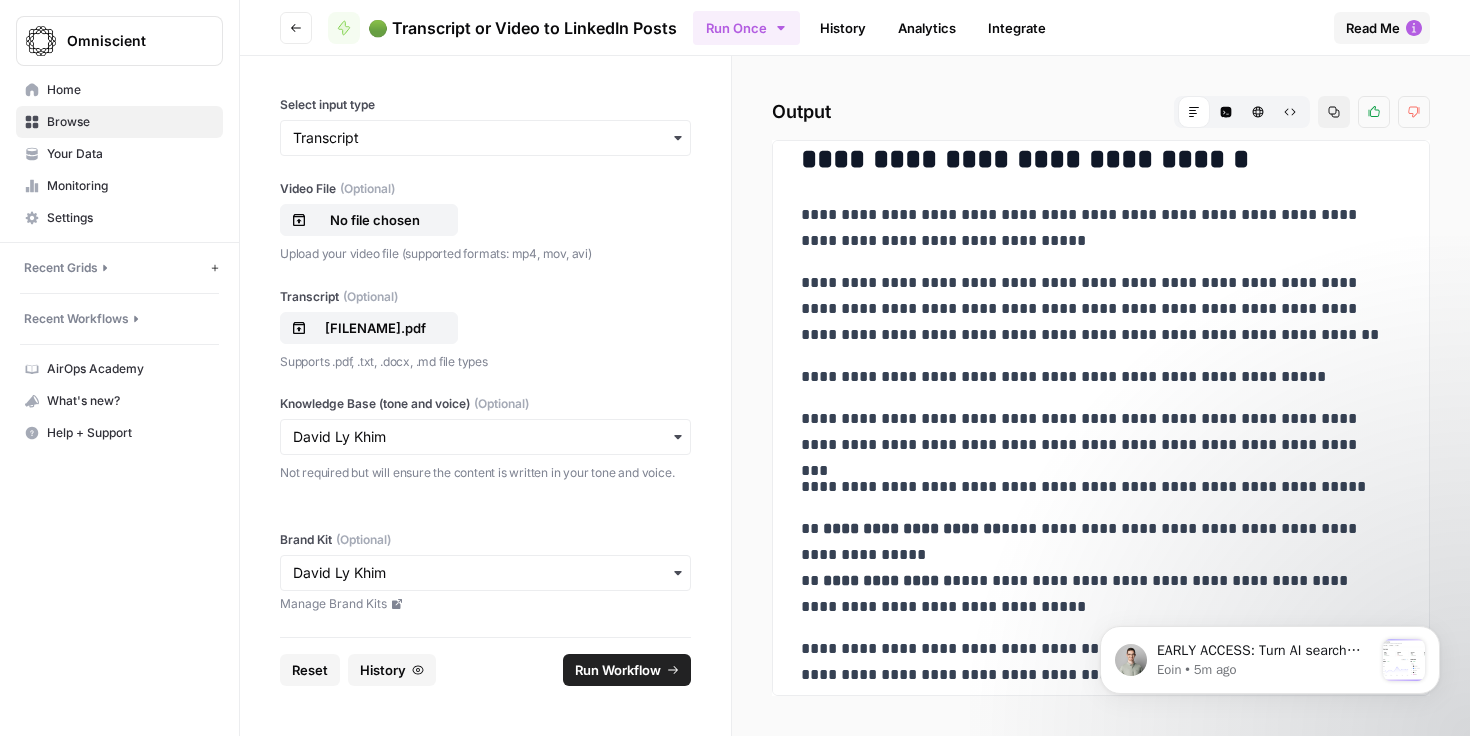 scroll, scrollTop: 2860, scrollLeft: 0, axis: vertical 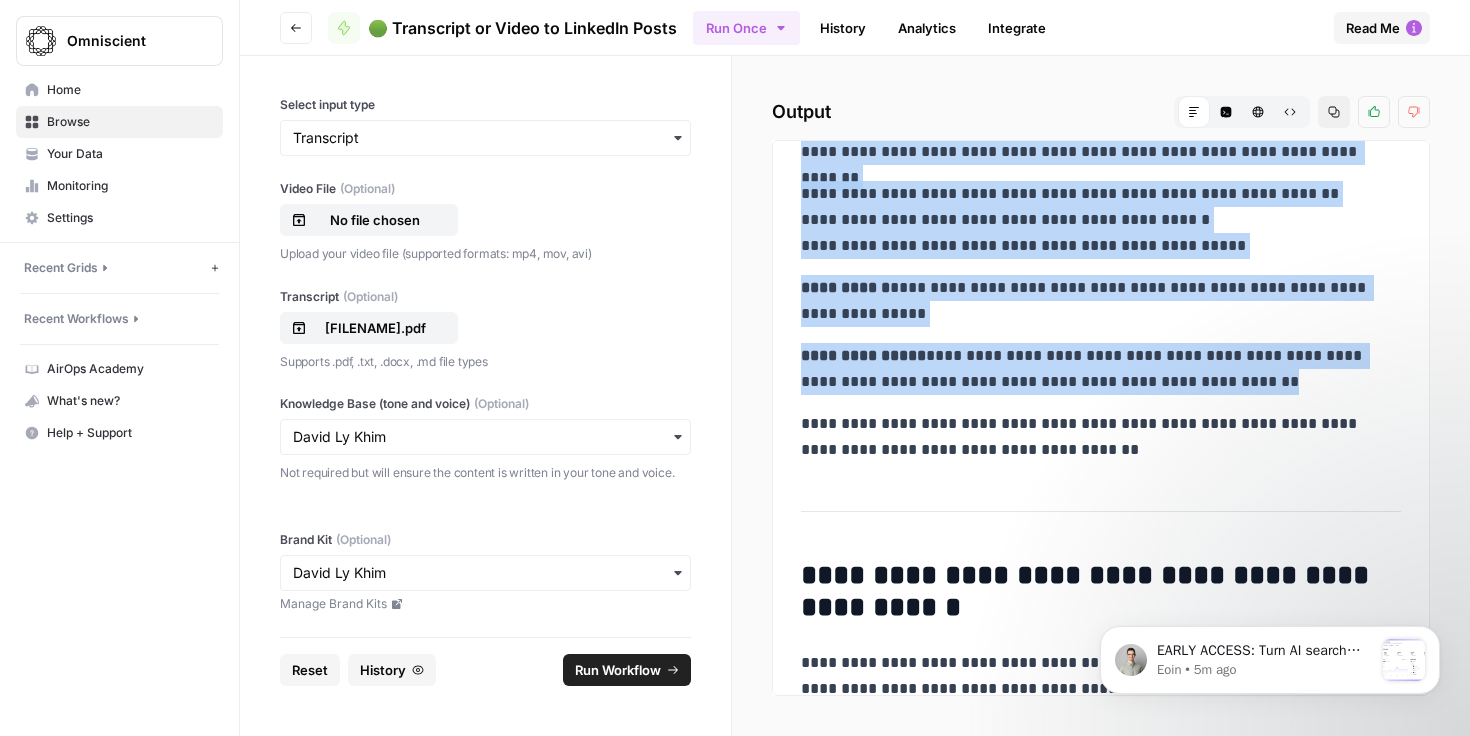drag, startPoint x: 833, startPoint y: 220, endPoint x: 1131, endPoint y: 492, distance: 403.46994 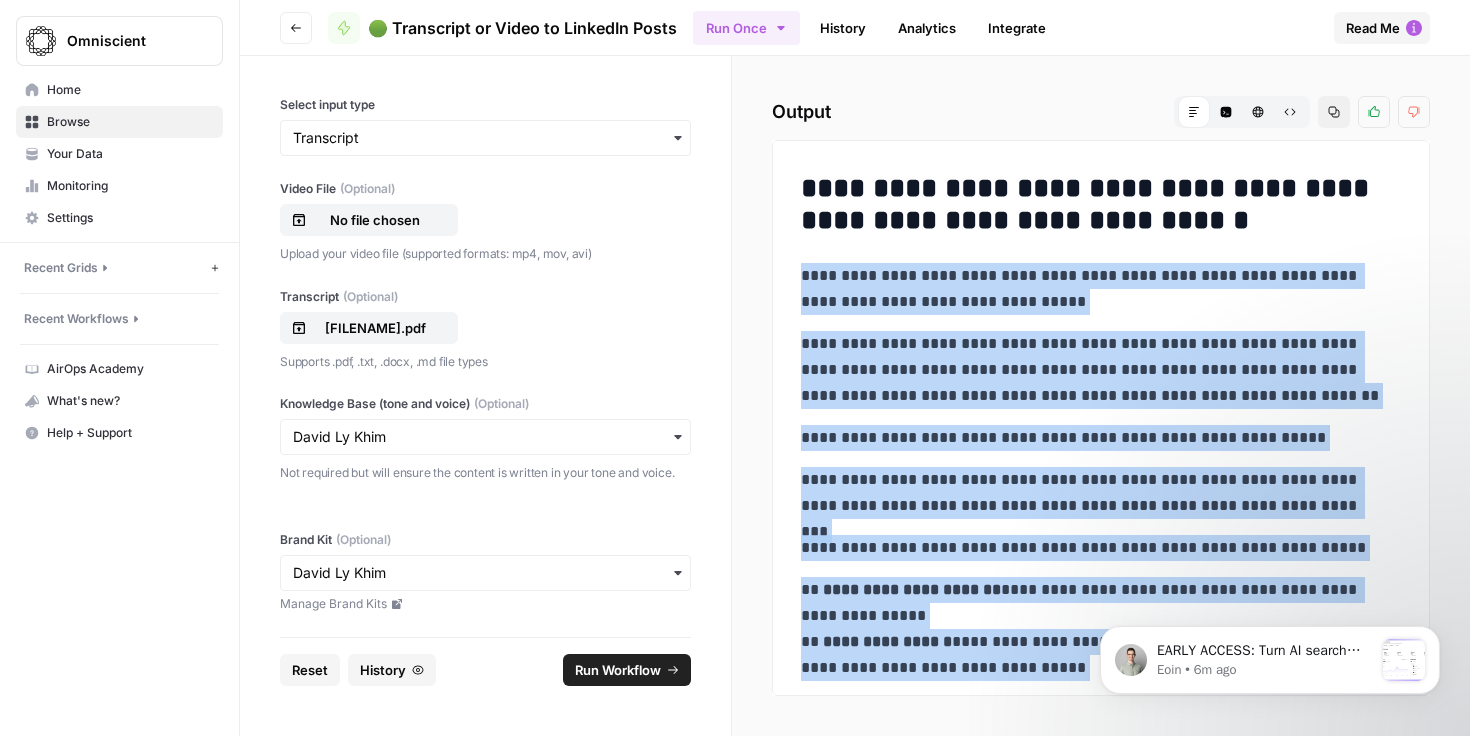 scroll, scrollTop: 2846, scrollLeft: 0, axis: vertical 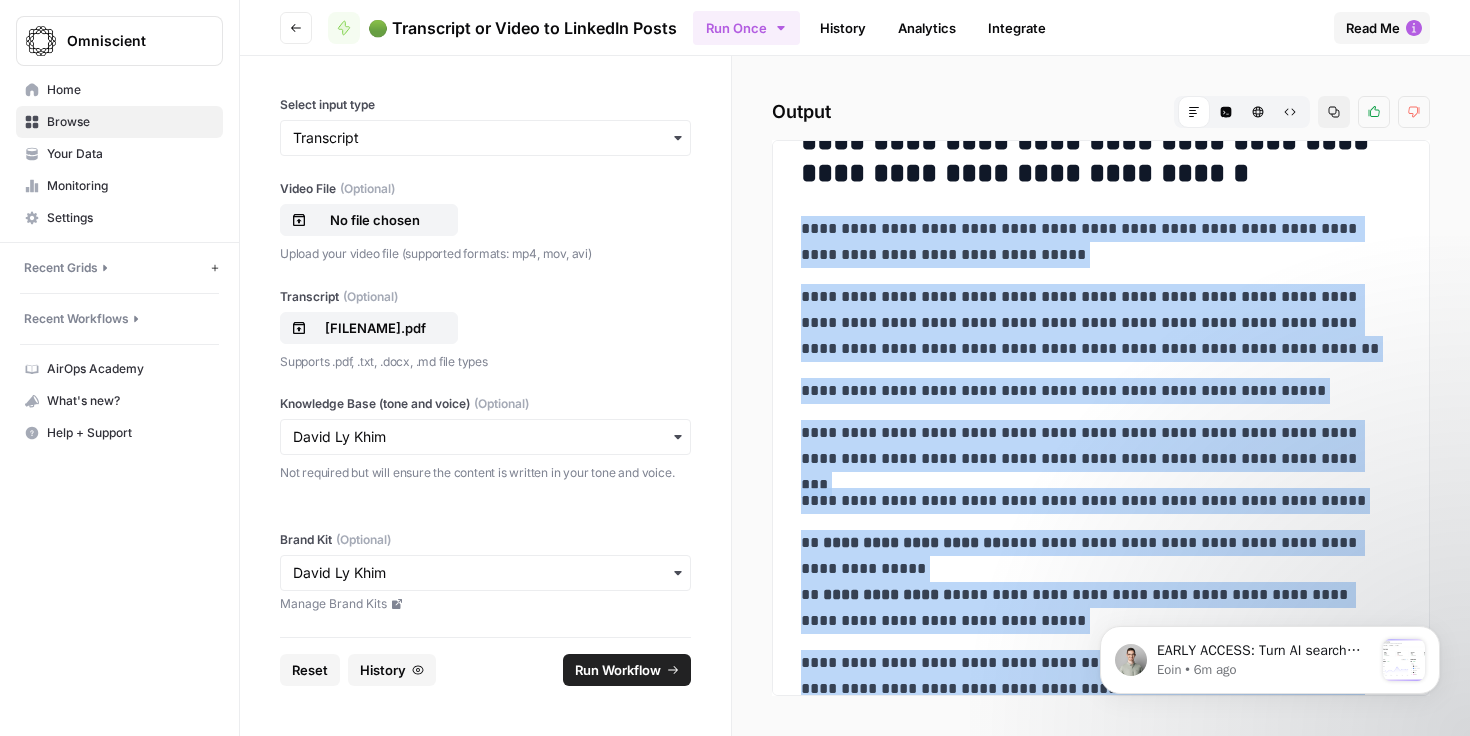 copy on "**********" 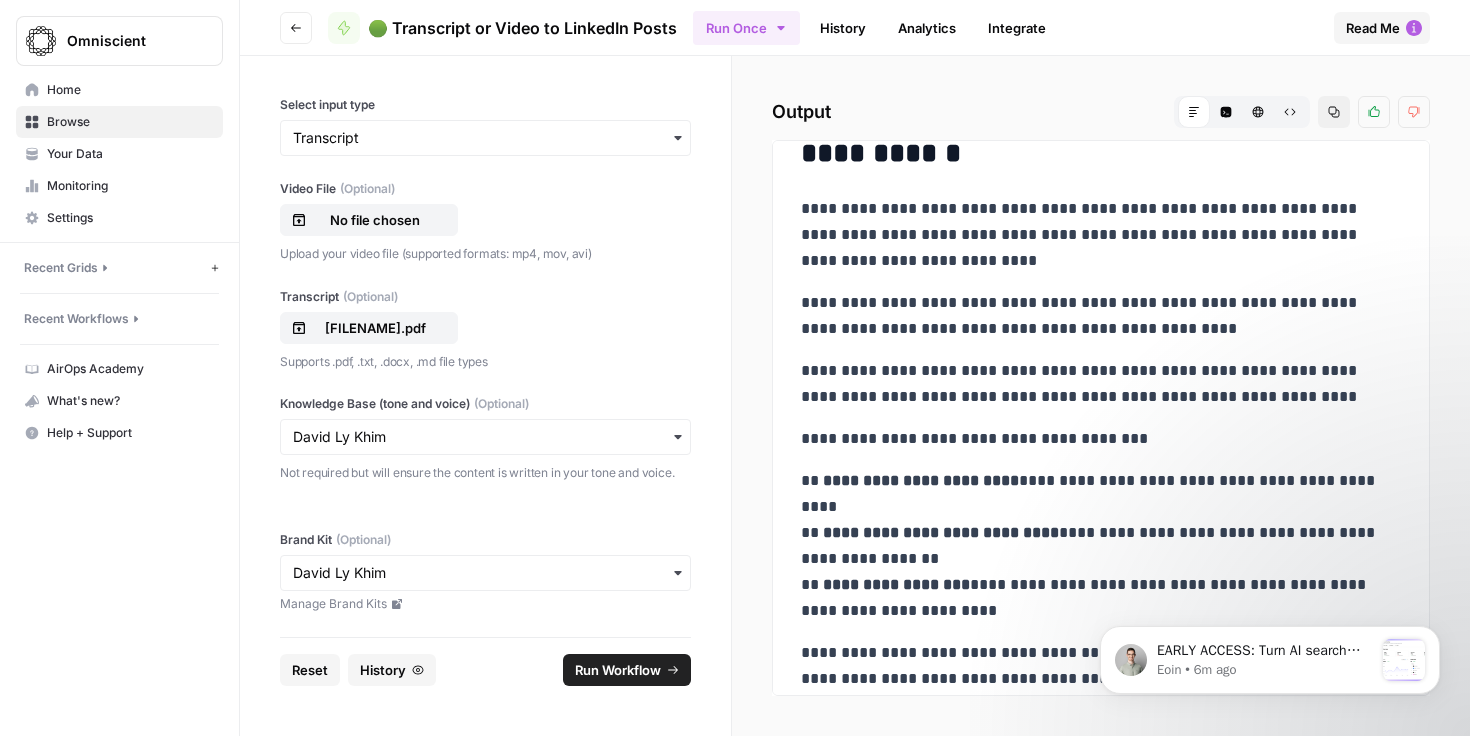 scroll, scrollTop: 3837, scrollLeft: 0, axis: vertical 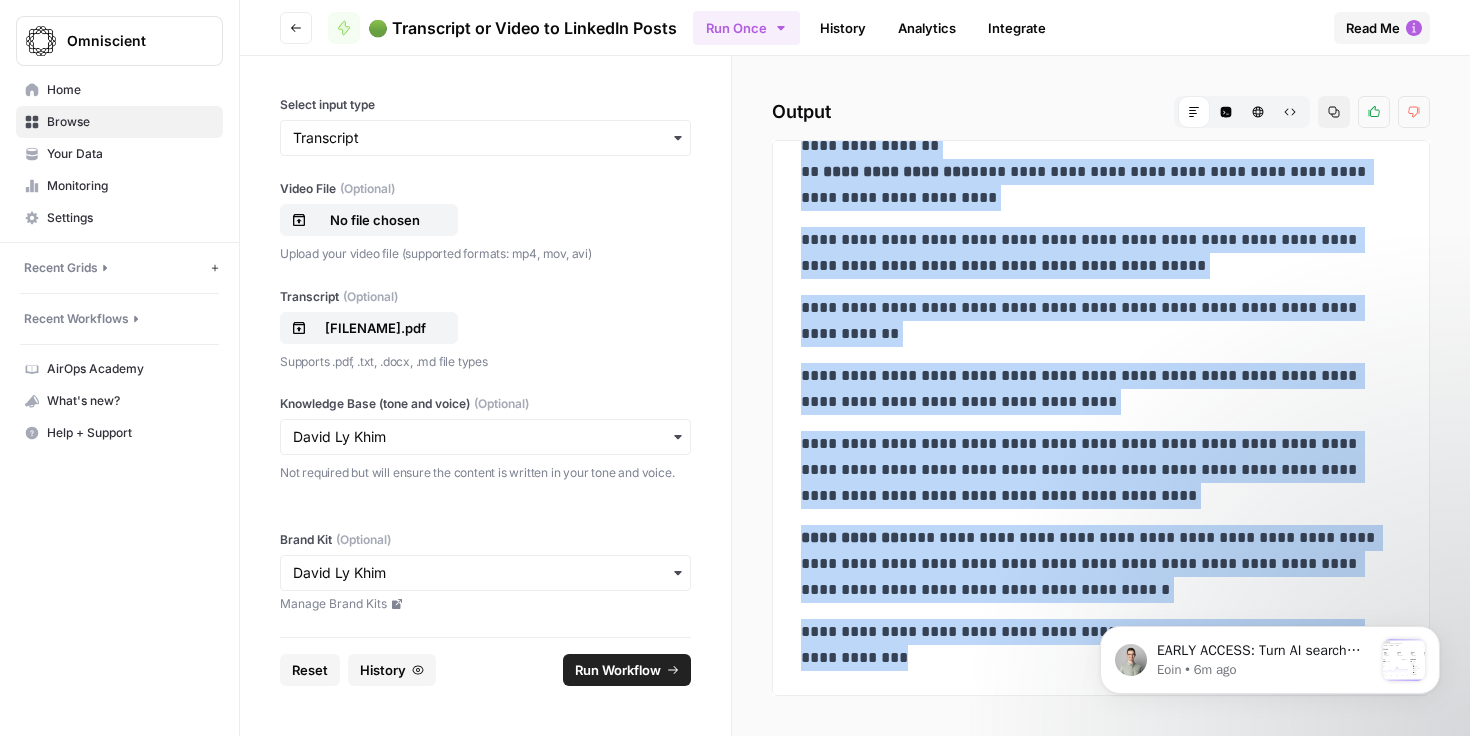 drag, startPoint x: 799, startPoint y: 210, endPoint x: 973, endPoint y: 661, distance: 483.4015 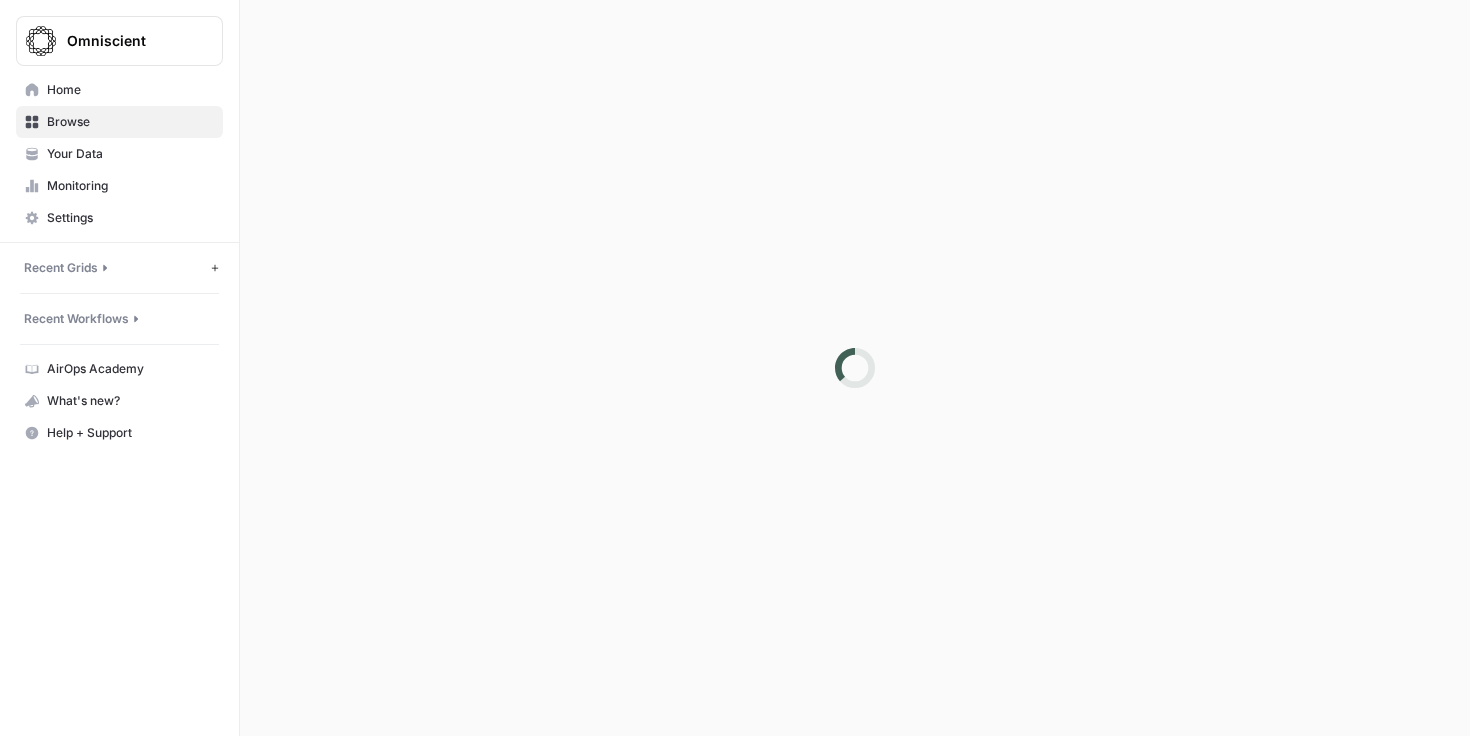 scroll, scrollTop: 0, scrollLeft: 0, axis: both 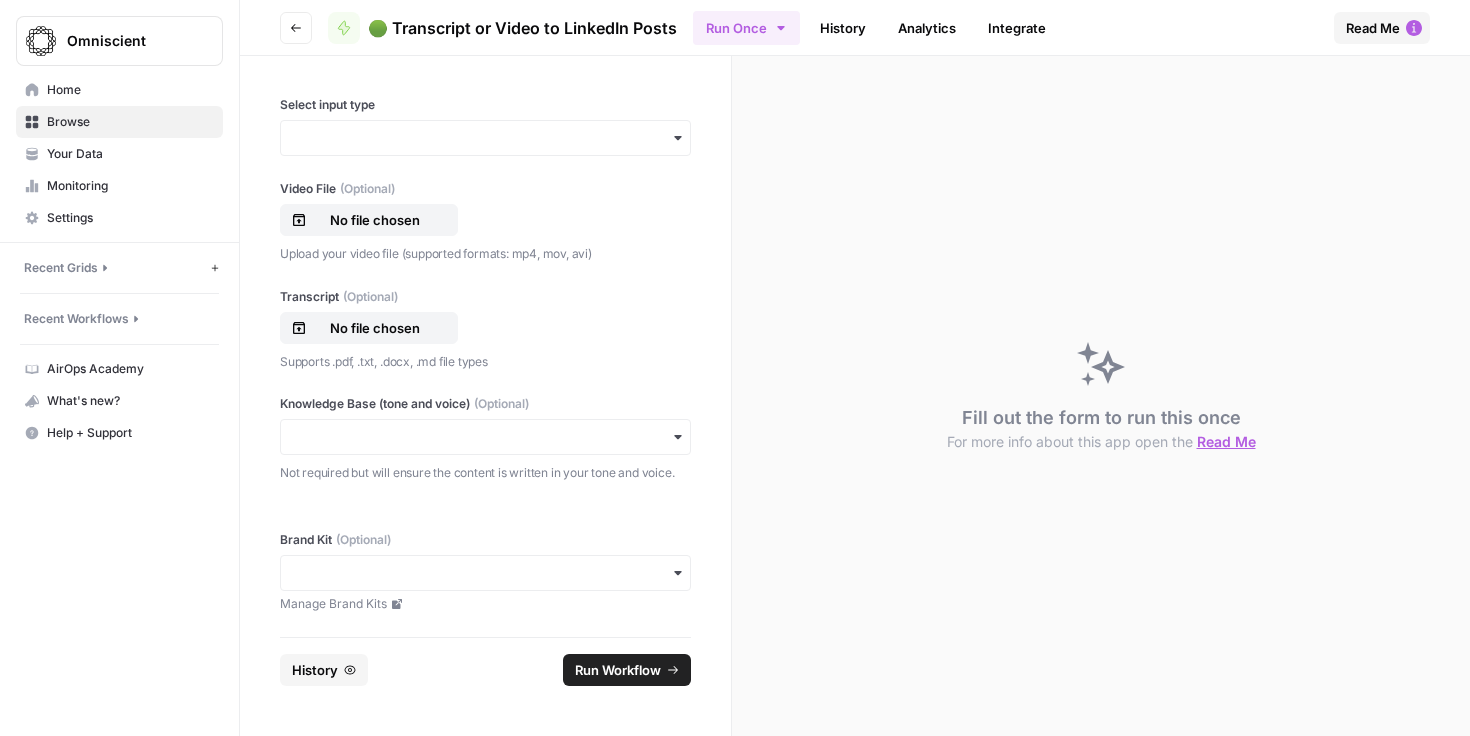 click at bounding box center [485, 138] 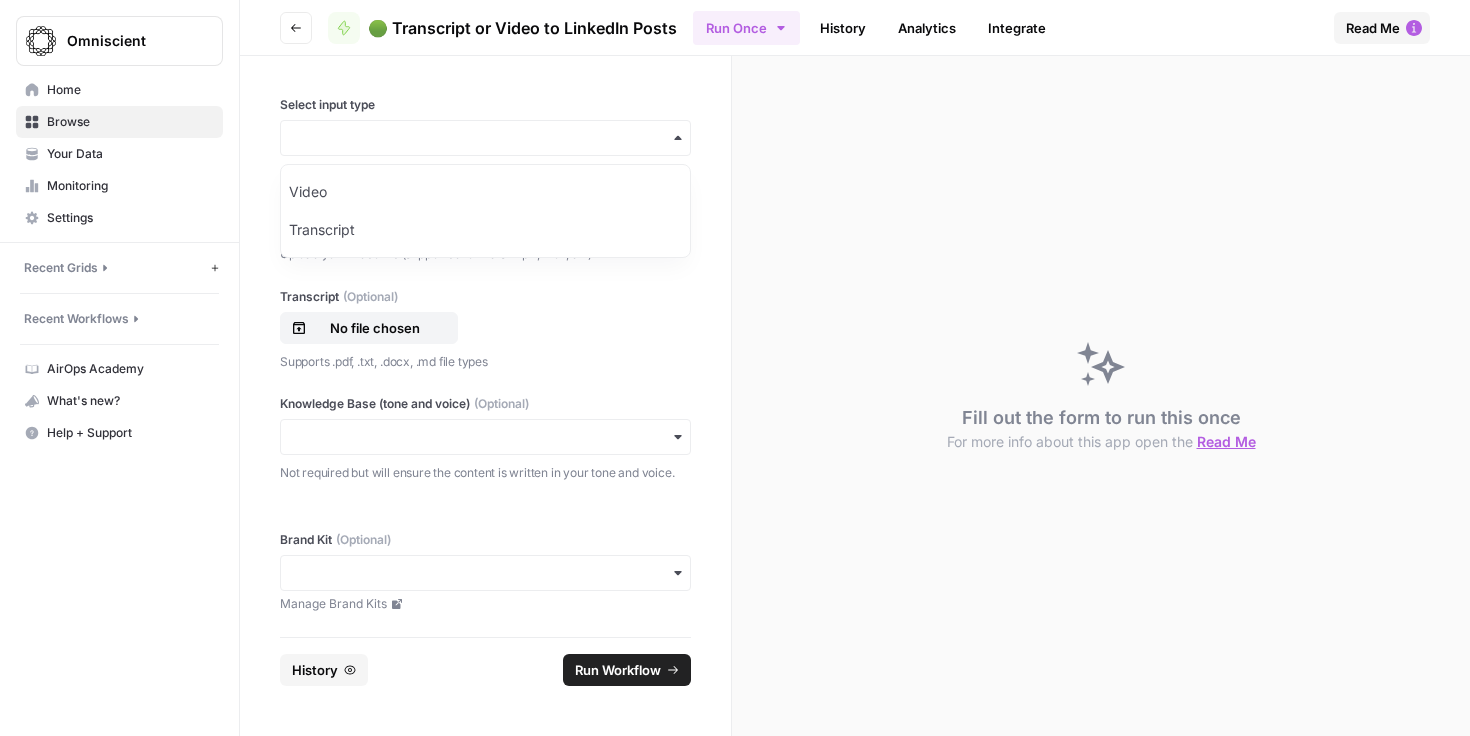 click at bounding box center [485, 138] 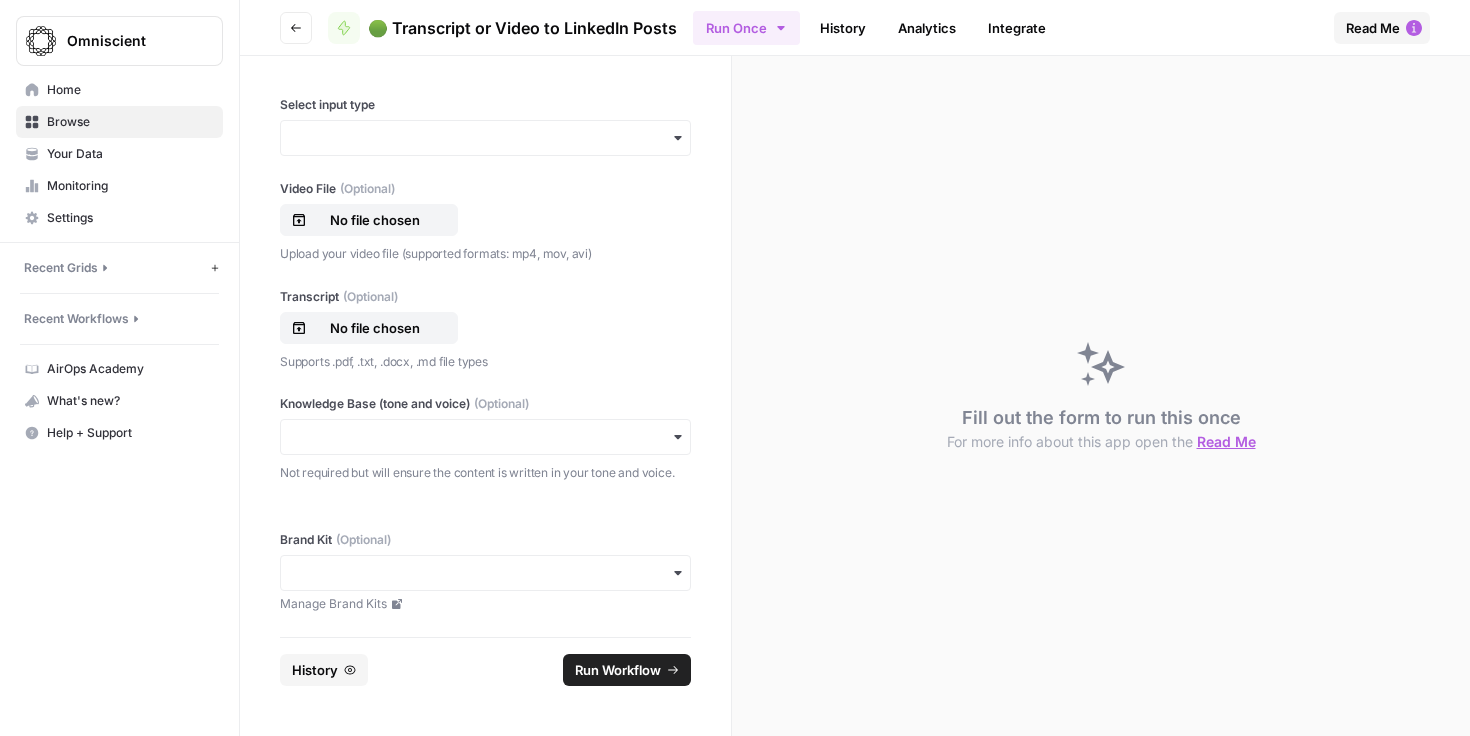 click at bounding box center (485, 138) 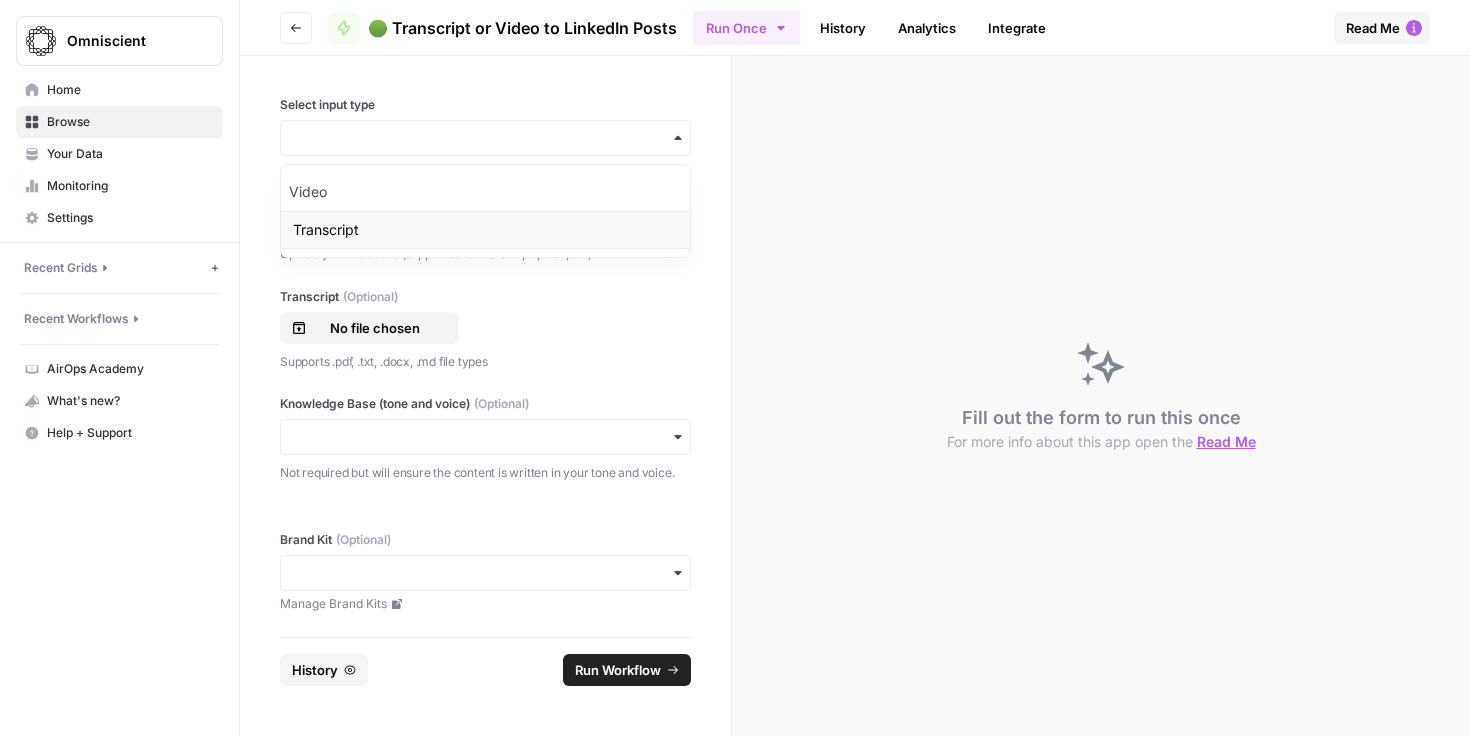 click on "Transcript" at bounding box center (485, 230) 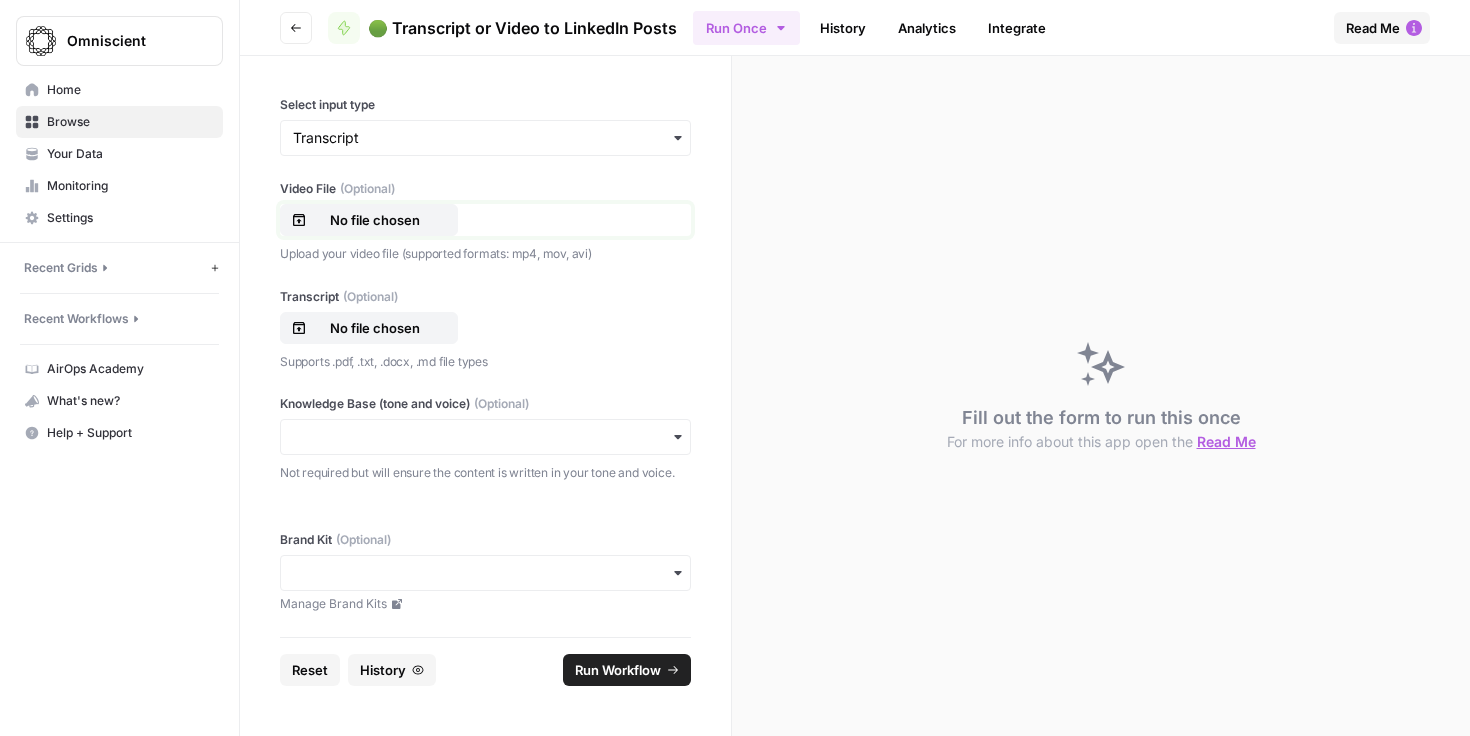click on "No file chosen" at bounding box center (375, 220) 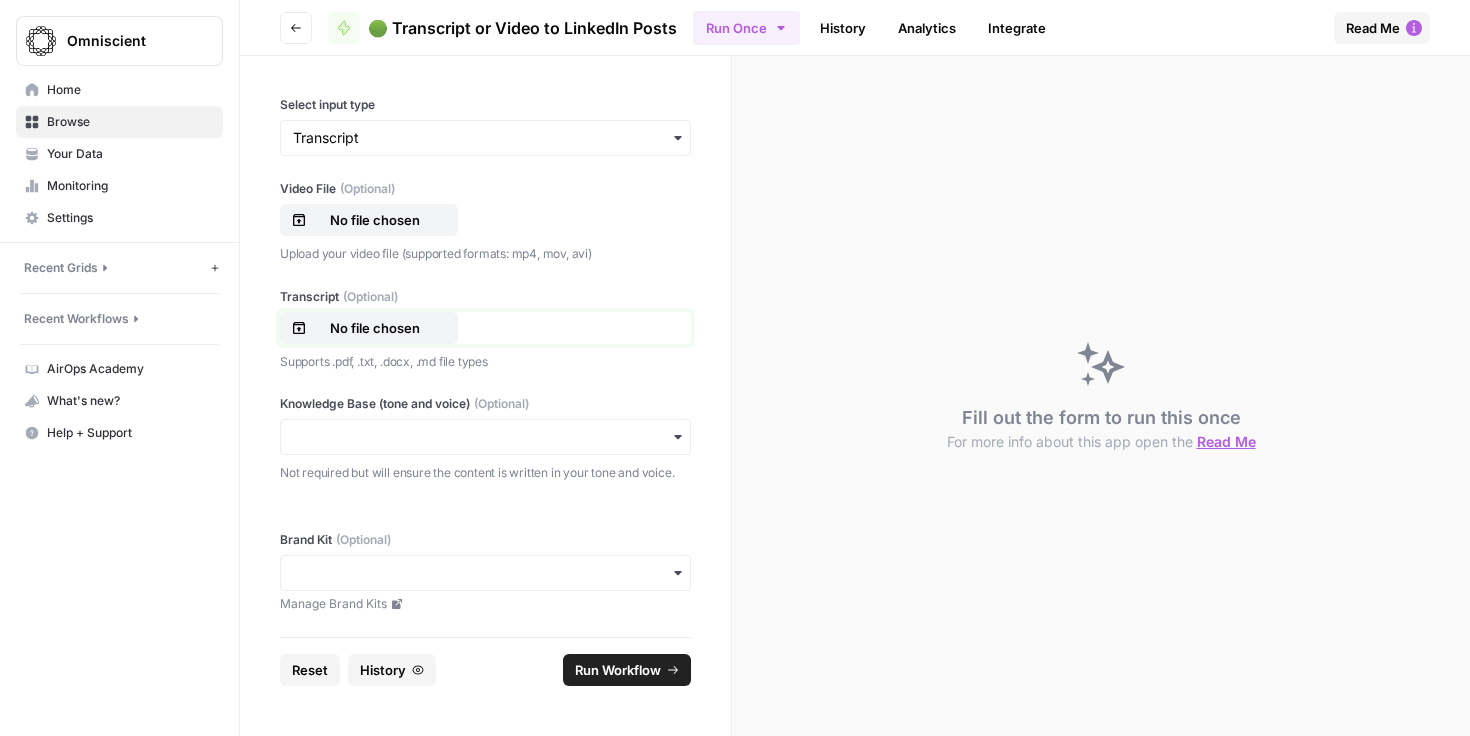 click on "No file chosen" at bounding box center (375, 328) 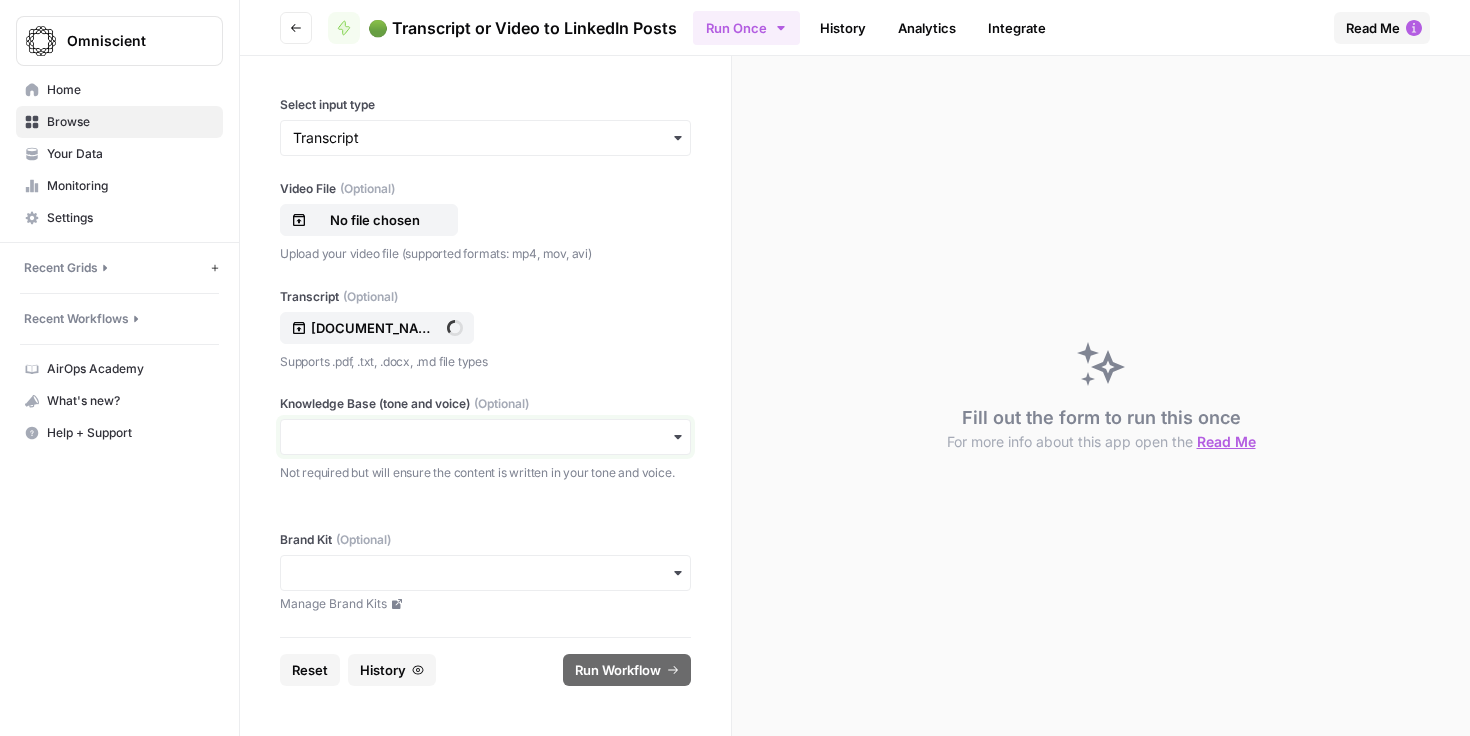 click on "Knowledge Base (tone and voice) (Optional)" at bounding box center [485, 437] 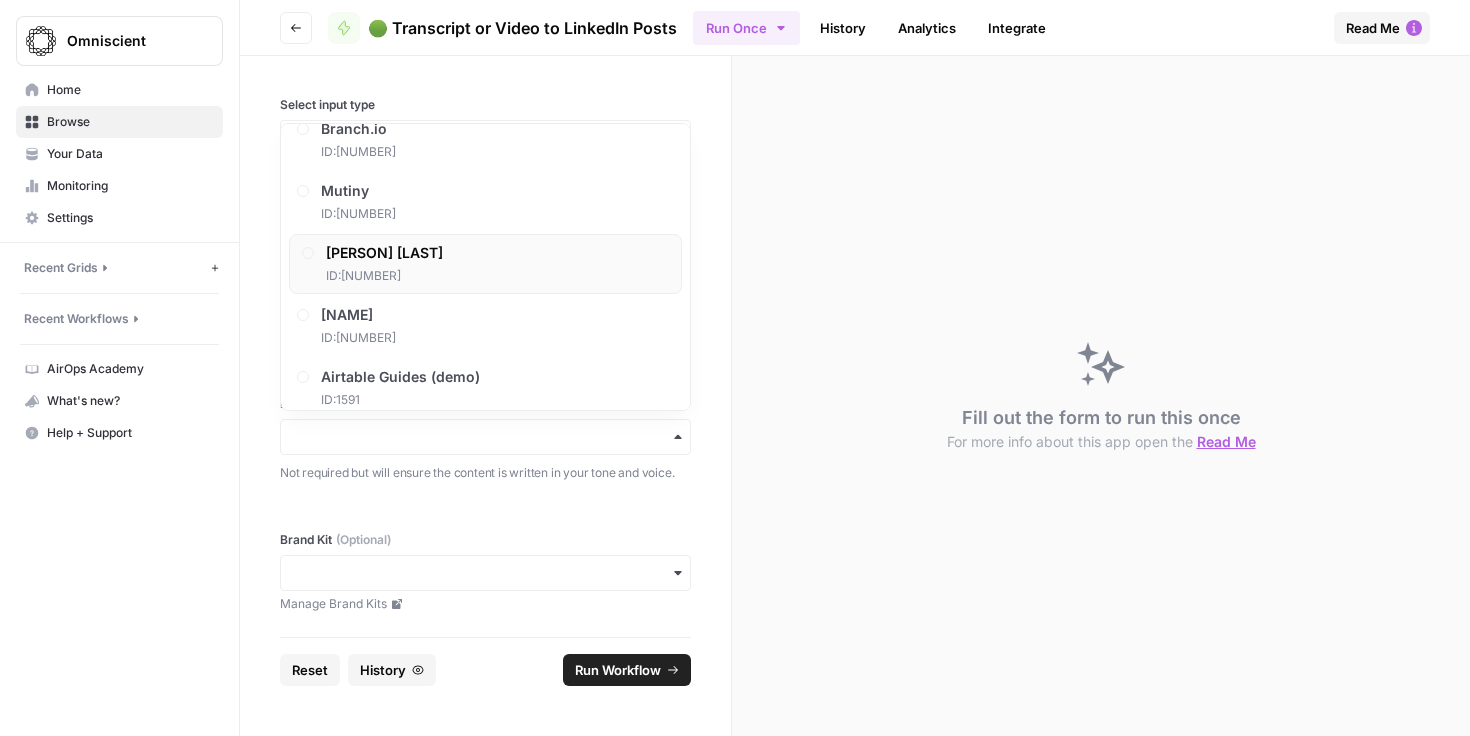 scroll, scrollTop: 1280, scrollLeft: 0, axis: vertical 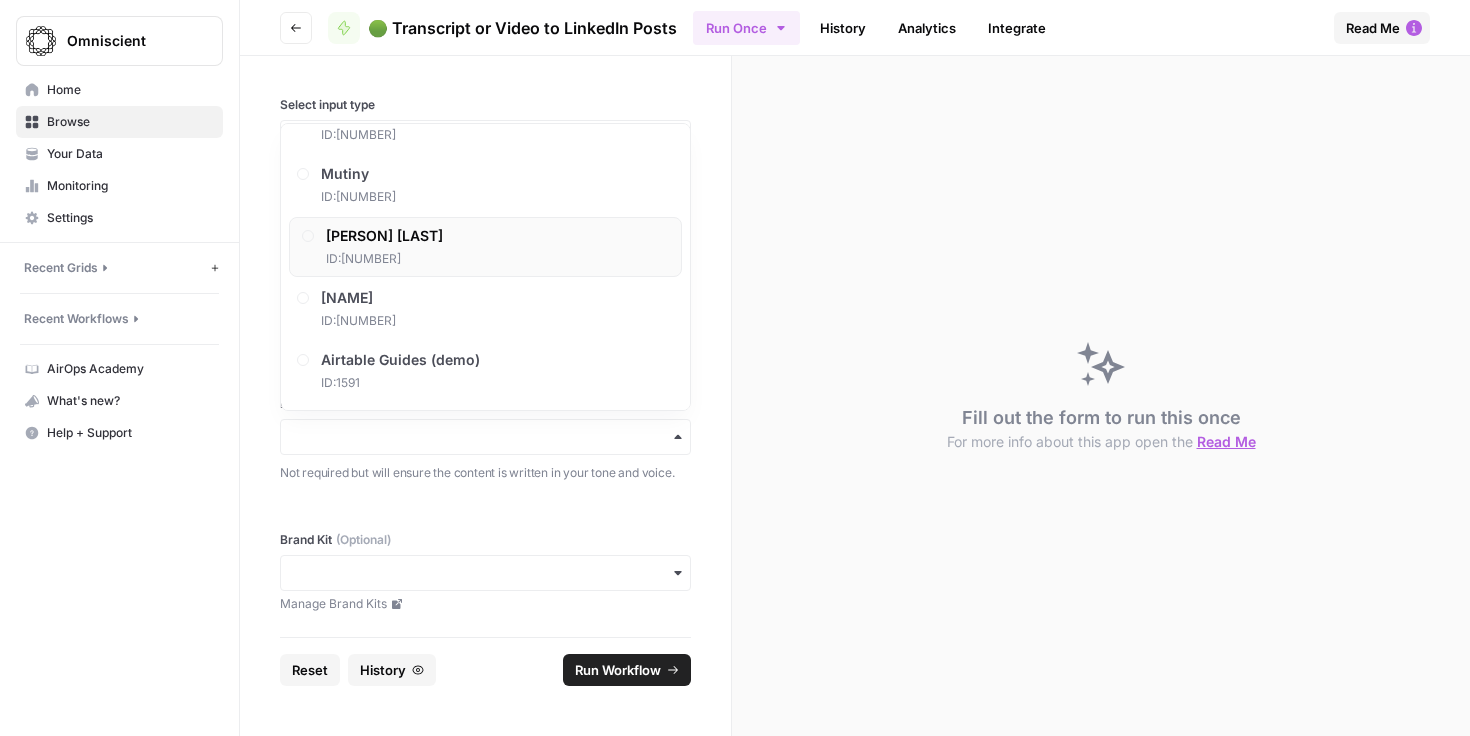 click on "[PERSON] [LAST] ID:  [NUMBER]" at bounding box center (485, 247) 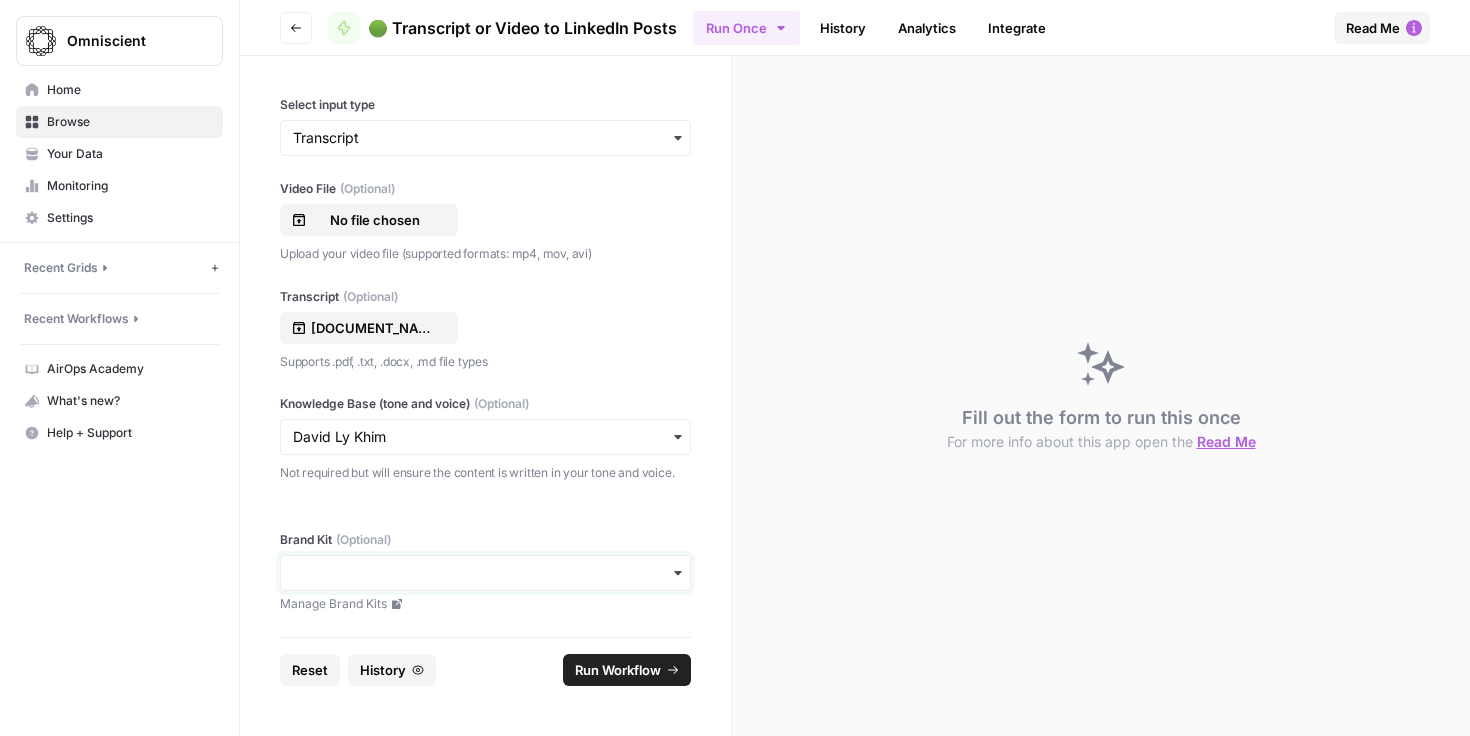 click on "Brand Kit (Optional)" at bounding box center (485, 573) 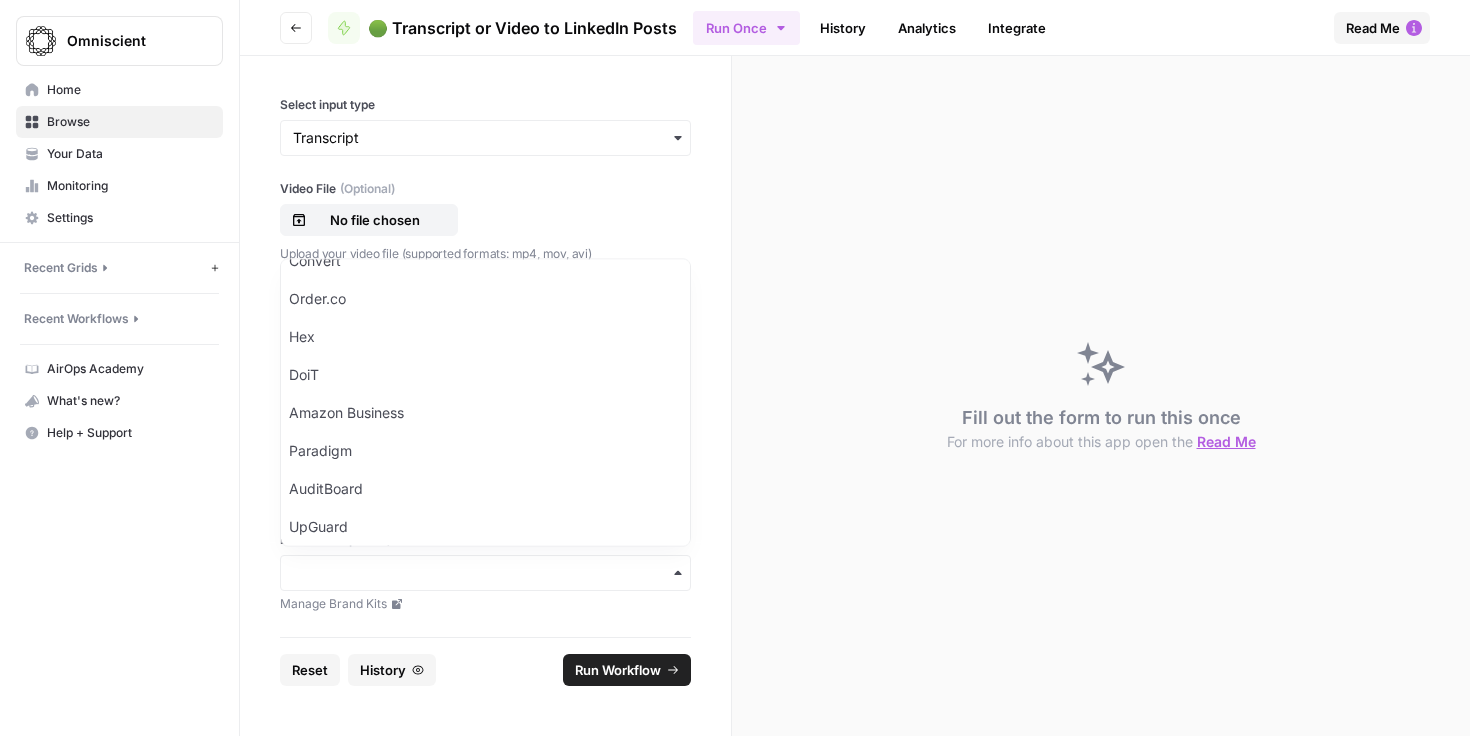 scroll, scrollTop: 528, scrollLeft: 0, axis: vertical 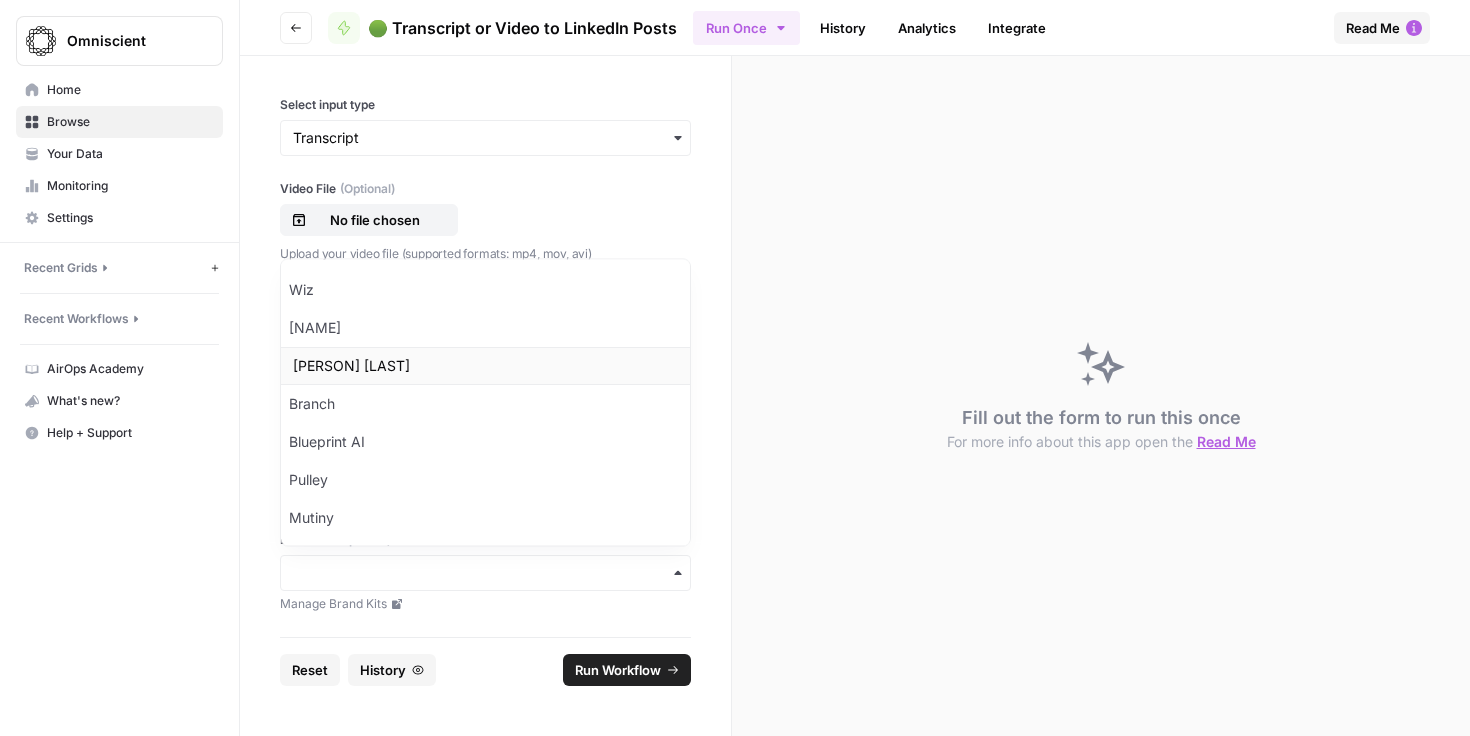 click on "[PERSON] [LAST]" at bounding box center (485, 367) 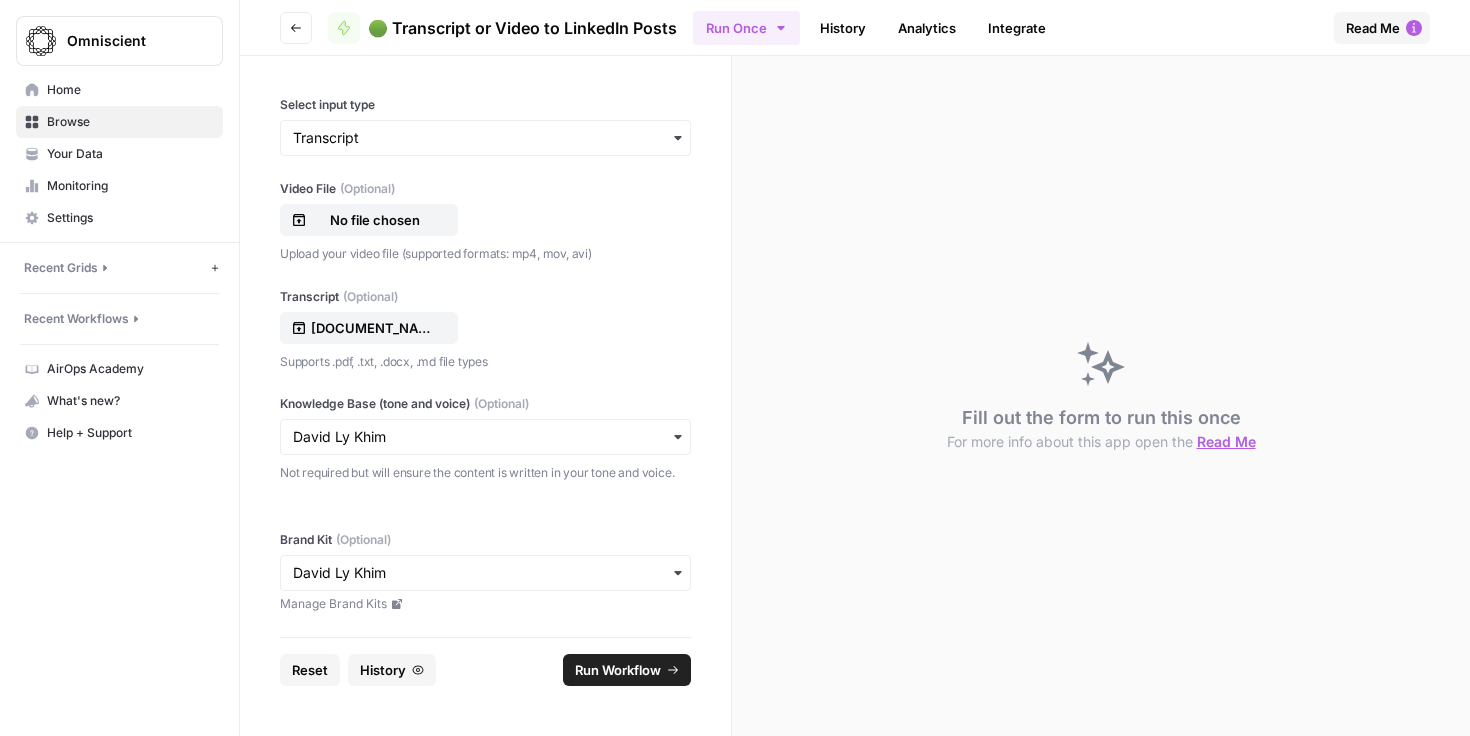 click on "Run Workflow" at bounding box center (627, 670) 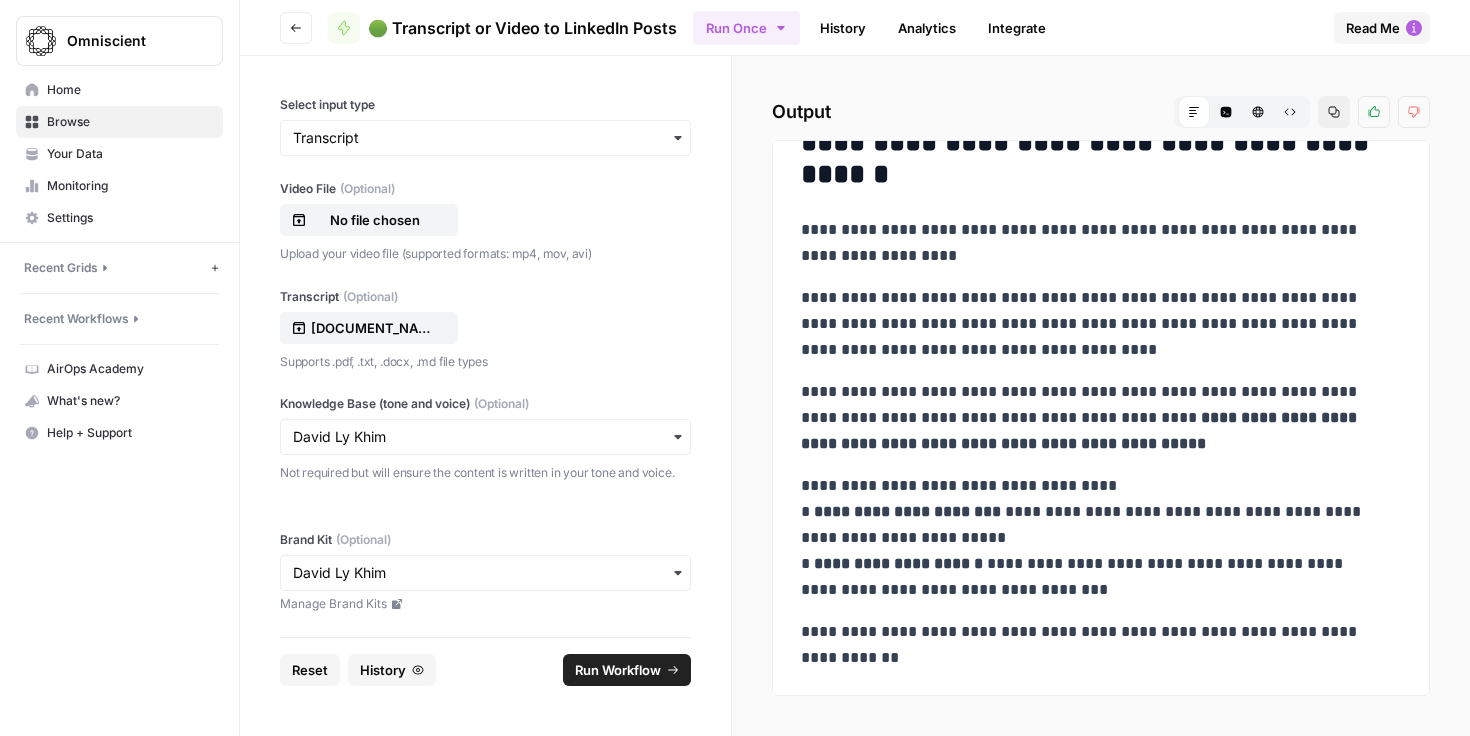 scroll, scrollTop: 5, scrollLeft: 0, axis: vertical 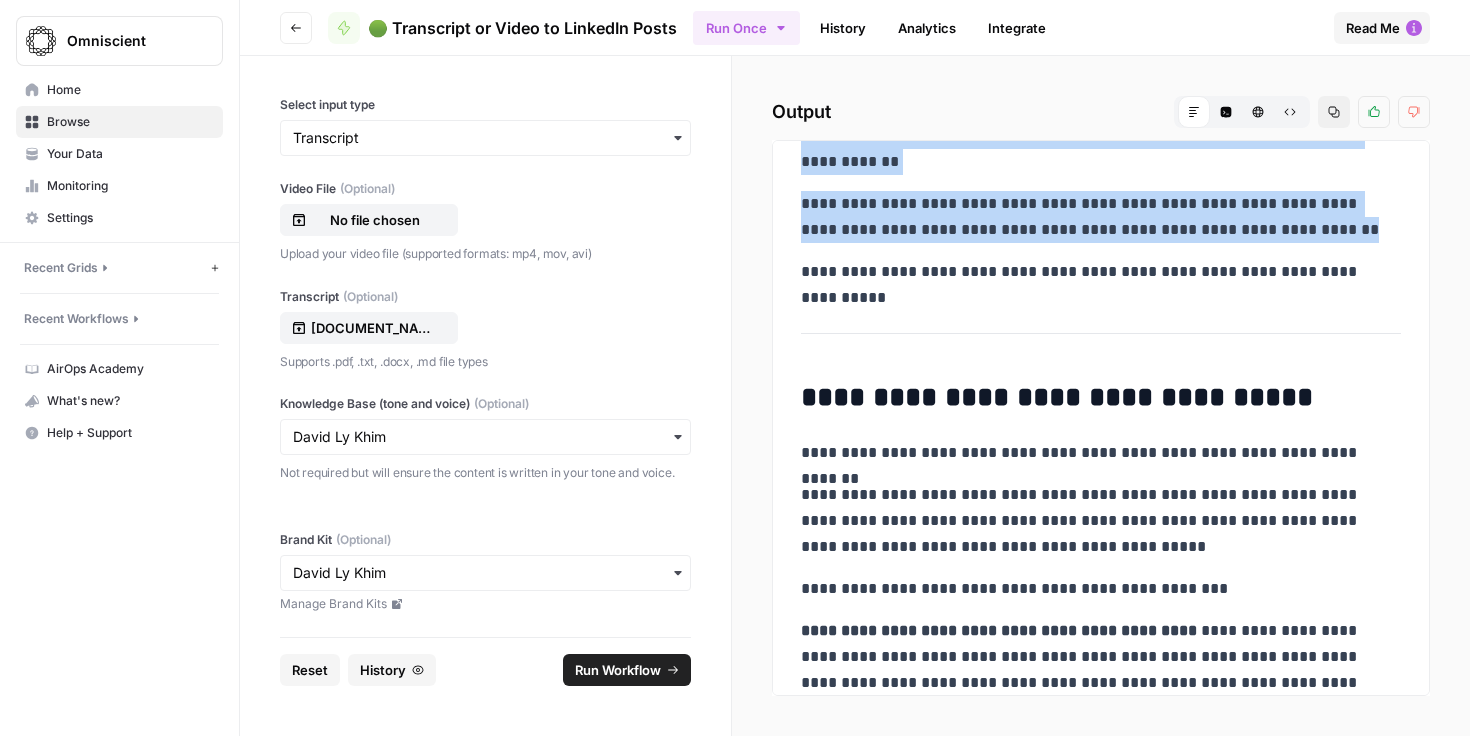 drag, startPoint x: 797, startPoint y: 265, endPoint x: 1301, endPoint y: 294, distance: 504.83365 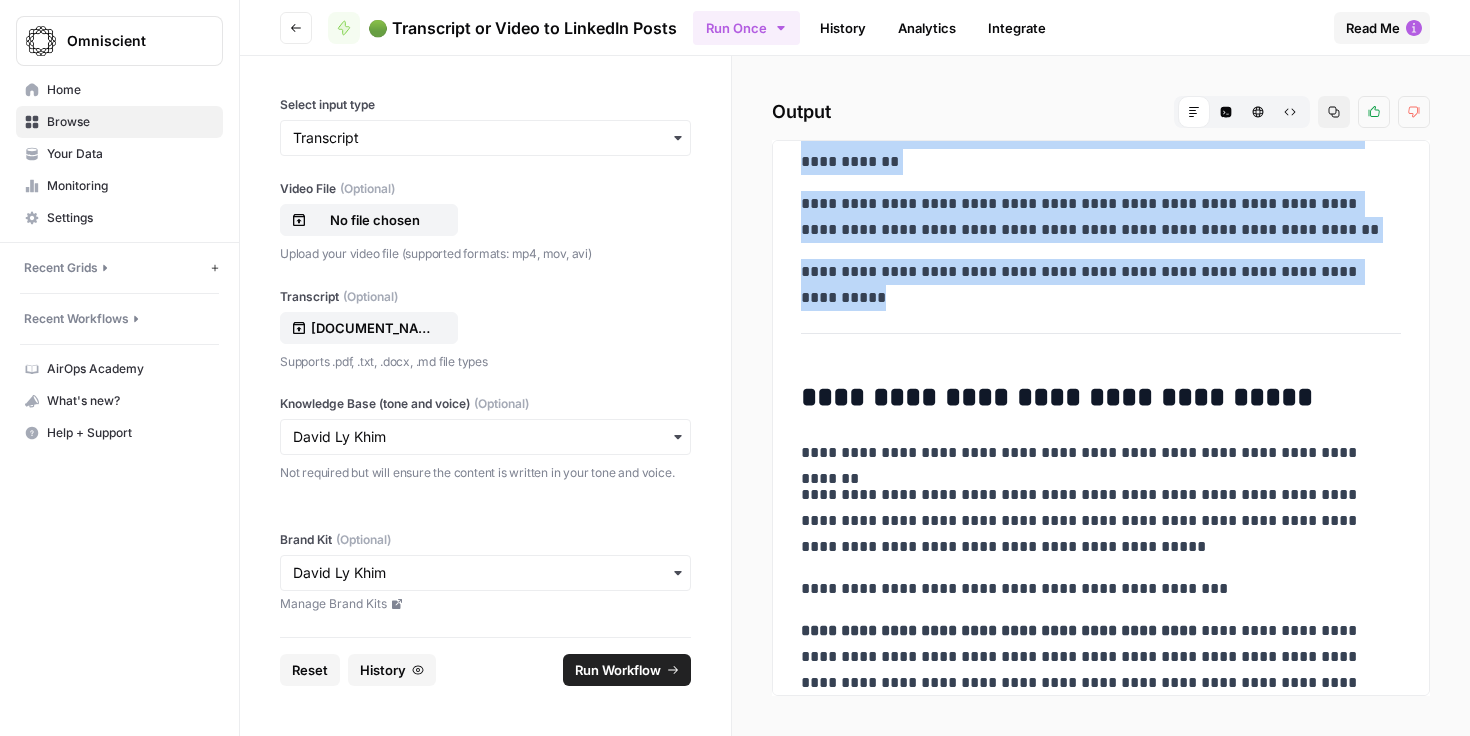 copy on "**********" 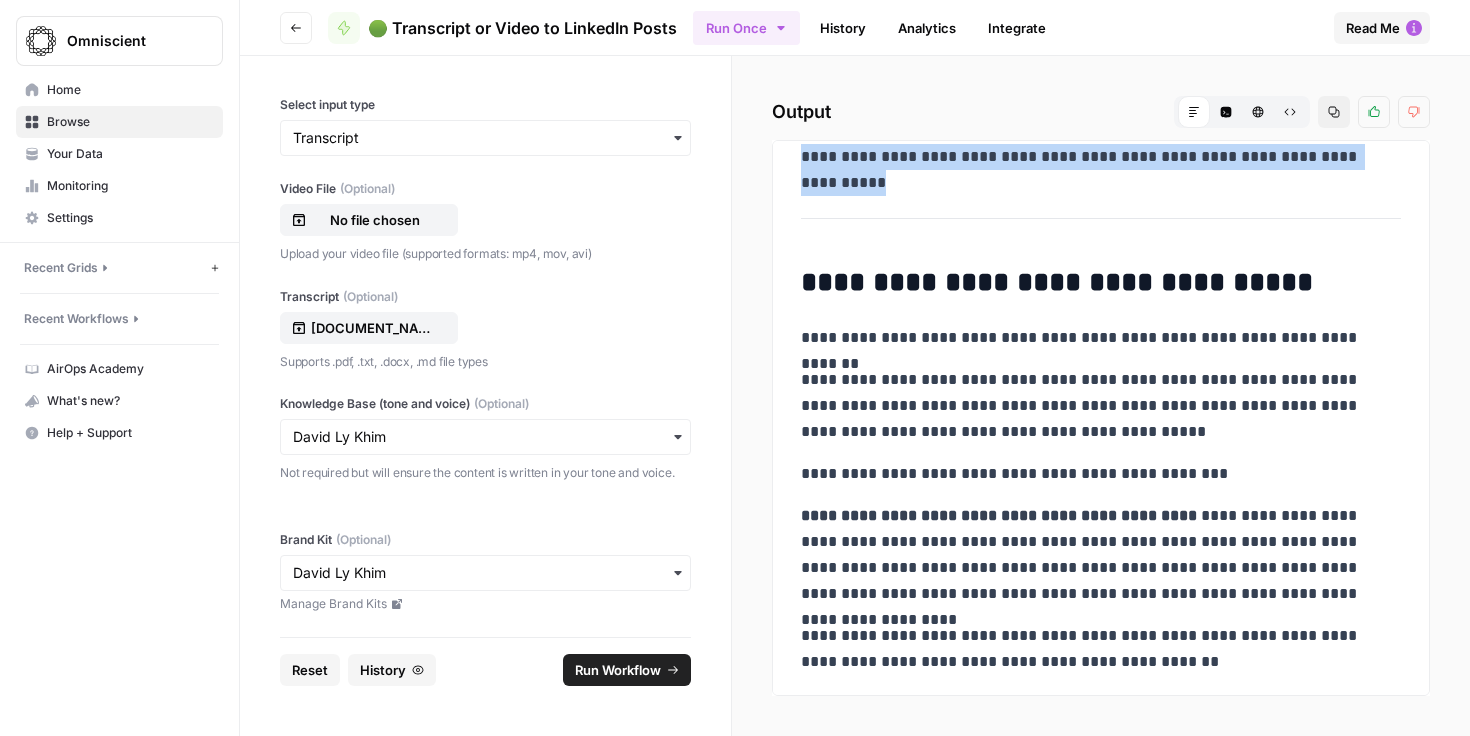 scroll, scrollTop: 650, scrollLeft: 0, axis: vertical 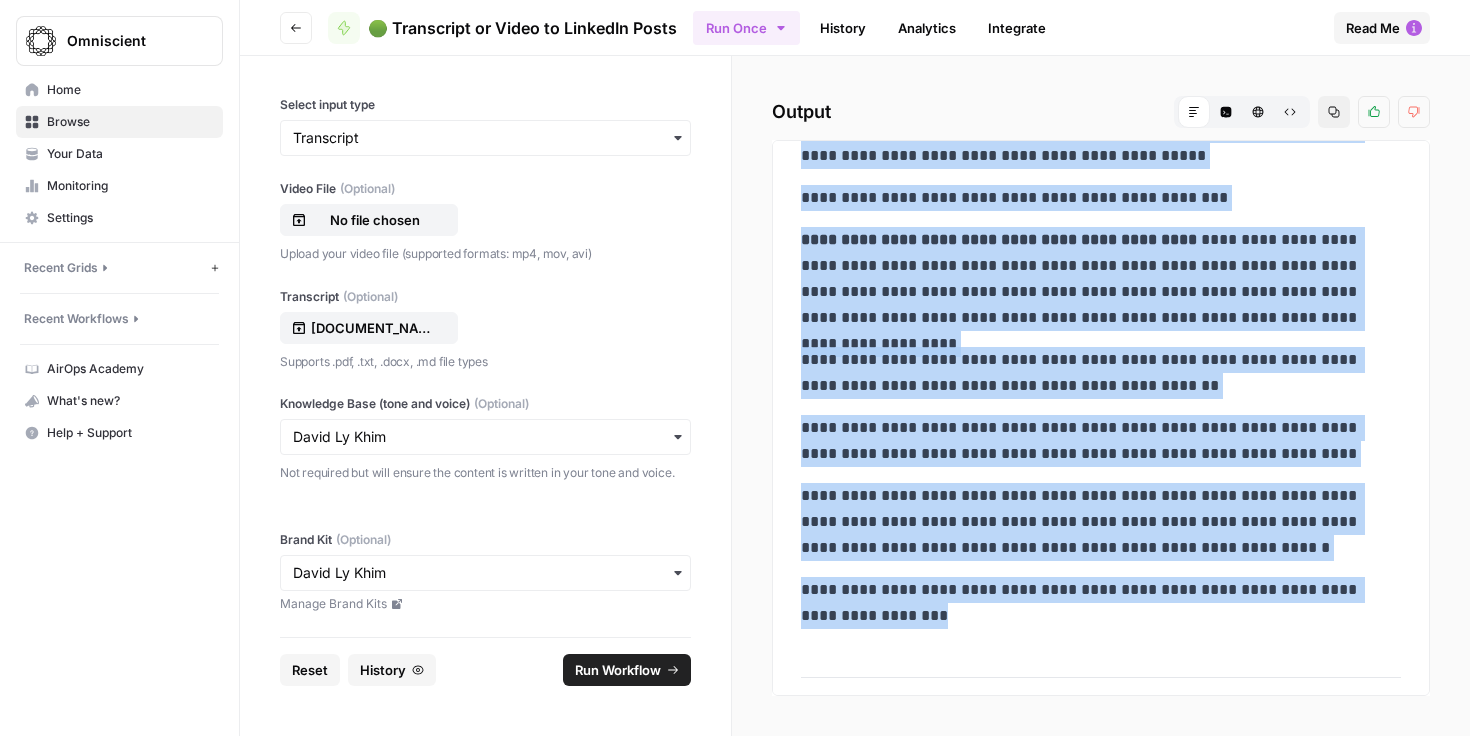 drag, startPoint x: 807, startPoint y: 281, endPoint x: 1001, endPoint y: 606, distance: 378.49835 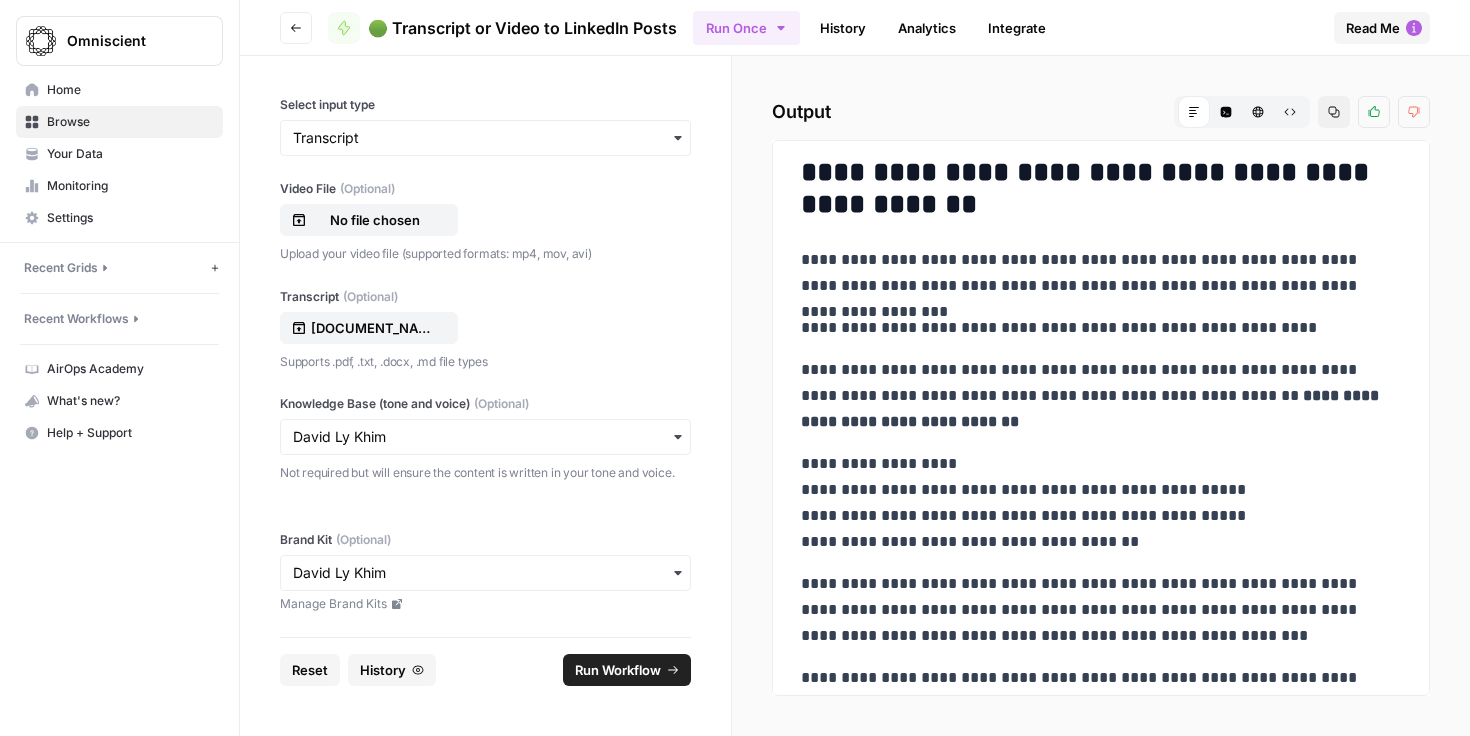 scroll, scrollTop: 1526, scrollLeft: 0, axis: vertical 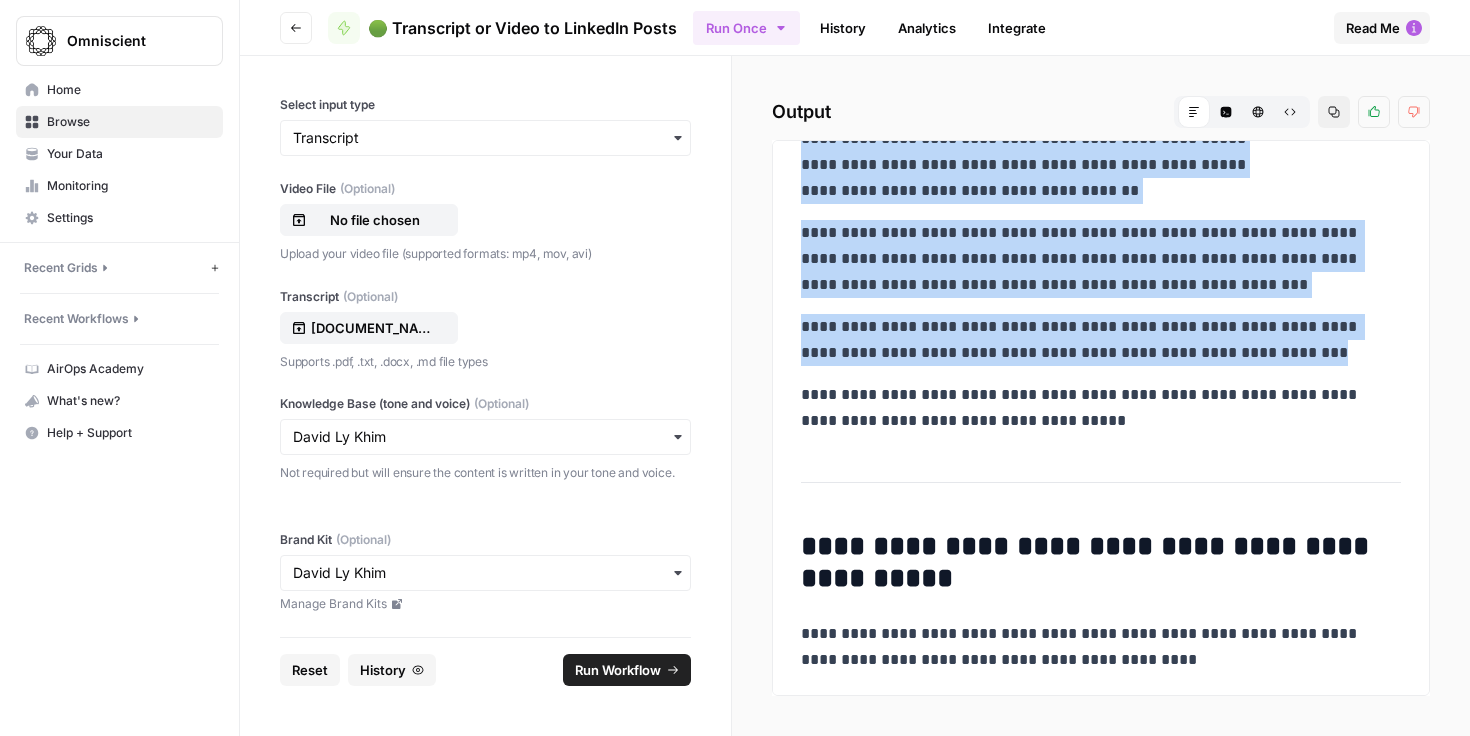 drag, startPoint x: 800, startPoint y: 222, endPoint x: 1211, endPoint y: 471, distance: 480.54346 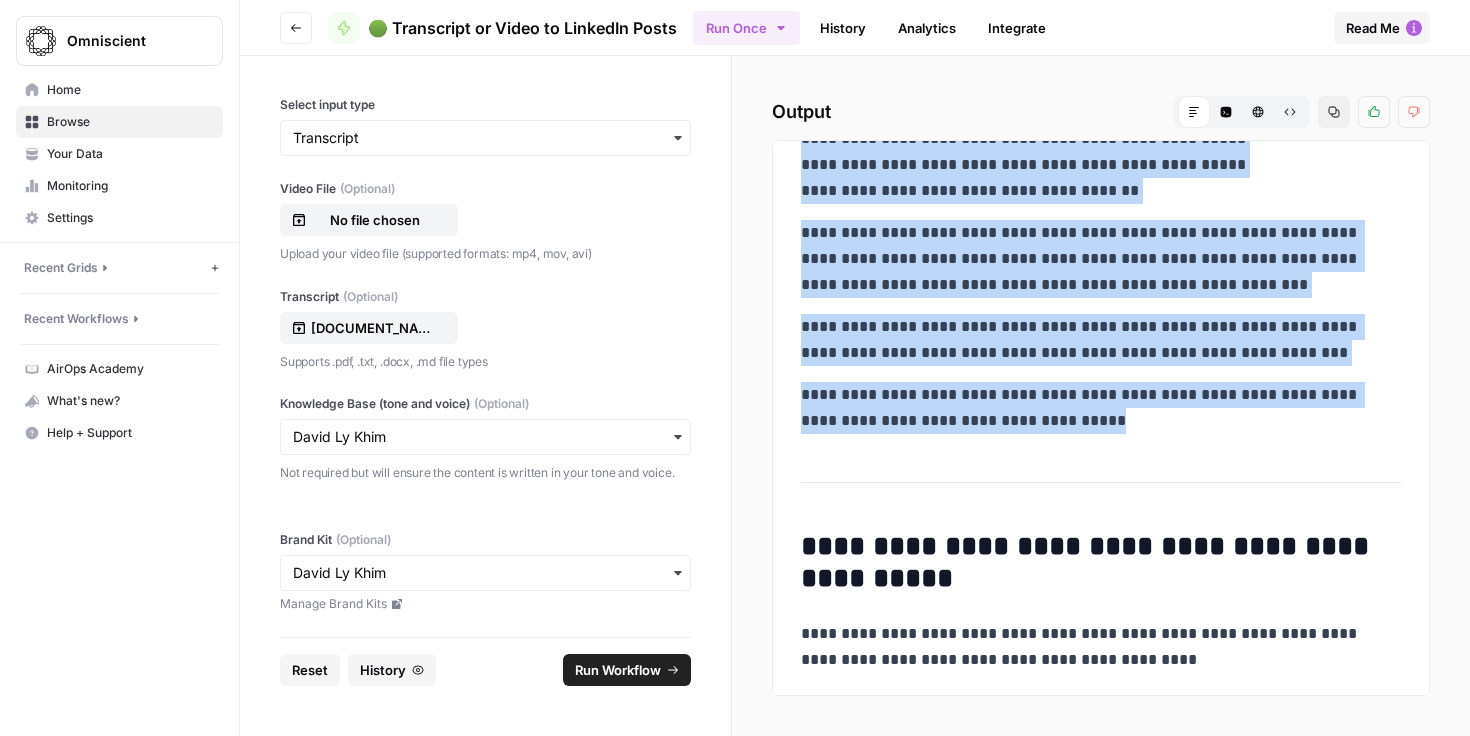 copy on "**********" 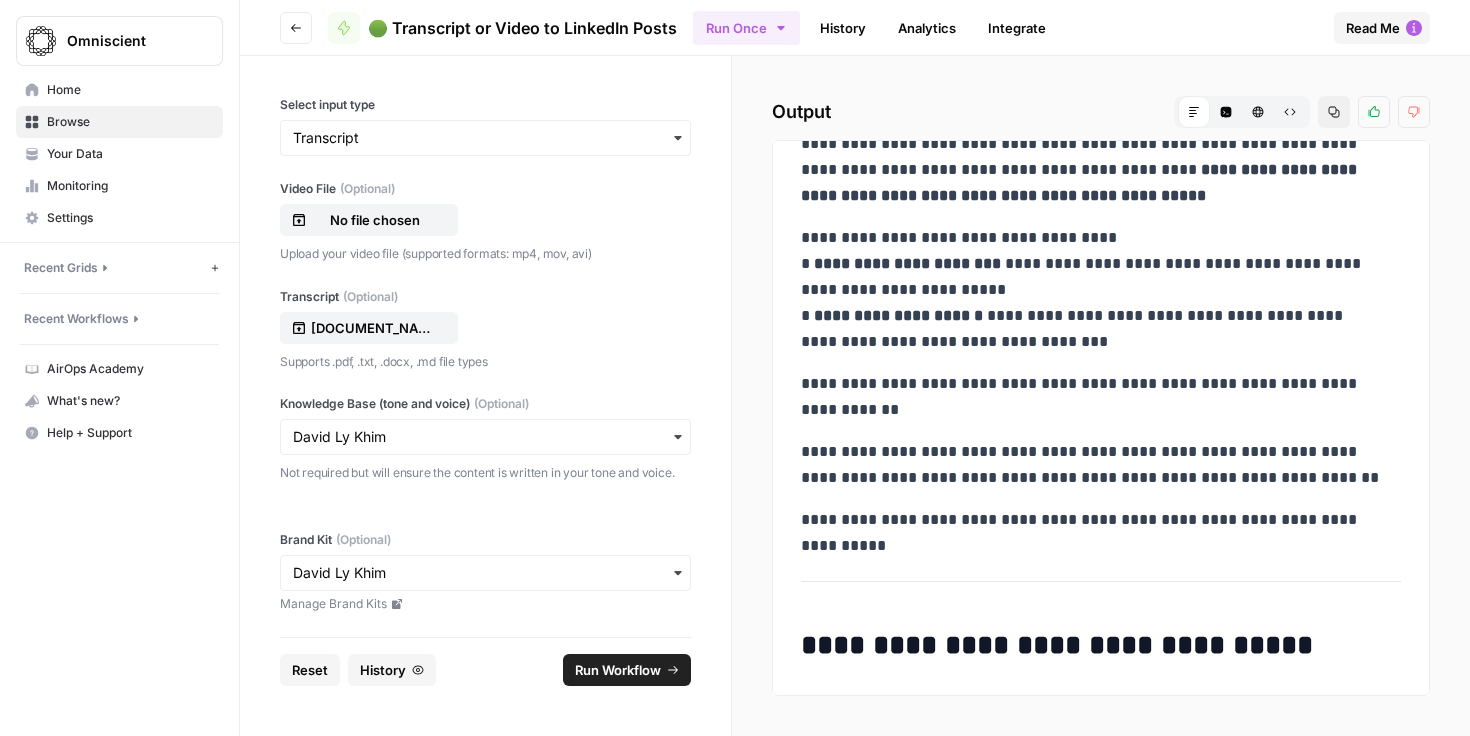scroll, scrollTop: 220, scrollLeft: 0, axis: vertical 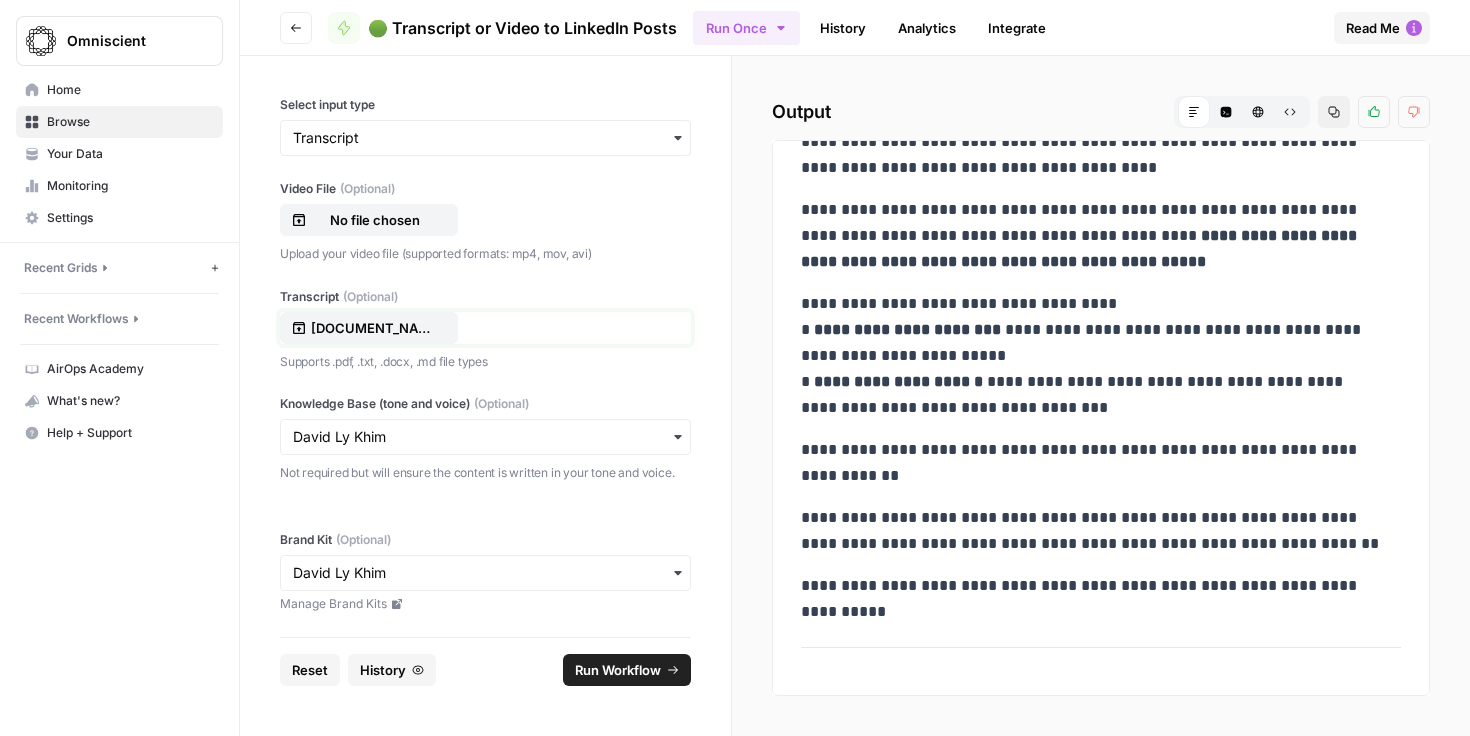 click on "Monthly-Company-All-Hands-61b40890-950e.pdf" at bounding box center [375, 328] 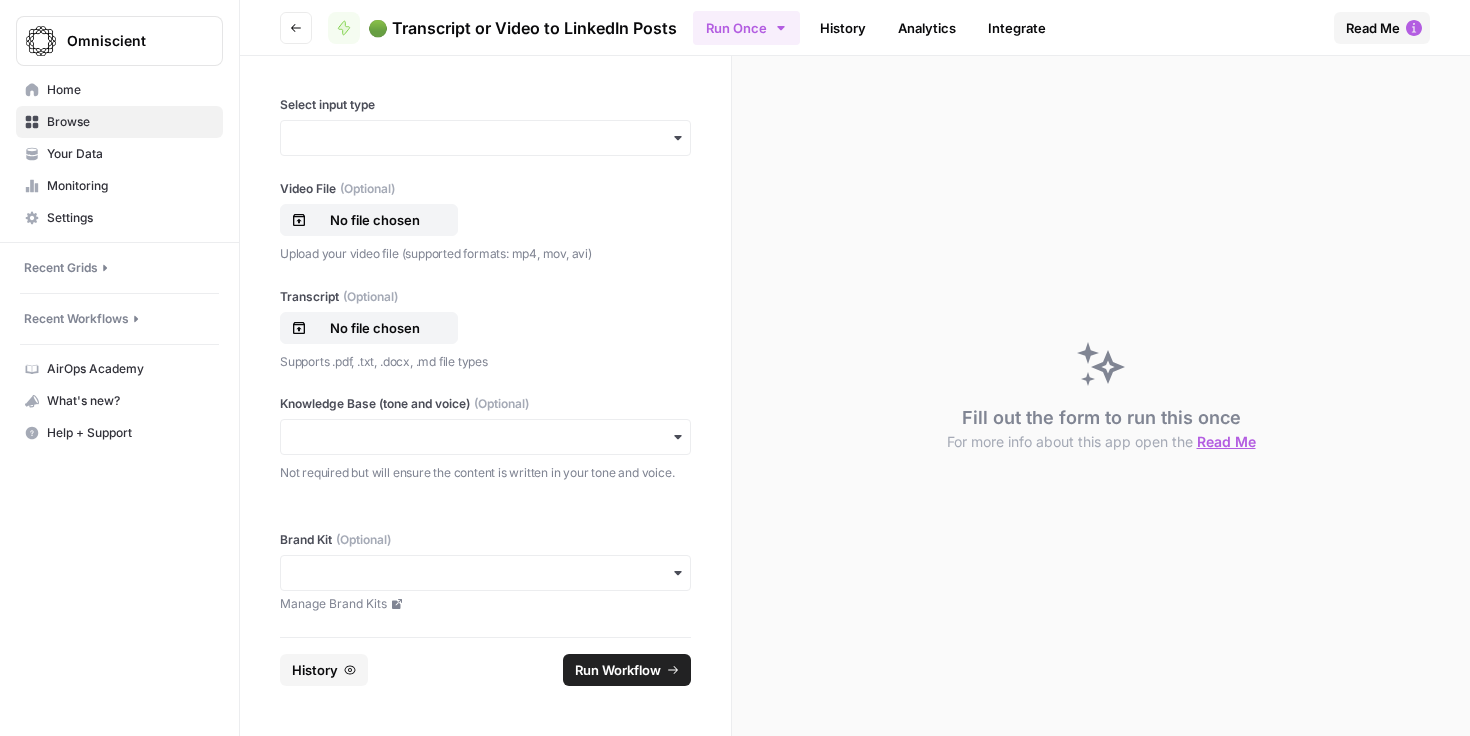 scroll, scrollTop: 0, scrollLeft: 0, axis: both 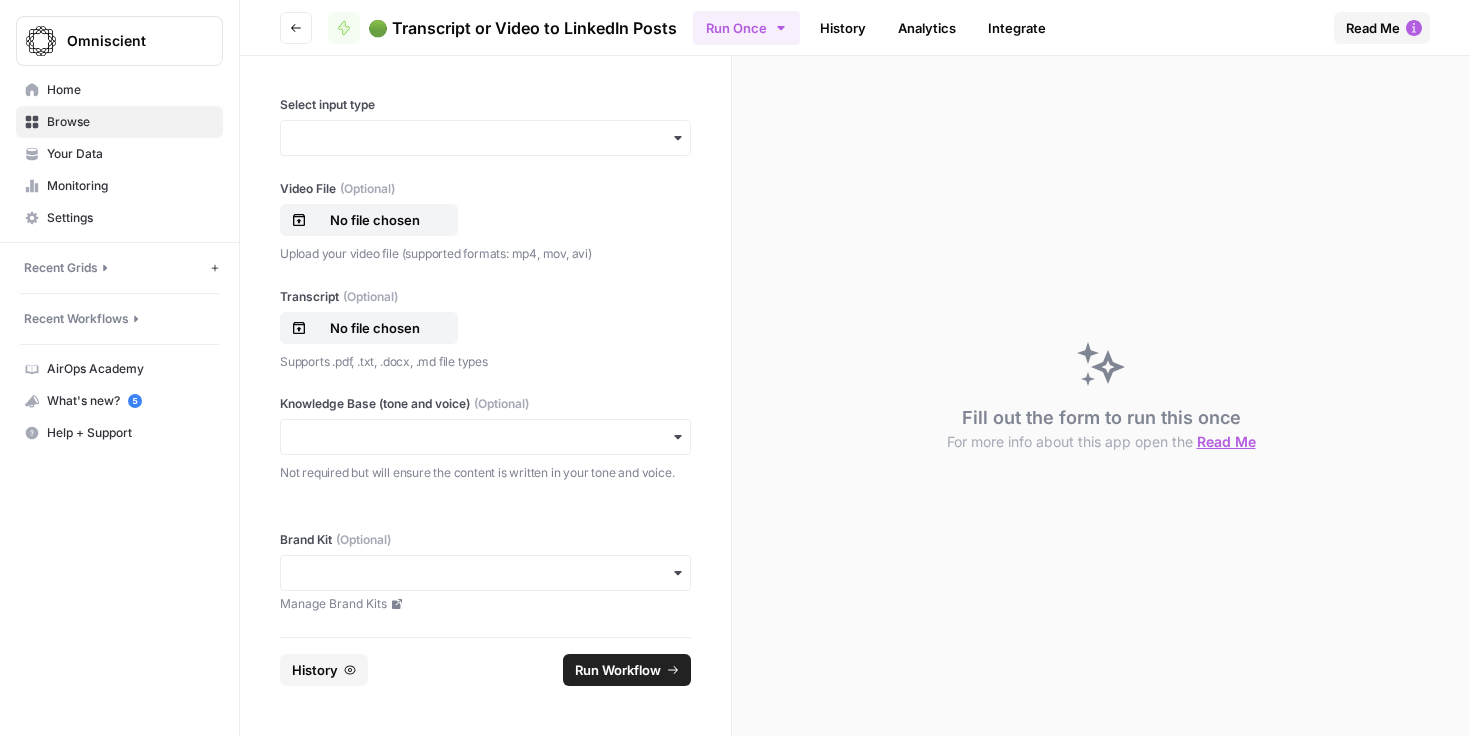 click at bounding box center (485, 138) 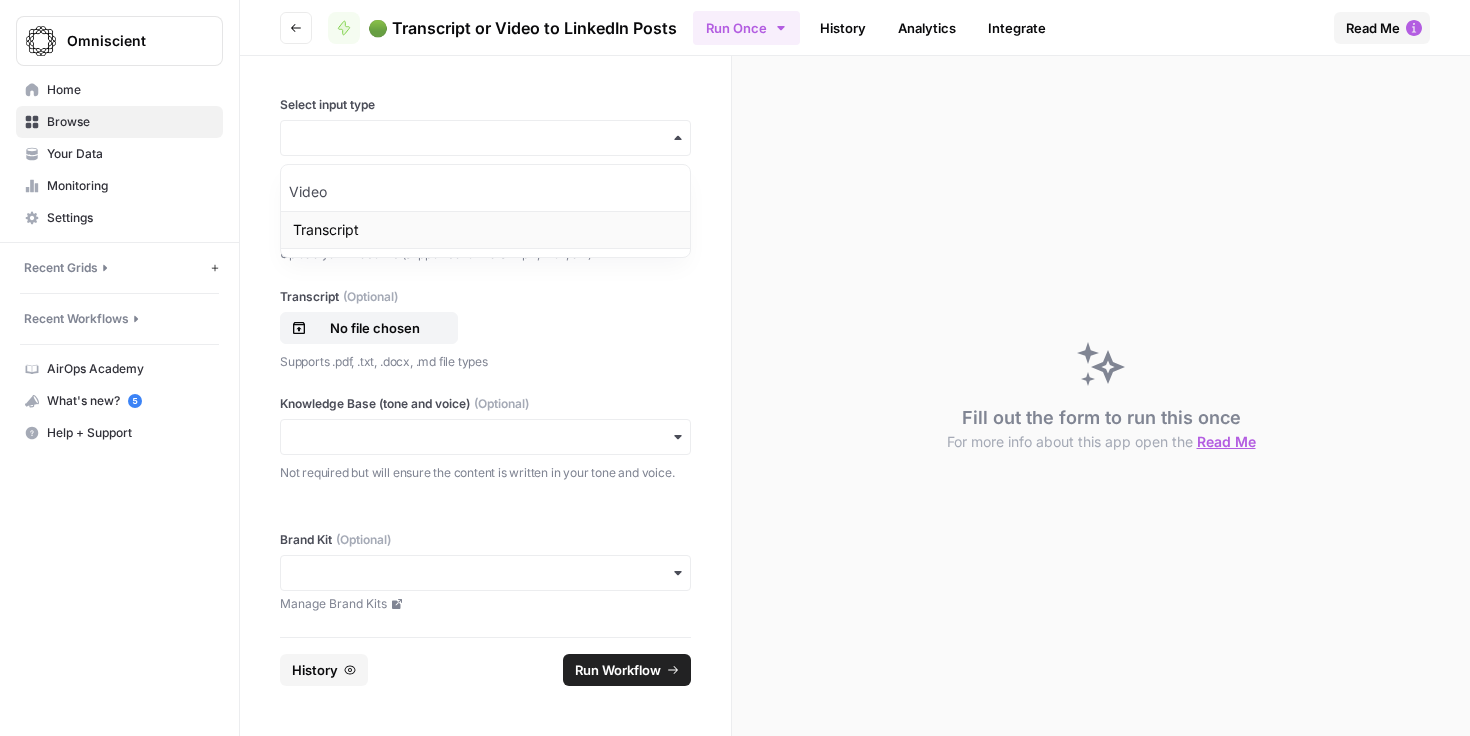 click on "Transcript" at bounding box center (485, 230) 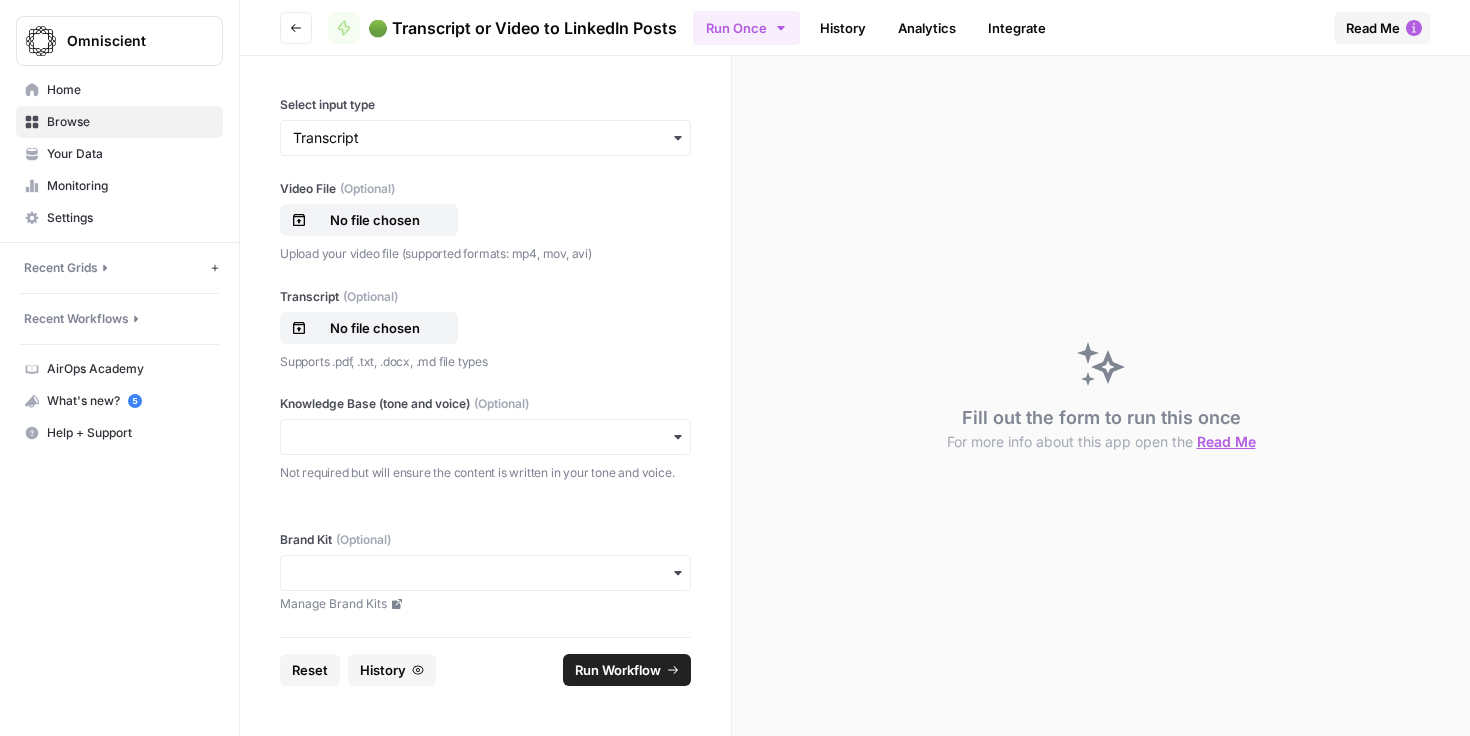 click on "Transcript (Optional) No file chosen Supports .pdf, .txt, .docx, .md file types" at bounding box center (485, 330) 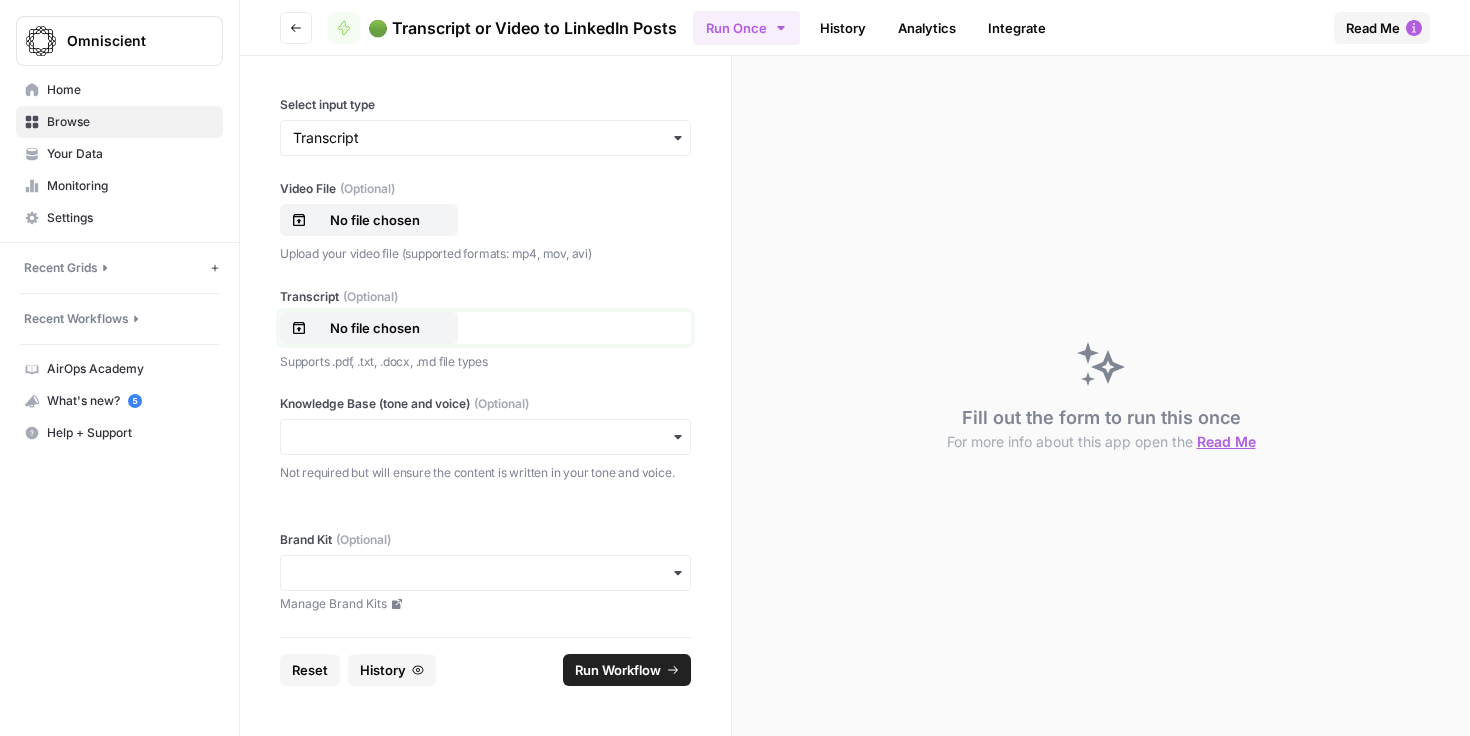 click on "No file chosen" at bounding box center [375, 328] 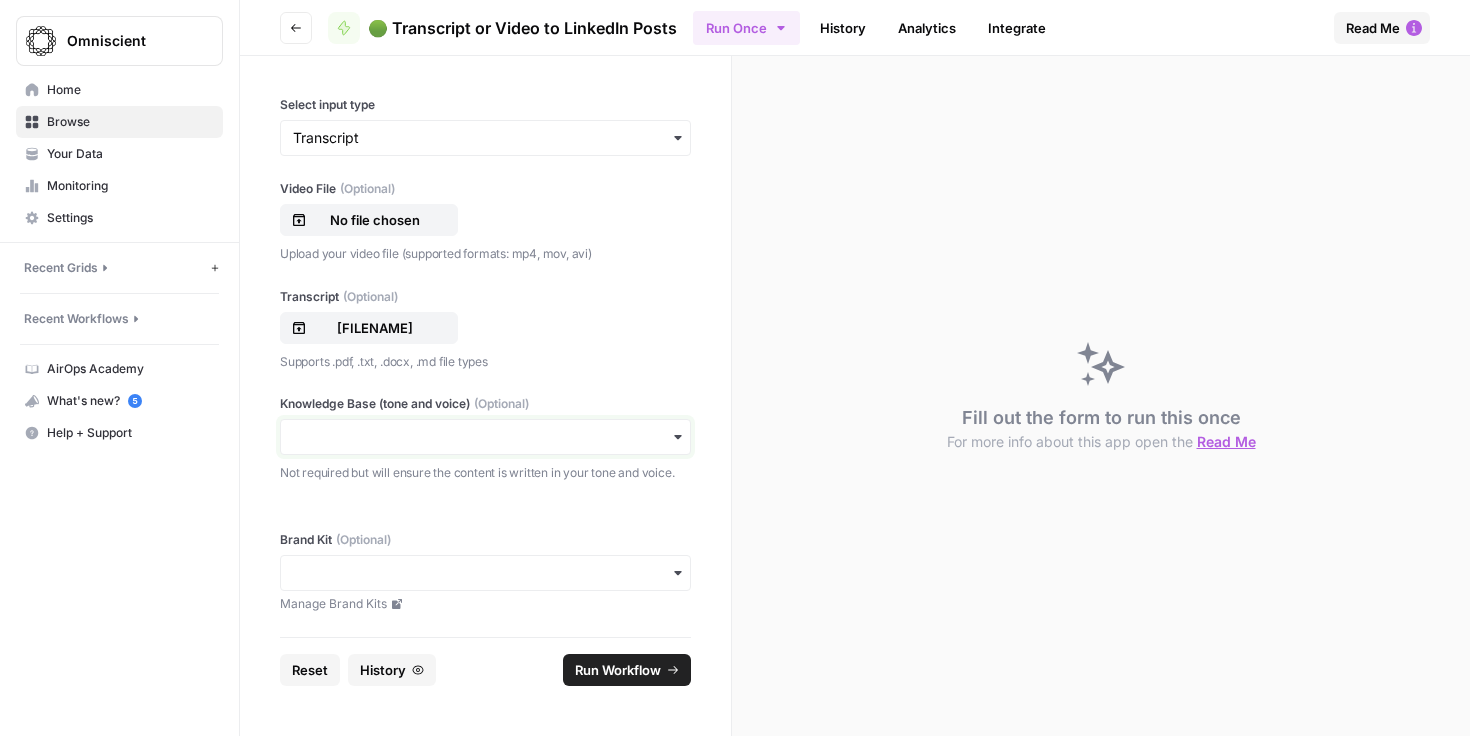 click on "Knowledge Base (tone and voice) (Optional)" at bounding box center [485, 437] 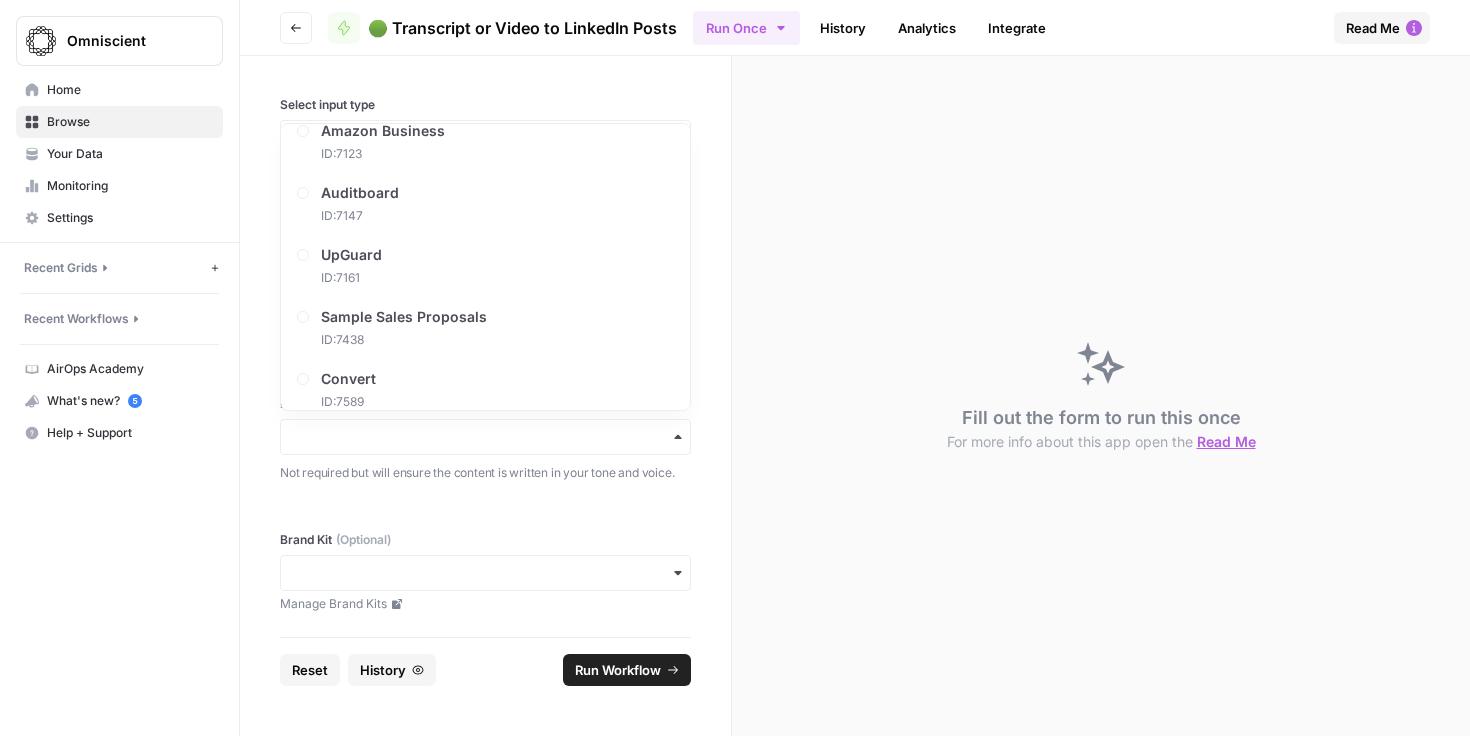 scroll, scrollTop: 1280, scrollLeft: 0, axis: vertical 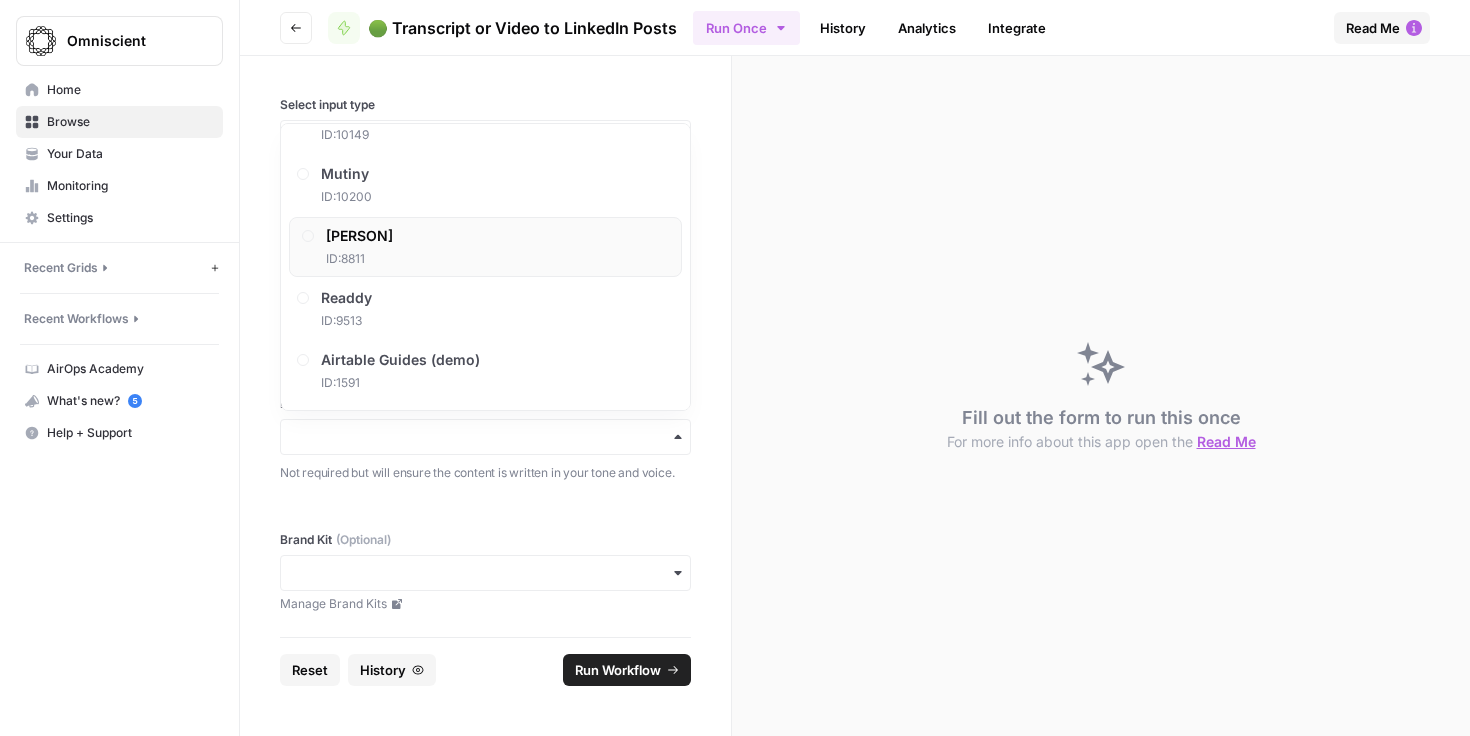 click on "[PERSON] [LAST] ID:  [NUMBER]" at bounding box center [485, 247] 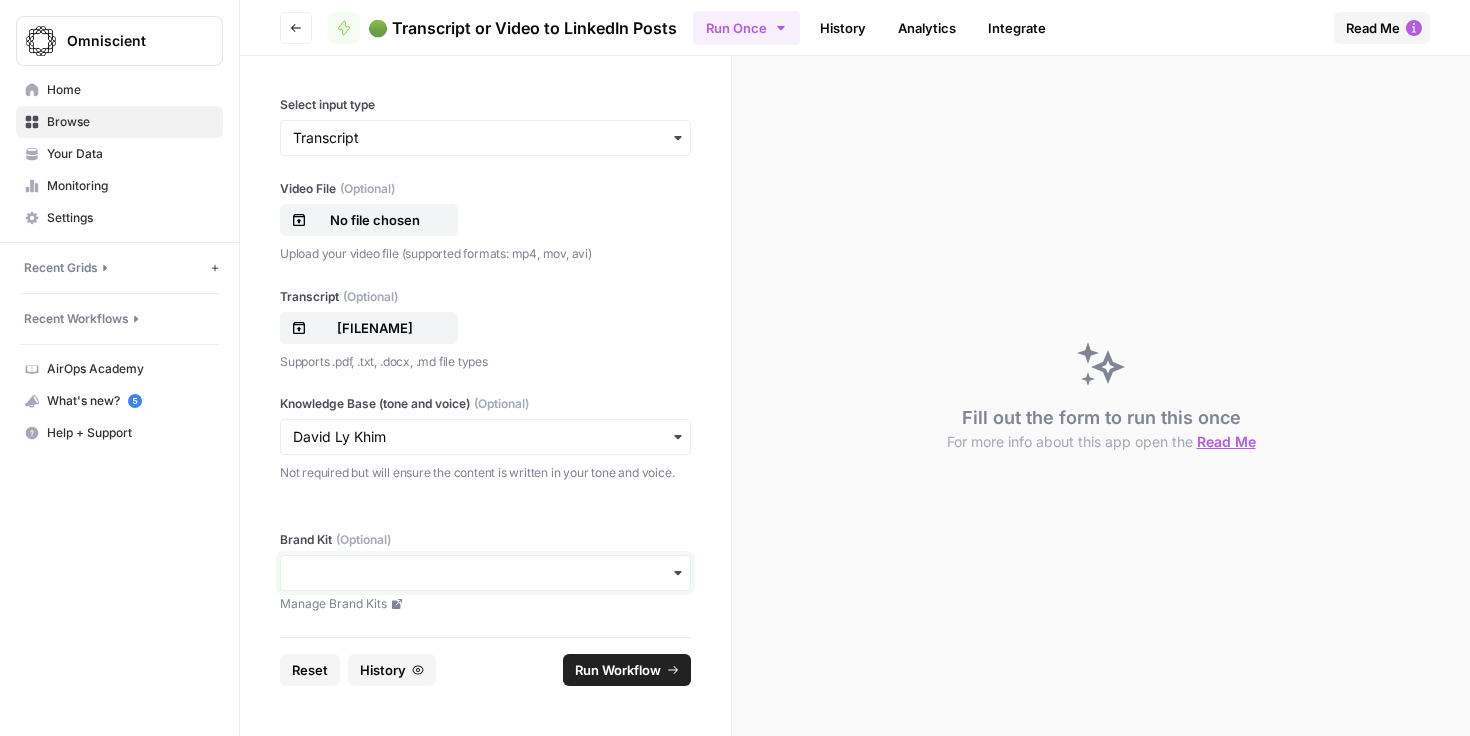 click on "Brand Kit (Optional)" at bounding box center [485, 573] 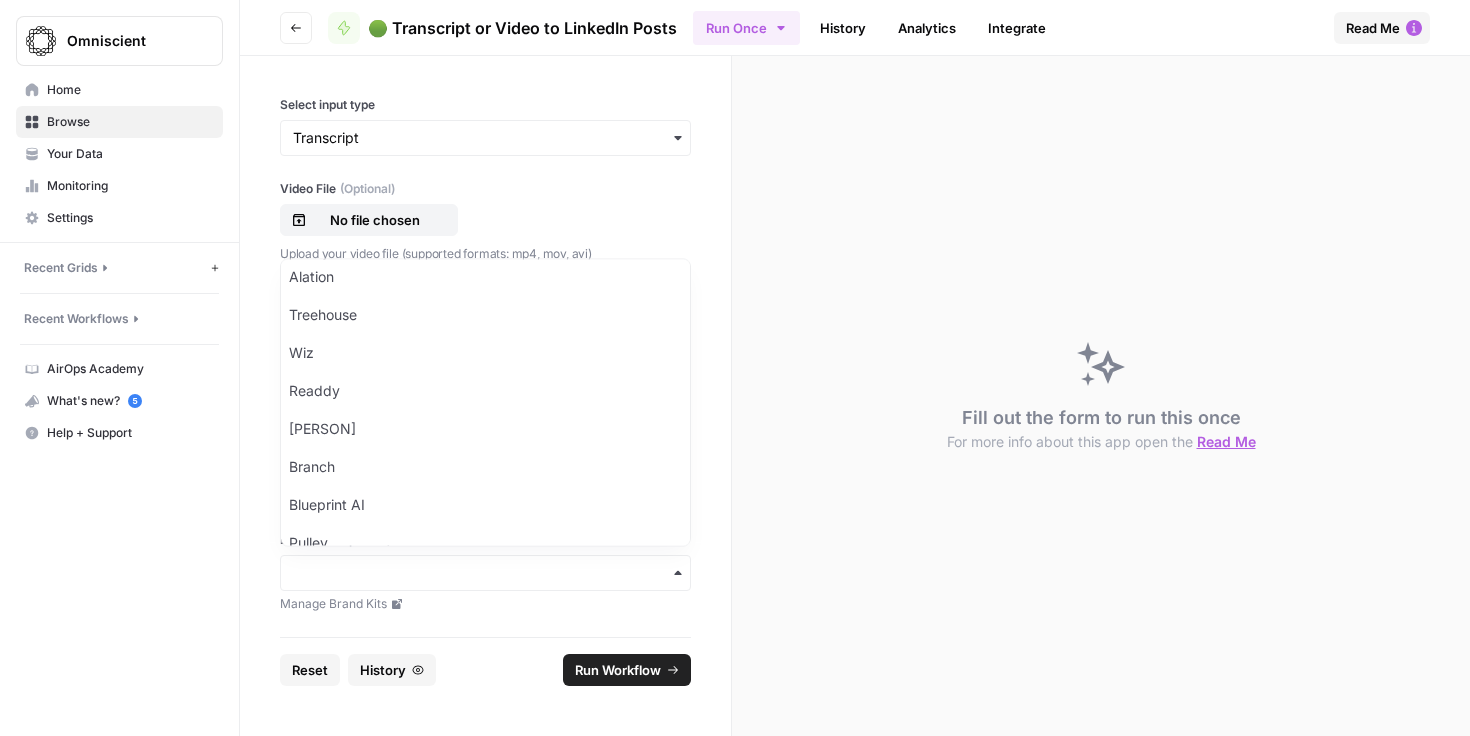 scroll, scrollTop: 528, scrollLeft: 0, axis: vertical 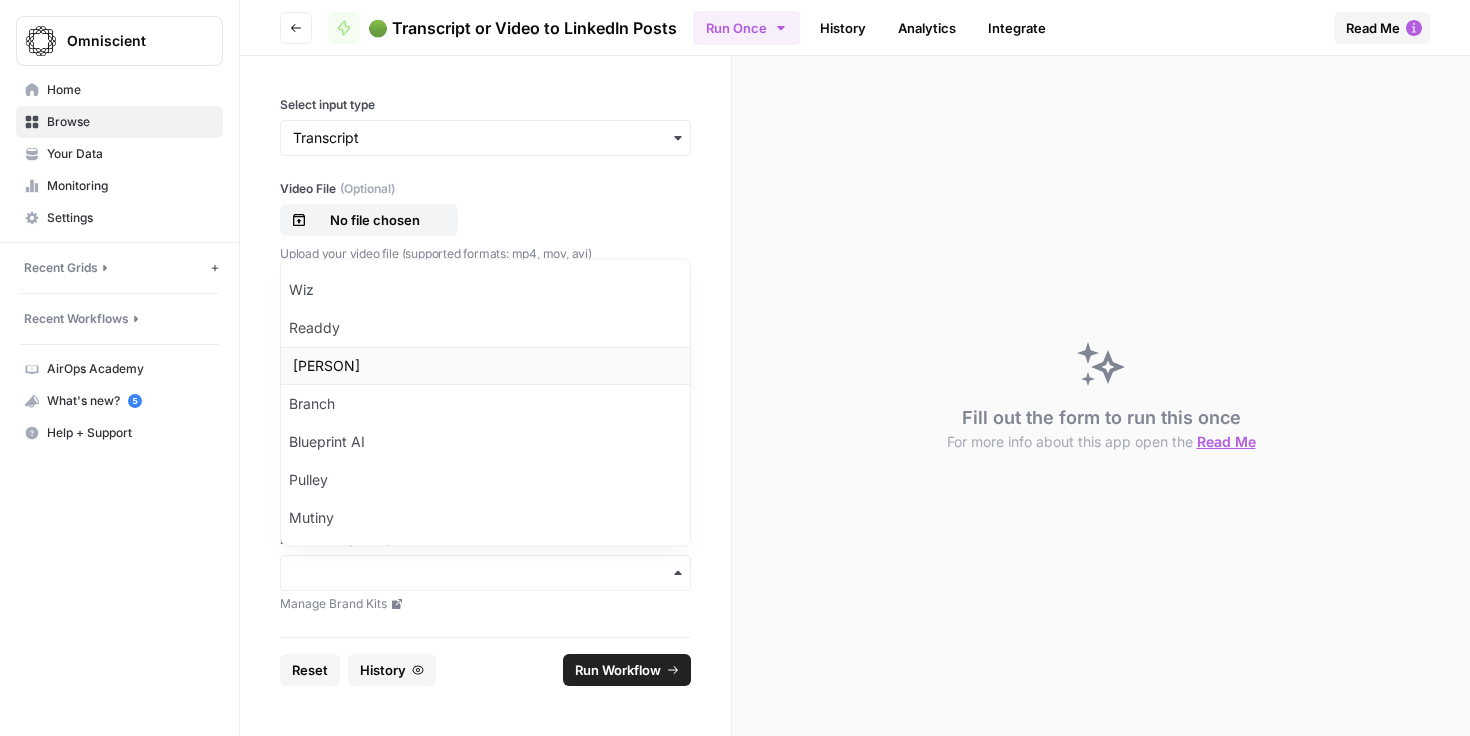 click on "[PERSON] [LAST]" at bounding box center [485, 367] 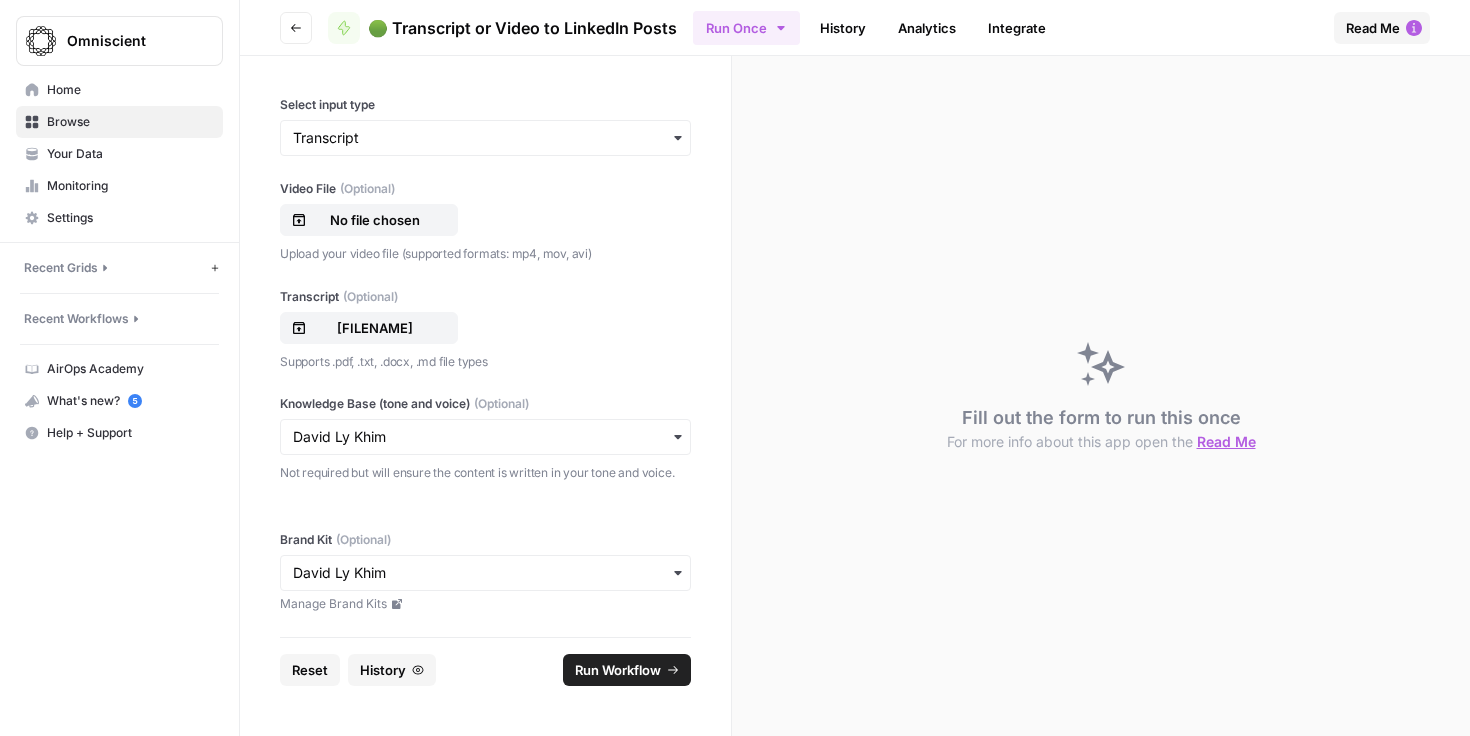 click on "Run Workflow" at bounding box center (618, 670) 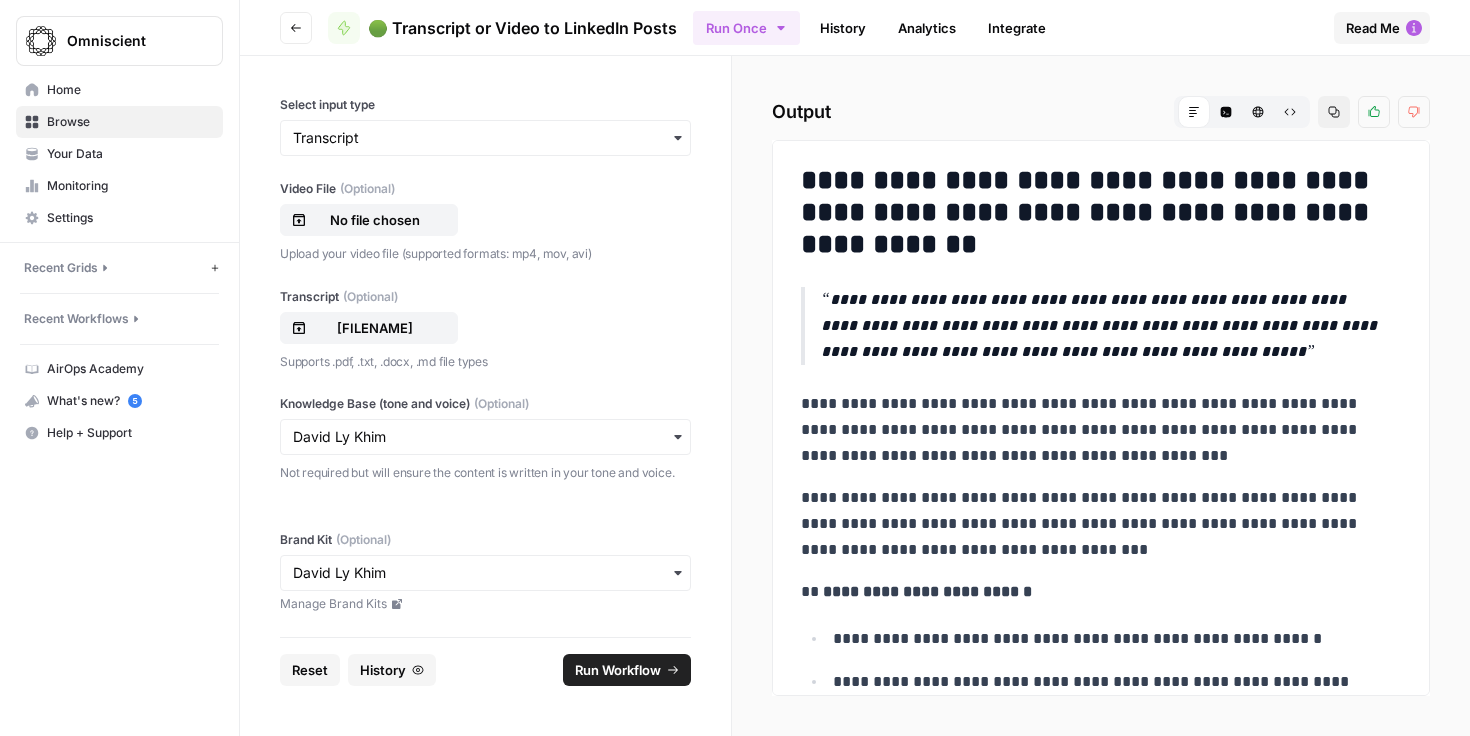 scroll, scrollTop: 0, scrollLeft: 0, axis: both 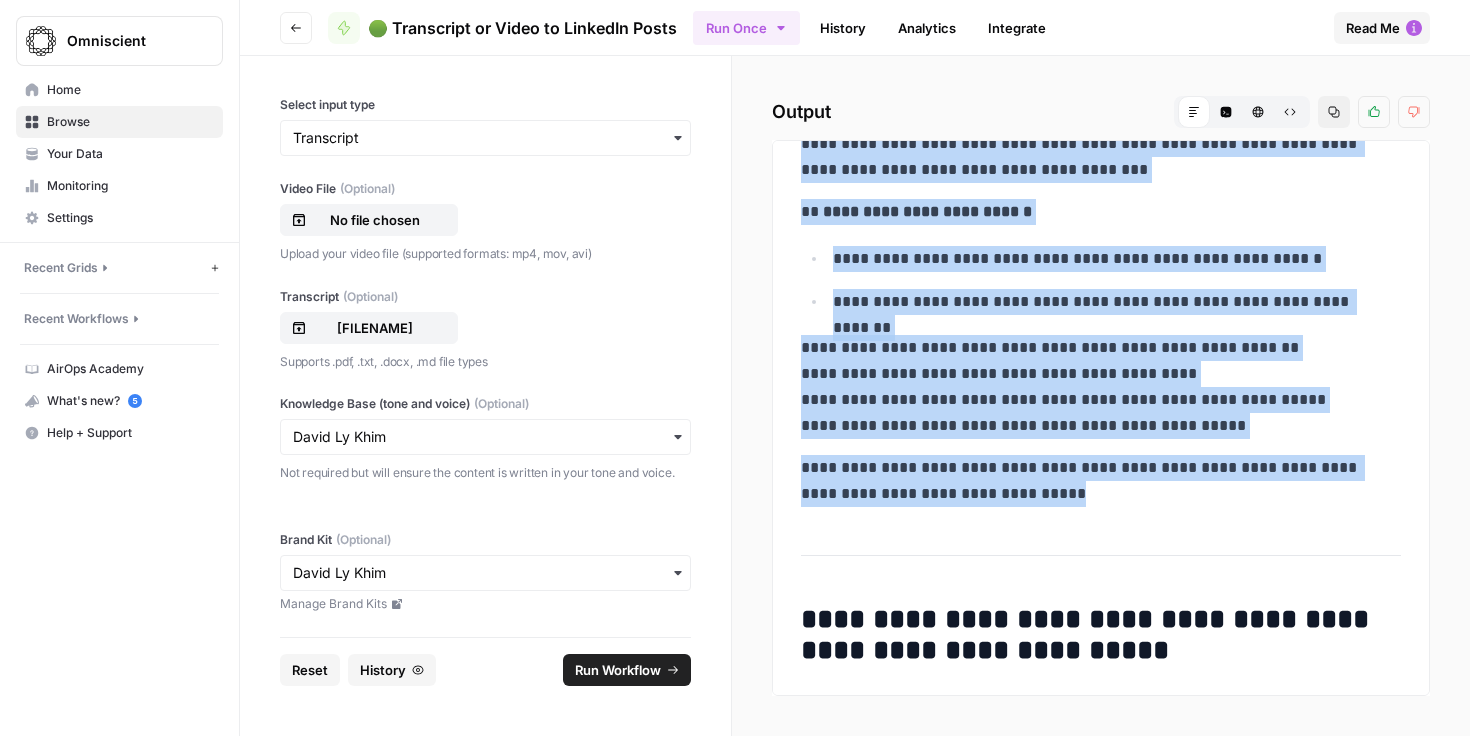 drag, startPoint x: 777, startPoint y: 272, endPoint x: 1170, endPoint y: 510, distance: 459.44858 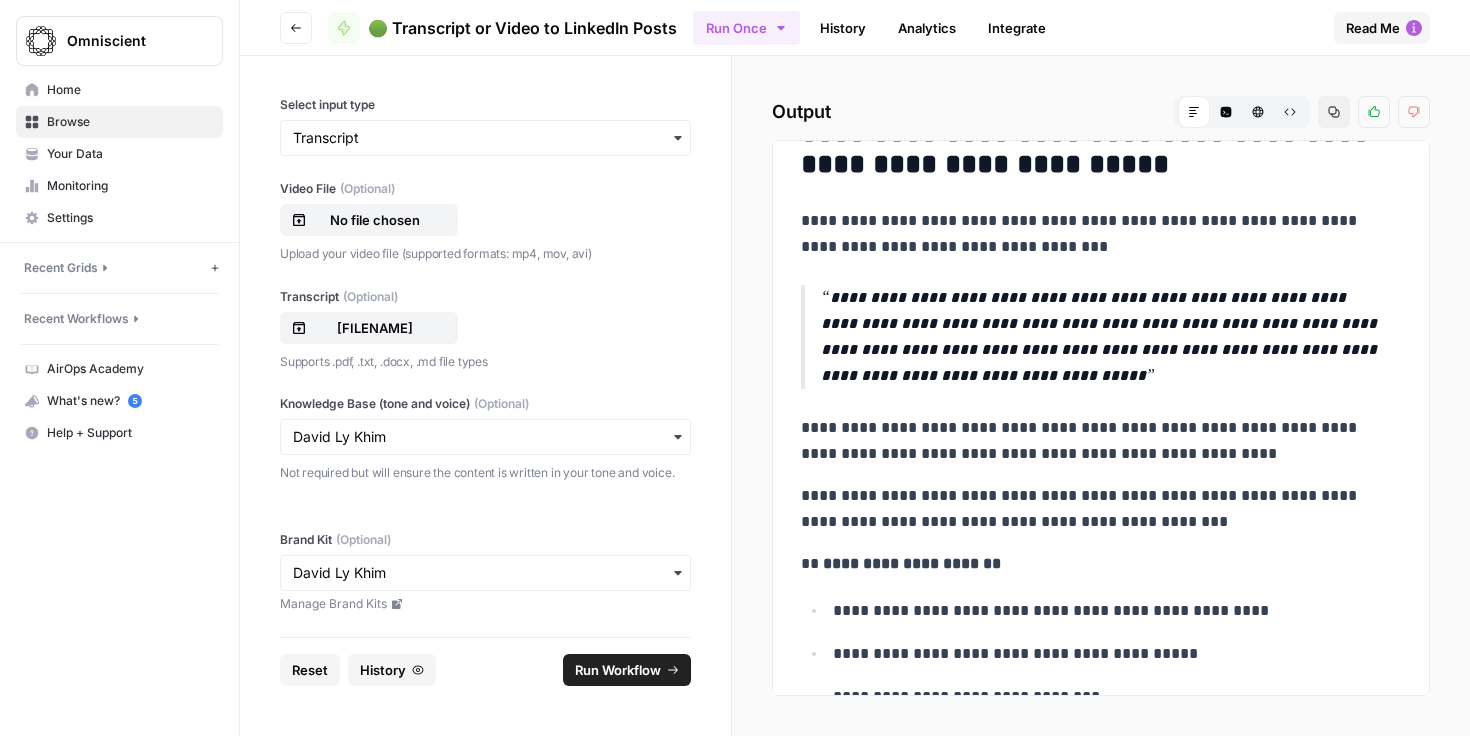 scroll, scrollTop: 963, scrollLeft: 0, axis: vertical 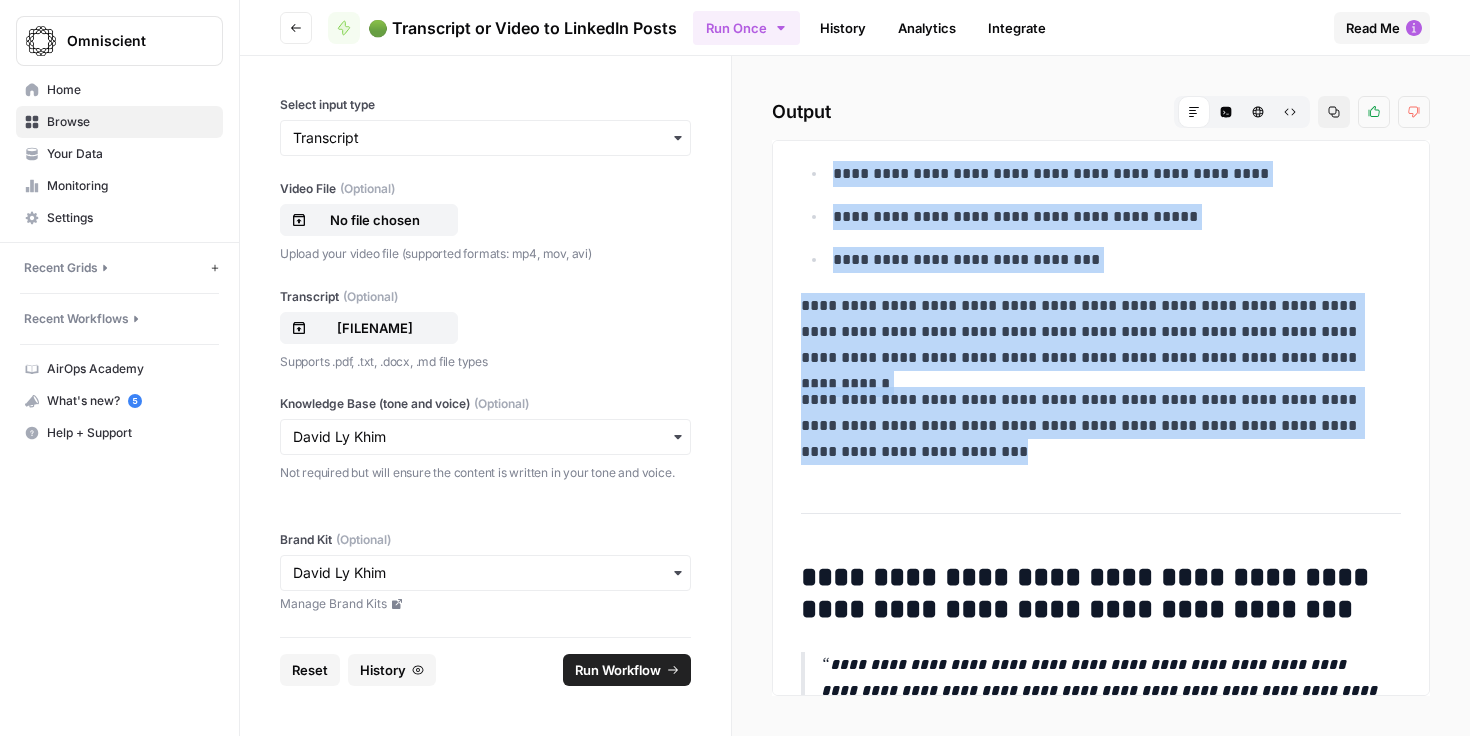 drag, startPoint x: 802, startPoint y: 324, endPoint x: 1138, endPoint y: 458, distance: 361.7347 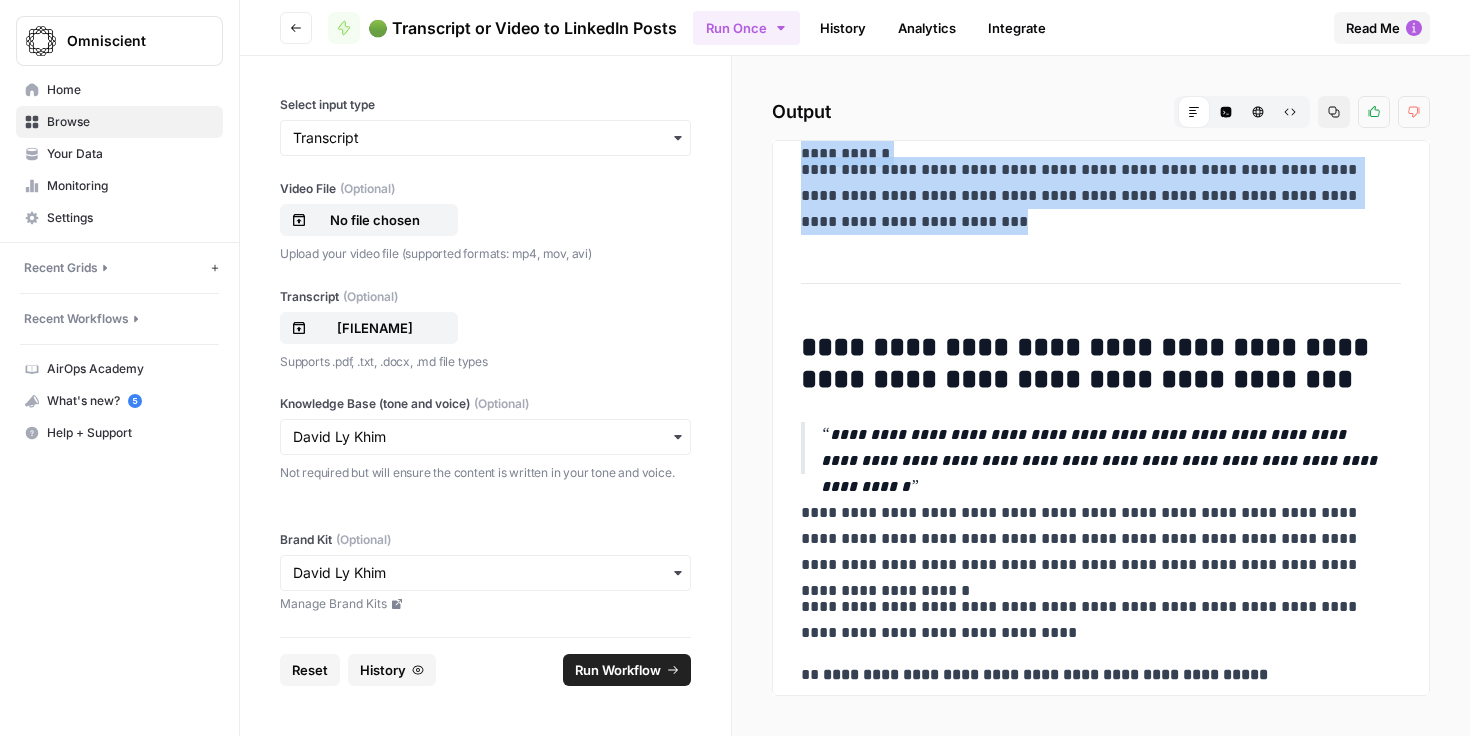 scroll, scrollTop: 1684, scrollLeft: 0, axis: vertical 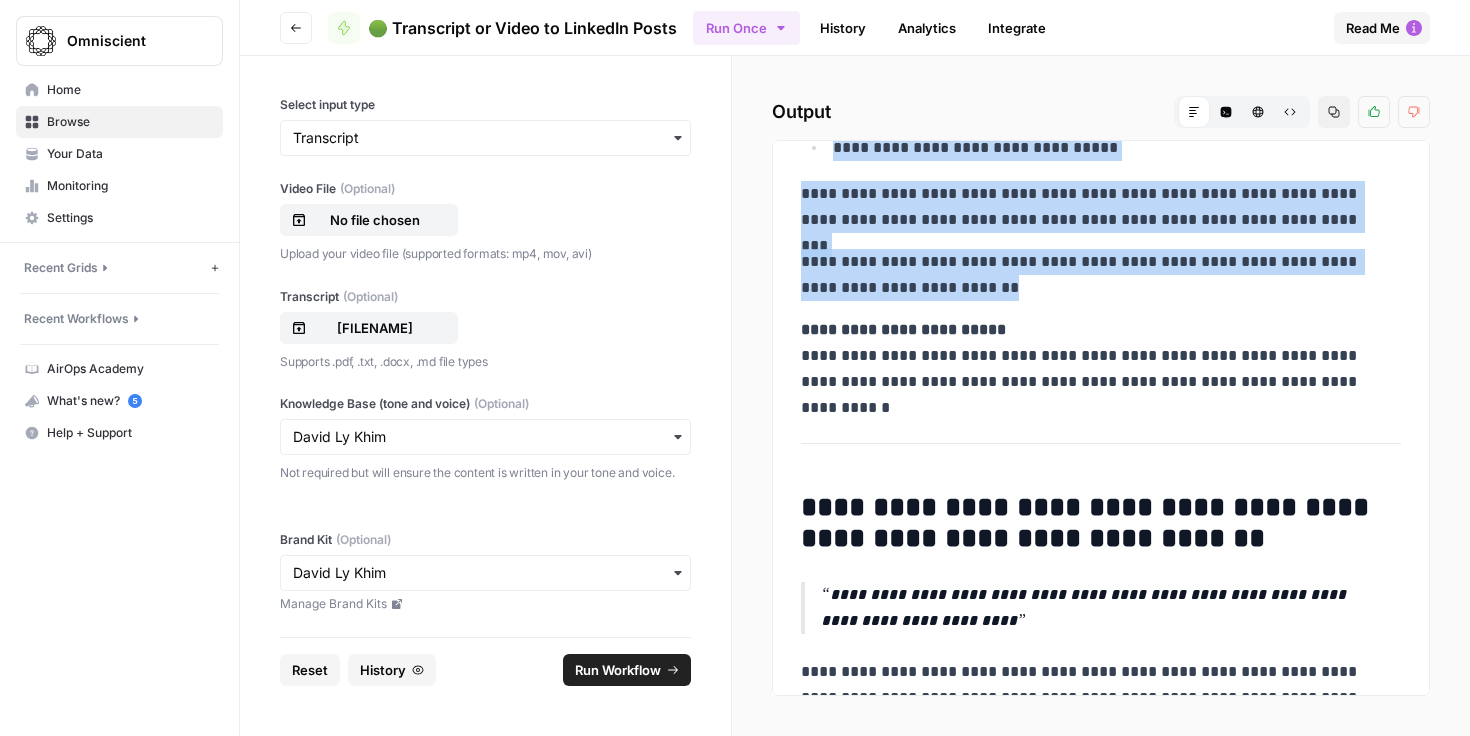 drag, startPoint x: 811, startPoint y: 257, endPoint x: 978, endPoint y: 420, distance: 233.36238 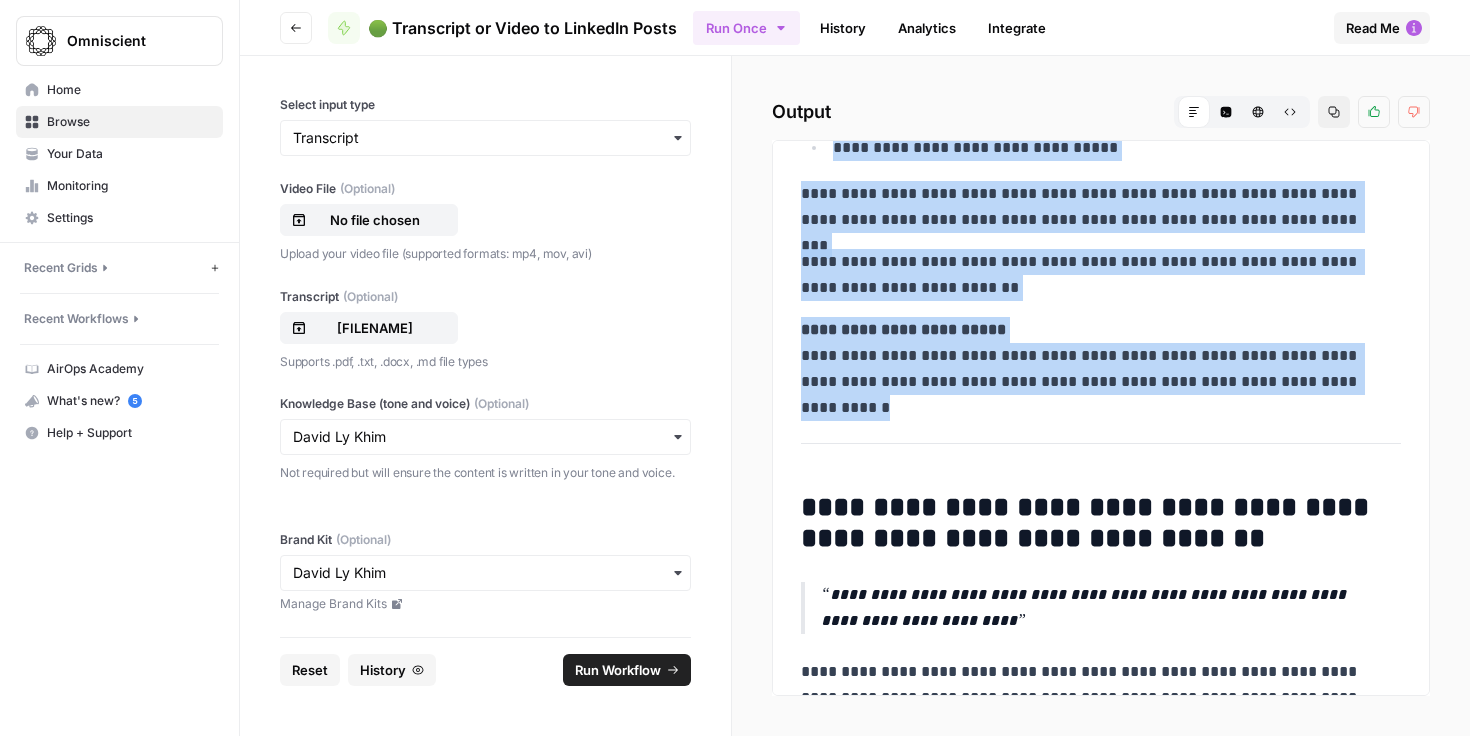 copy on "**********" 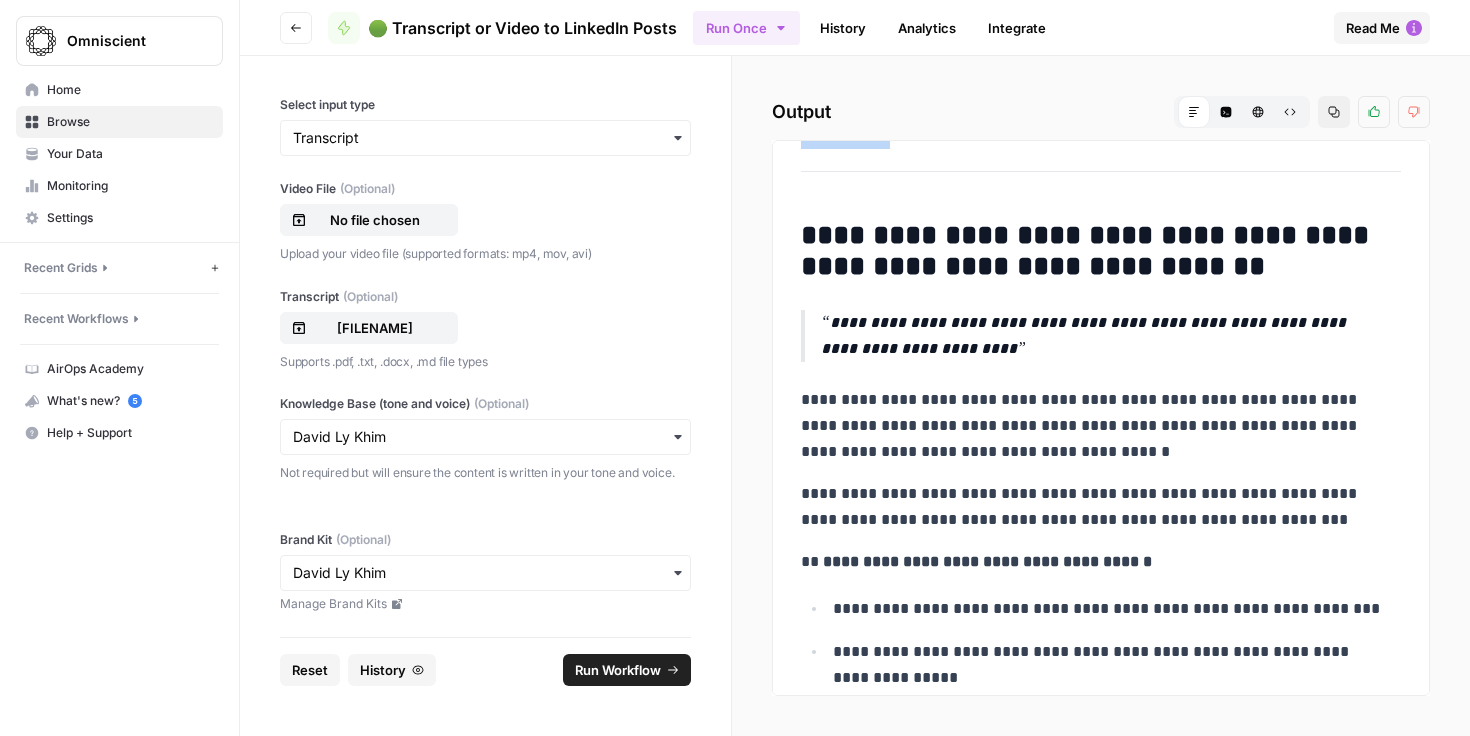 scroll, scrollTop: 2501, scrollLeft: 0, axis: vertical 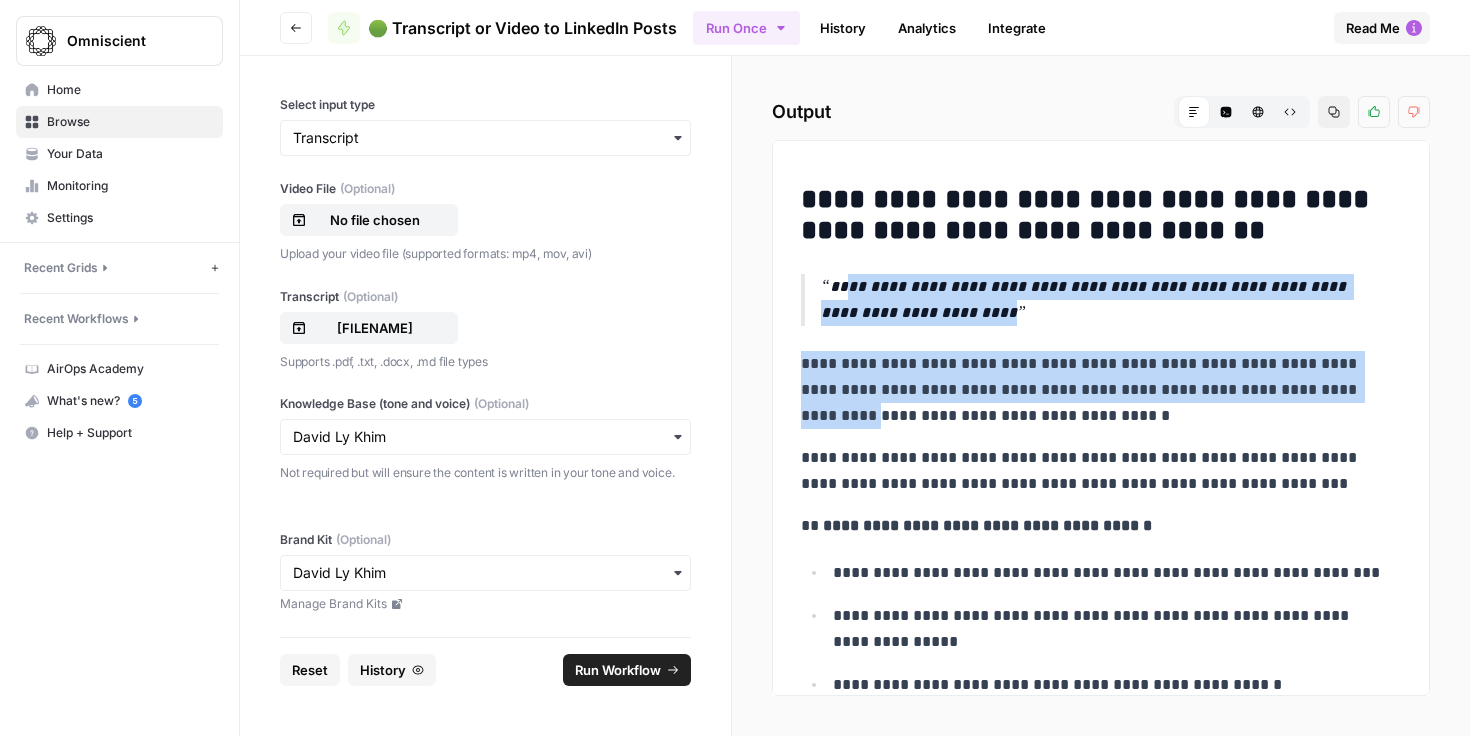 drag, startPoint x: 823, startPoint y: 285, endPoint x: 885, endPoint y: 427, distance: 154.94514 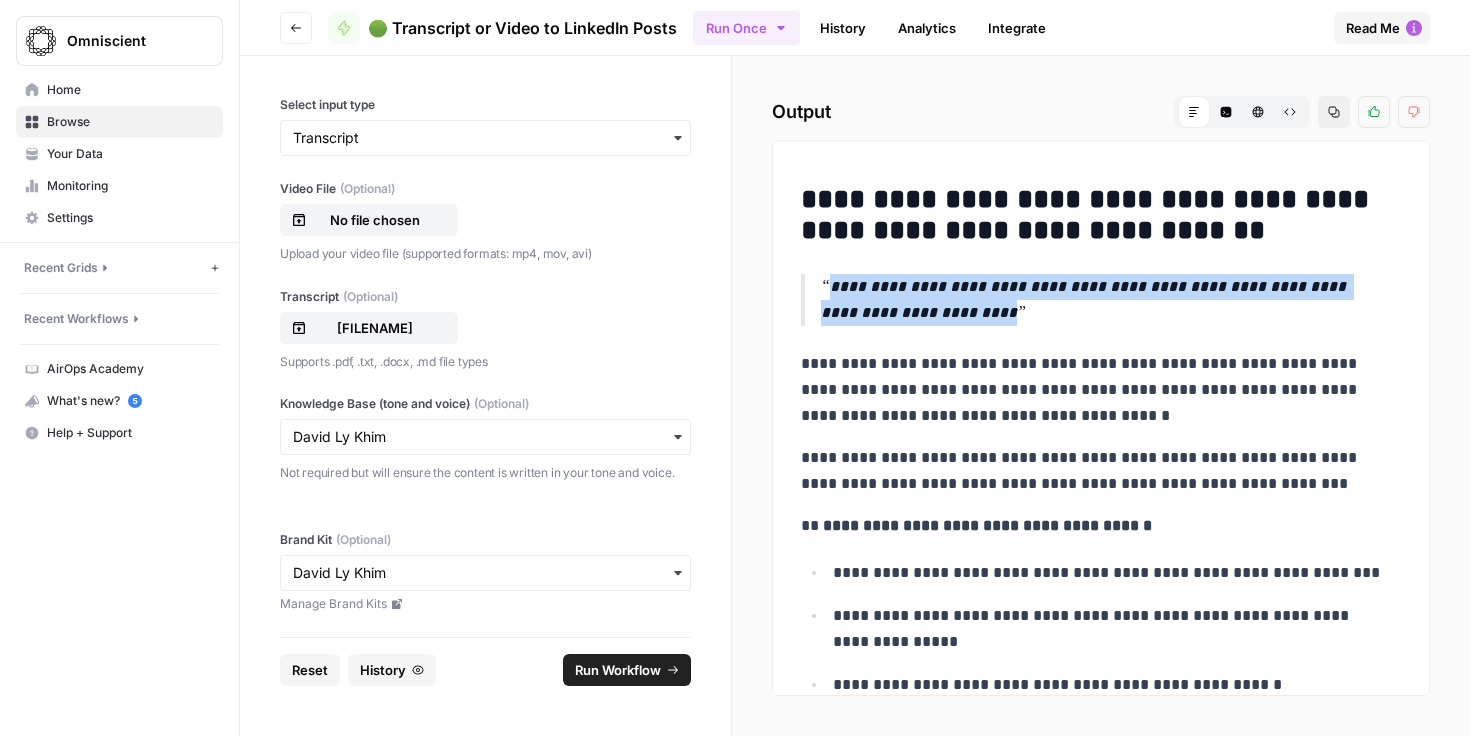 drag, startPoint x: 830, startPoint y: 280, endPoint x: 897, endPoint y: 349, distance: 96.17692 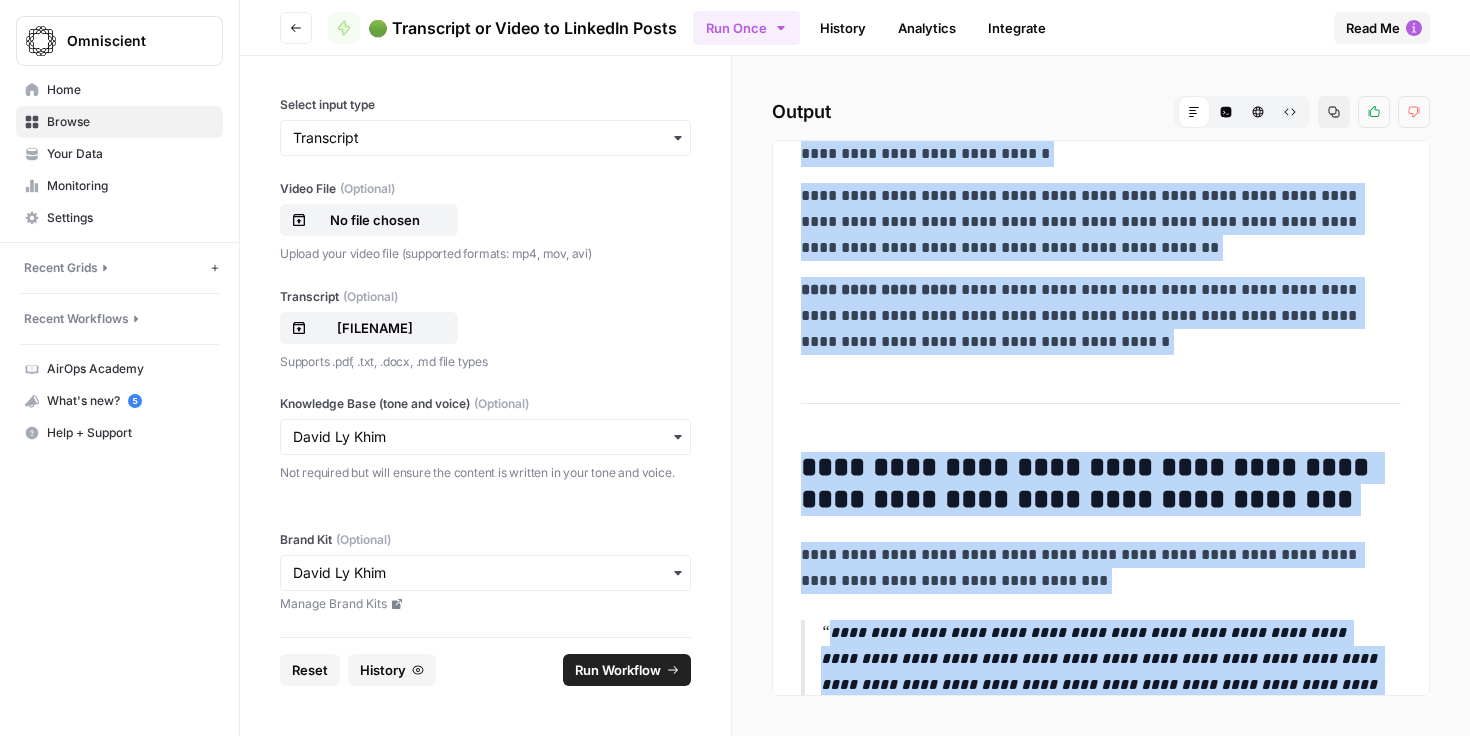 scroll, scrollTop: 3746, scrollLeft: 0, axis: vertical 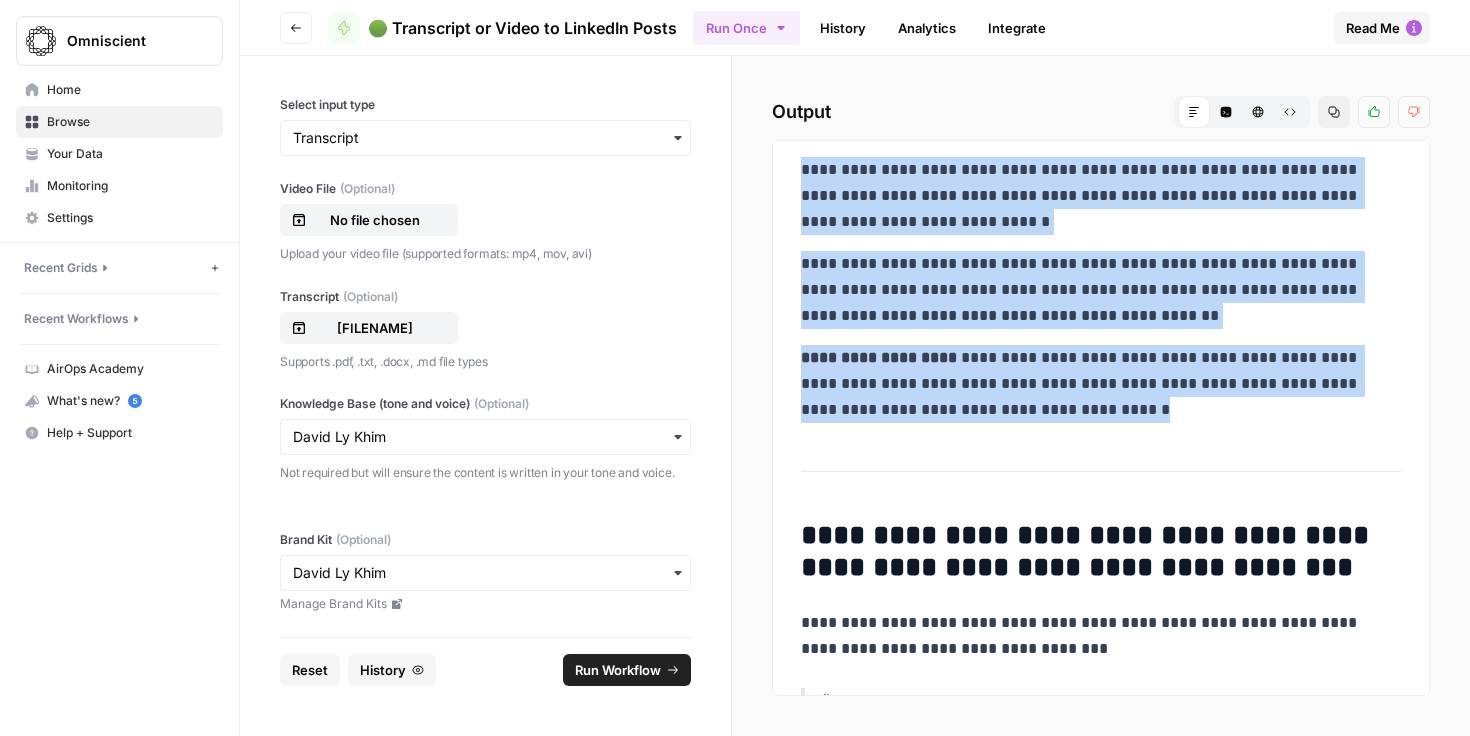 drag, startPoint x: 810, startPoint y: 261, endPoint x: 1089, endPoint y: 417, distance: 319.65137 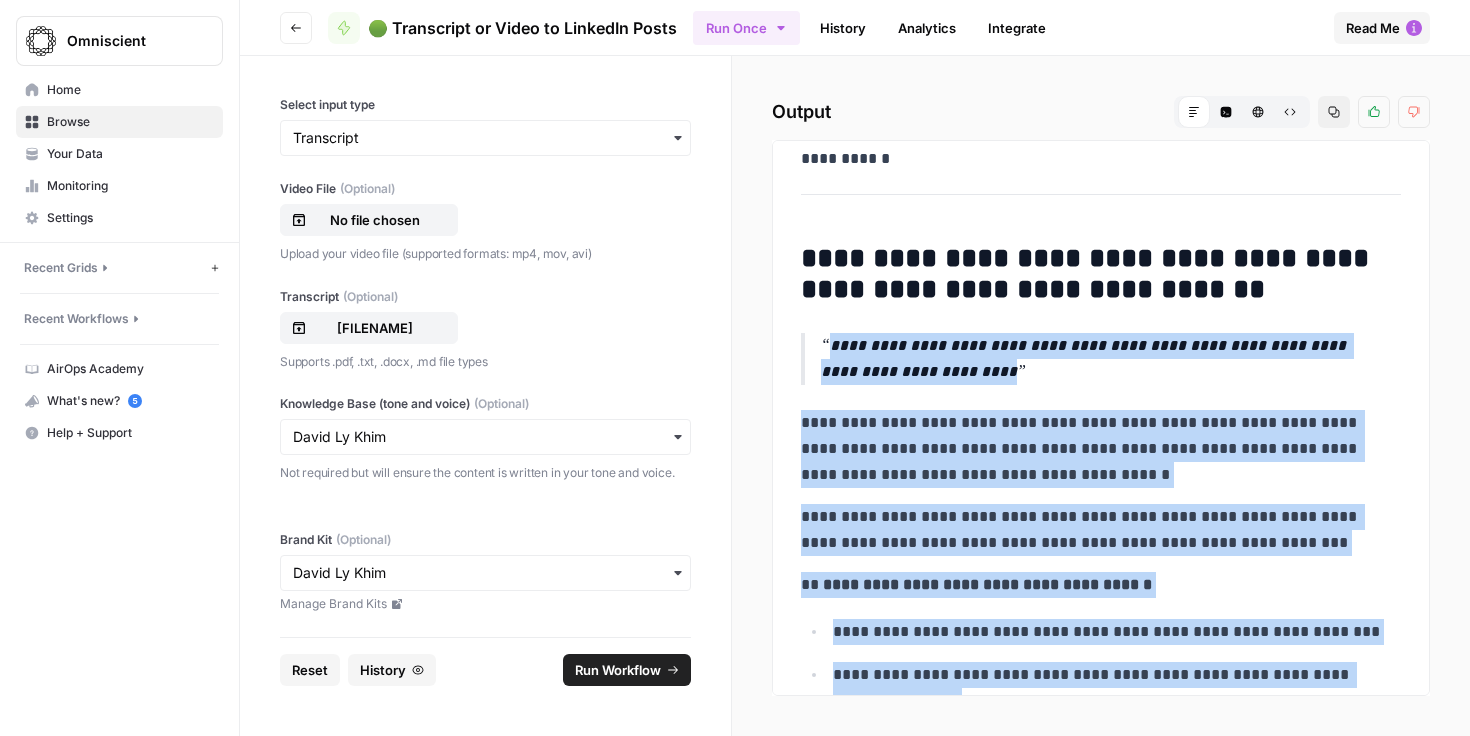 scroll, scrollTop: 2442, scrollLeft: 0, axis: vertical 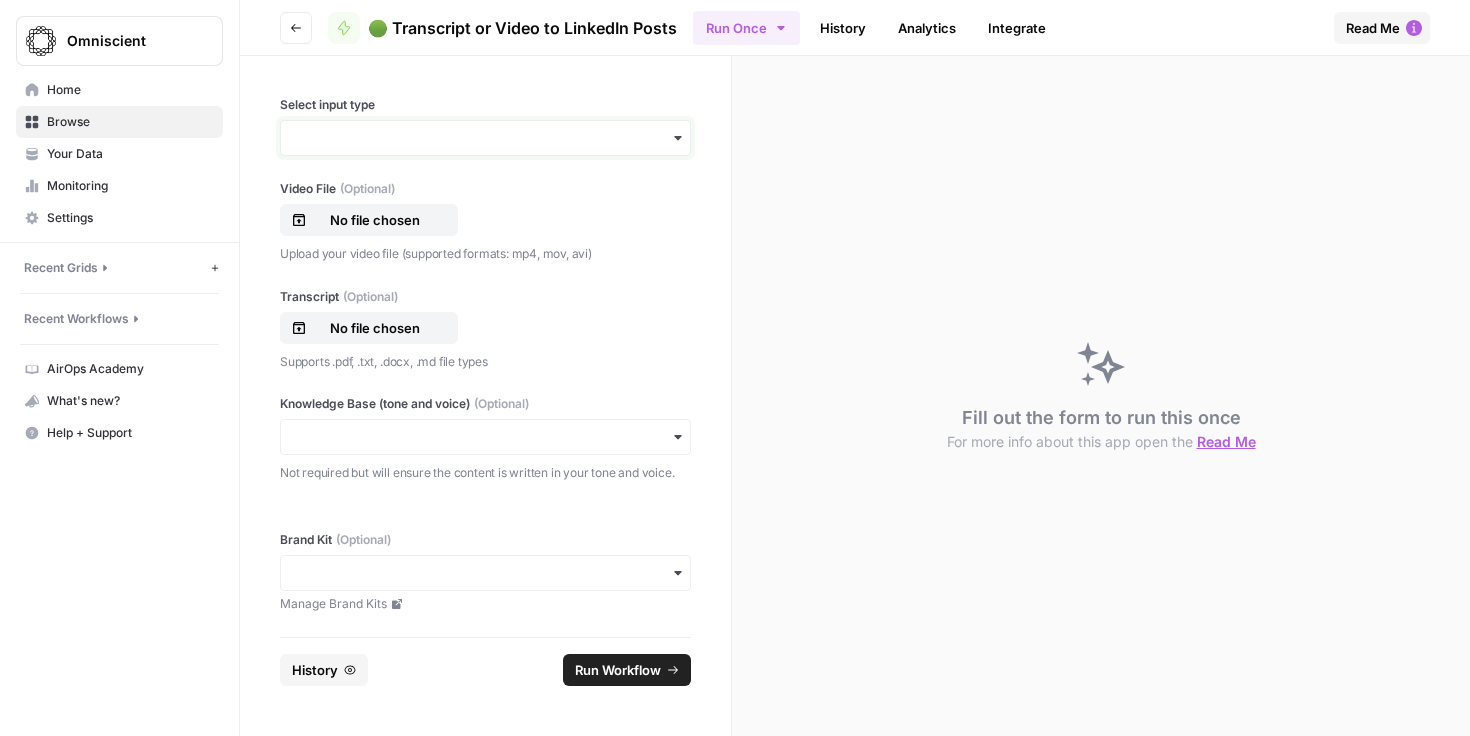 click on "Select input type" at bounding box center [485, 138] 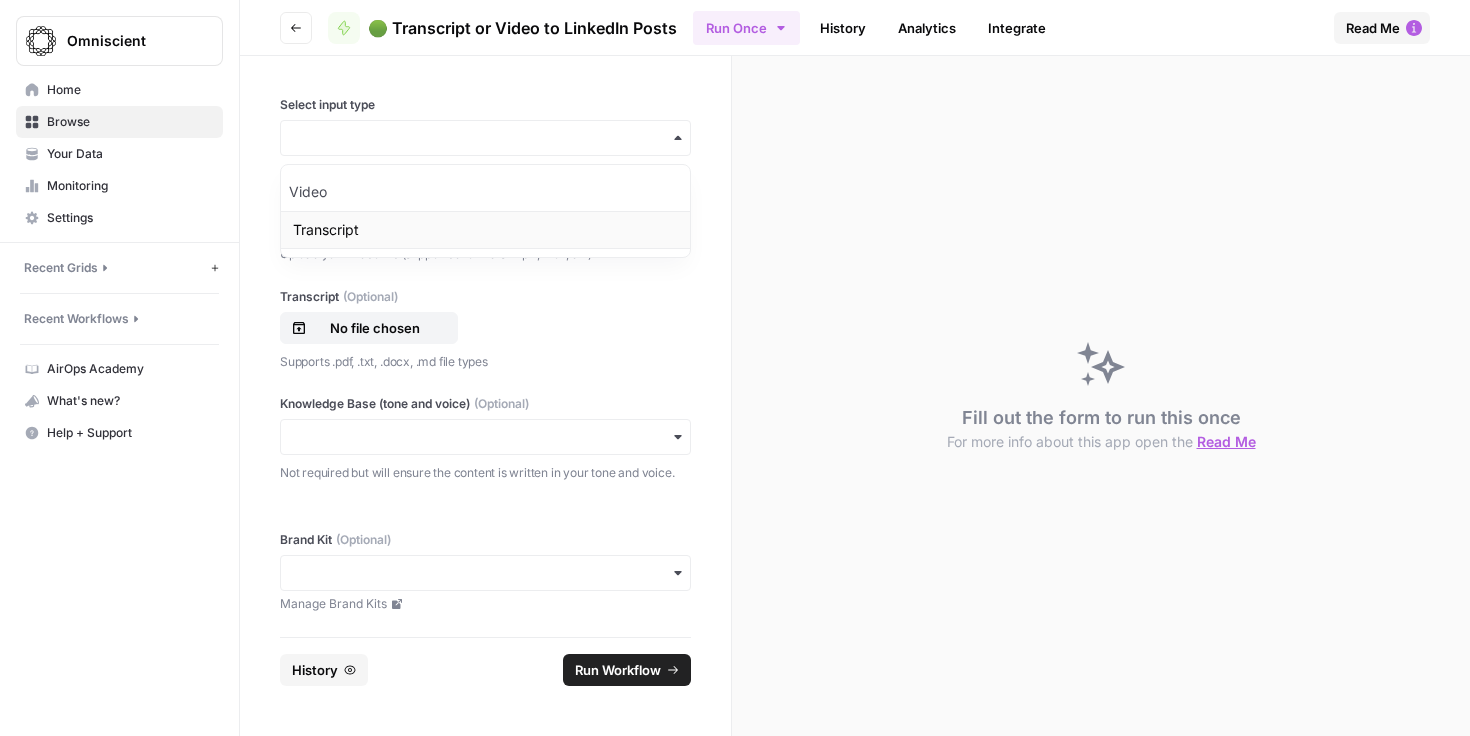 click on "Transcript" at bounding box center [485, 230] 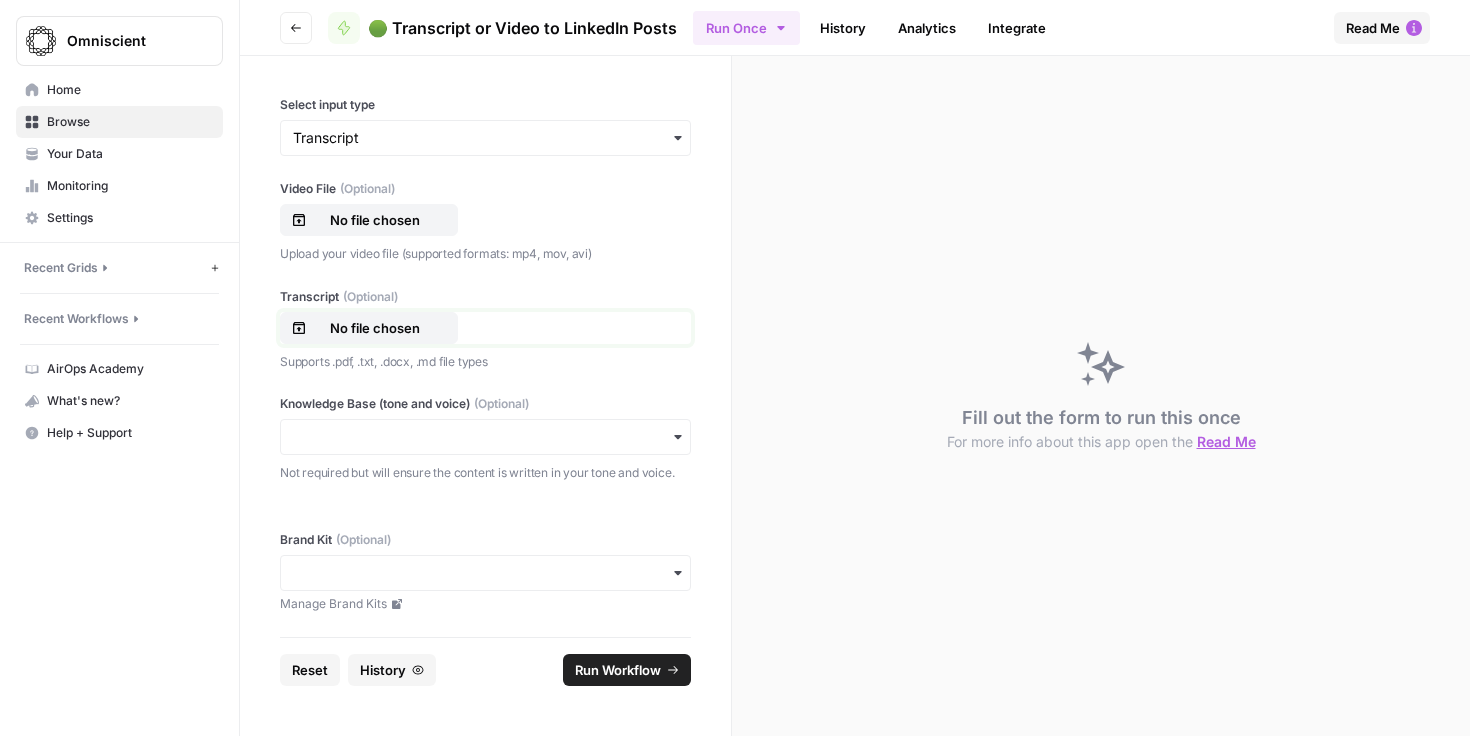 click on "No file chosen" at bounding box center [375, 328] 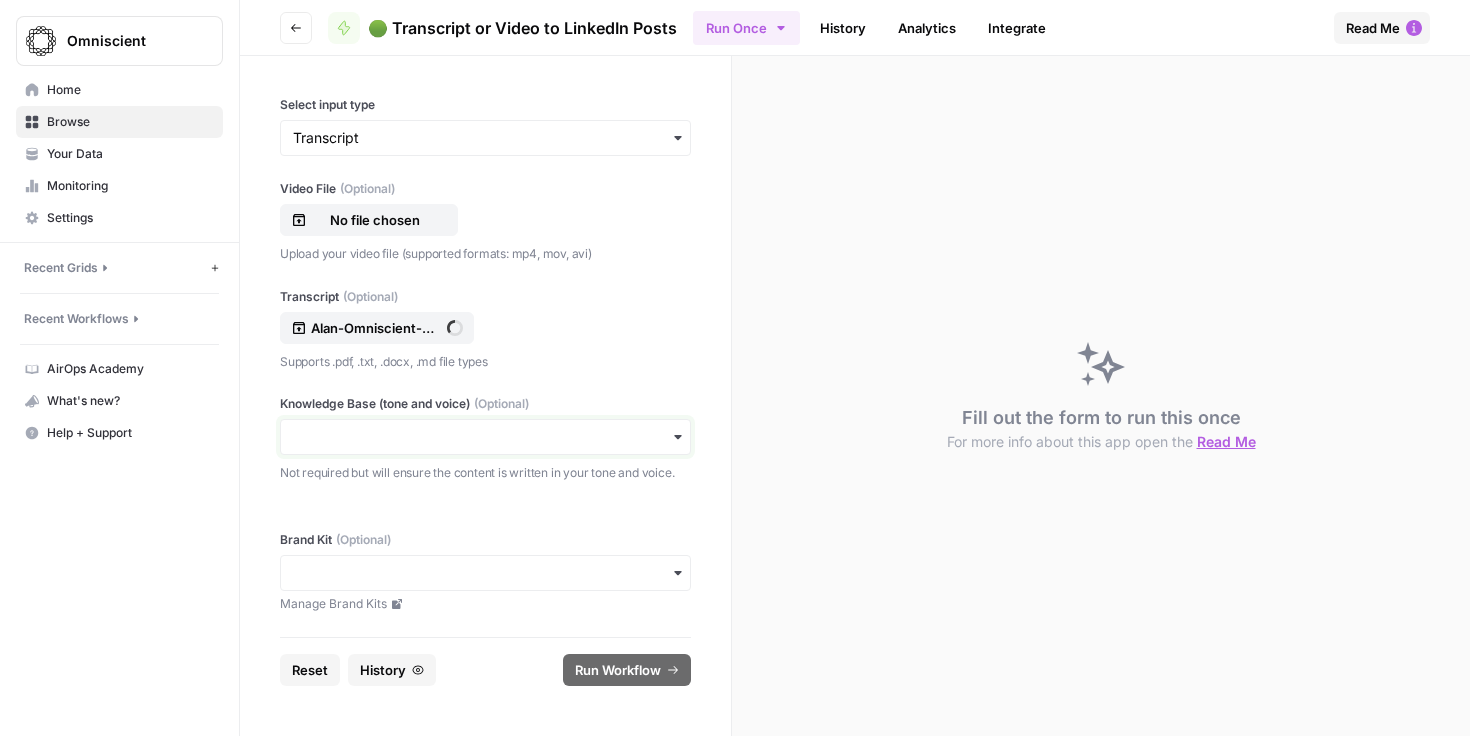 click on "Knowledge Base (tone and voice) (Optional)" at bounding box center [485, 437] 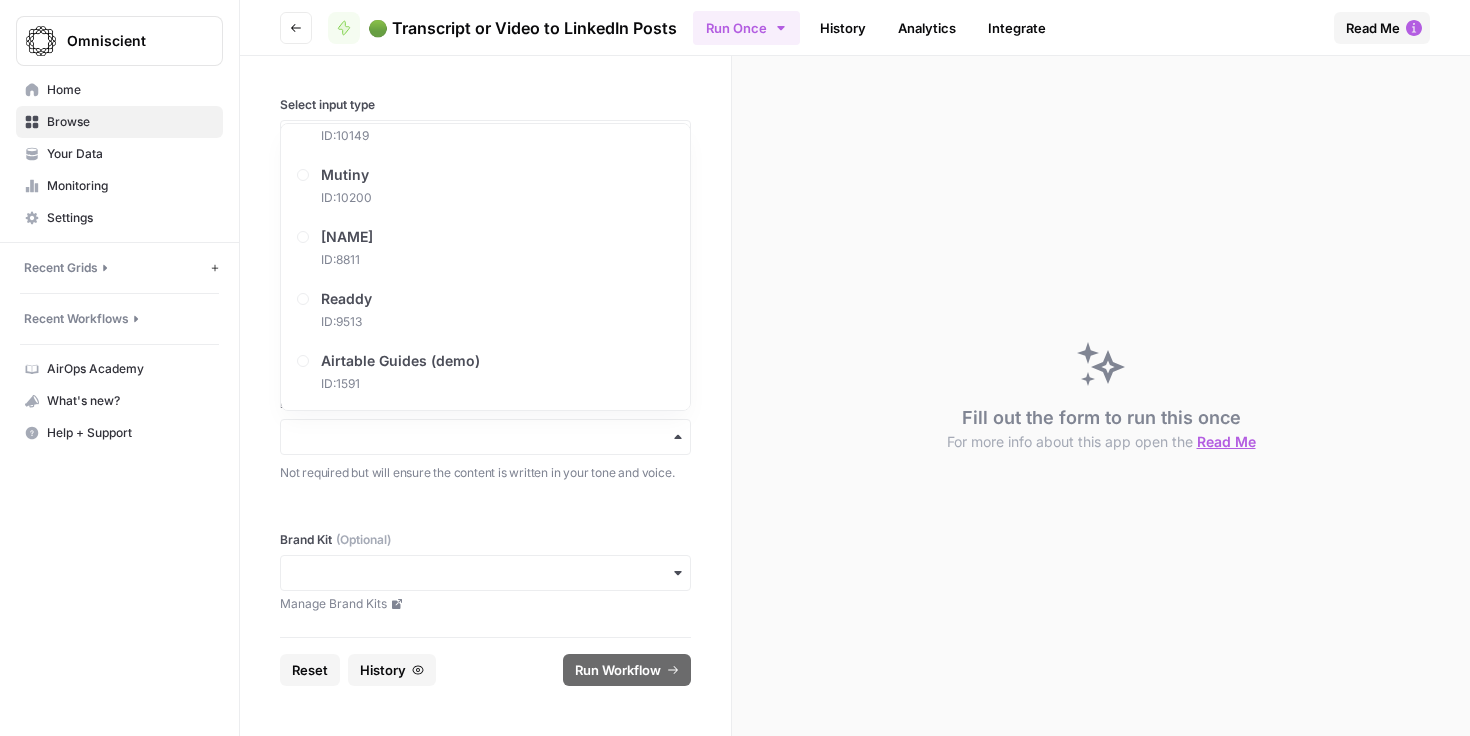 scroll, scrollTop: 1280, scrollLeft: 0, axis: vertical 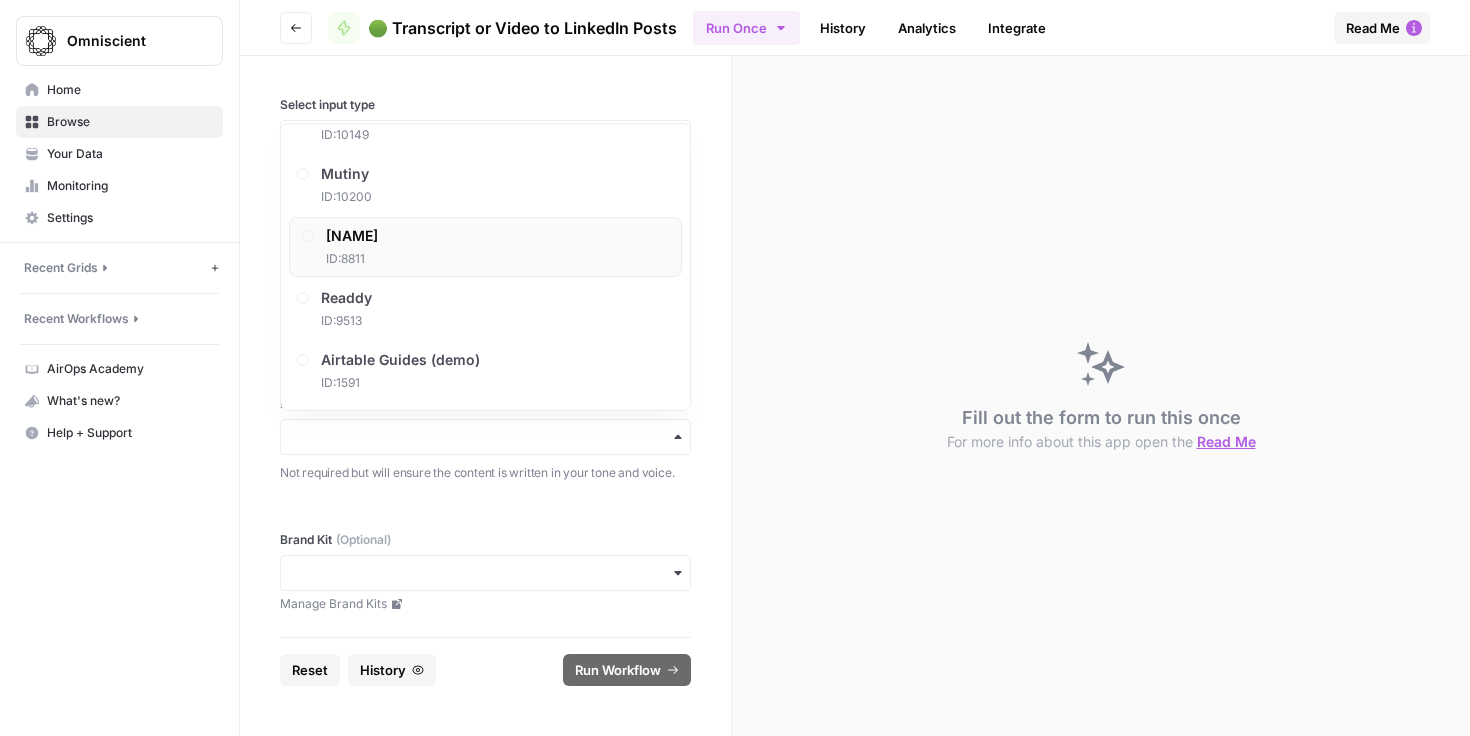 click on "[PERSON] [LAST] ID:  [NUMBER]" at bounding box center [485, 247] 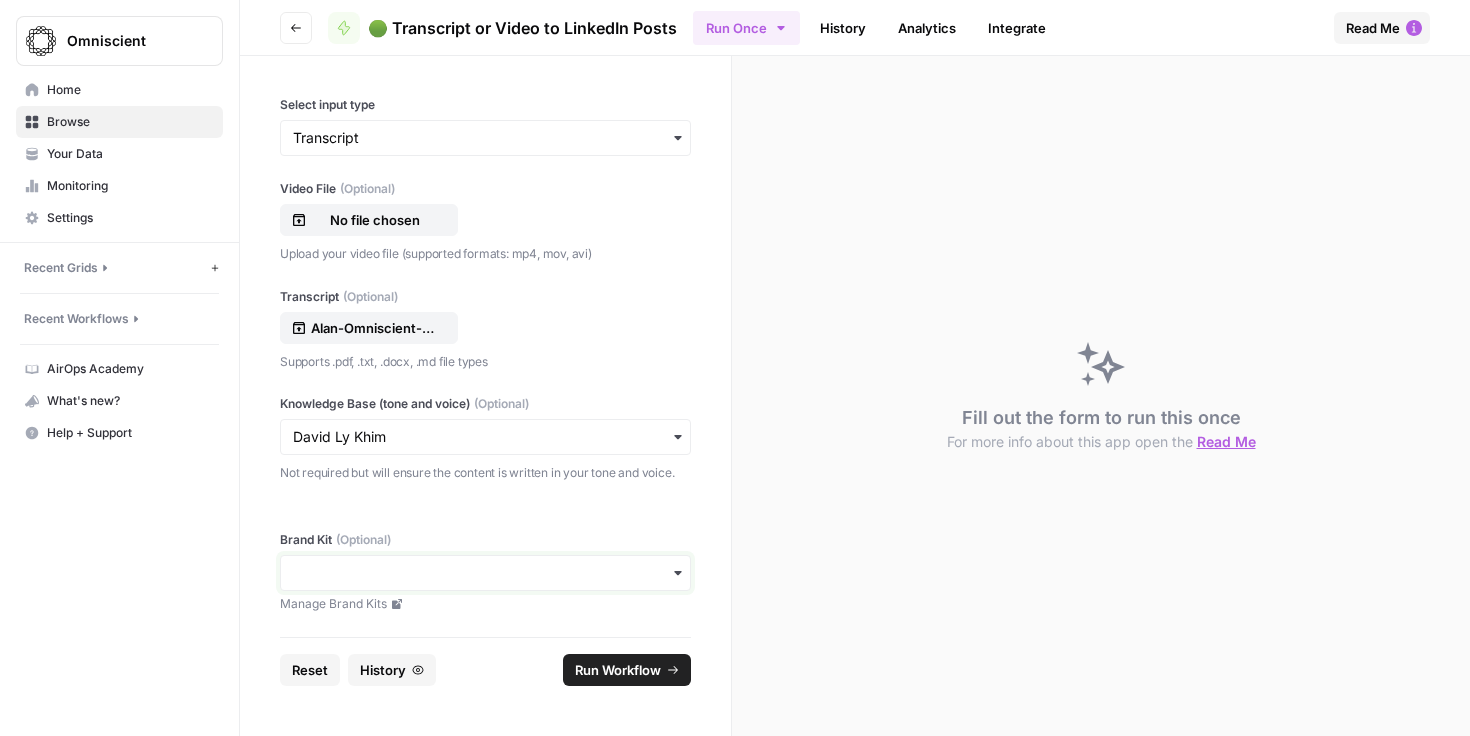 click on "Brand Kit (Optional)" at bounding box center (485, 573) 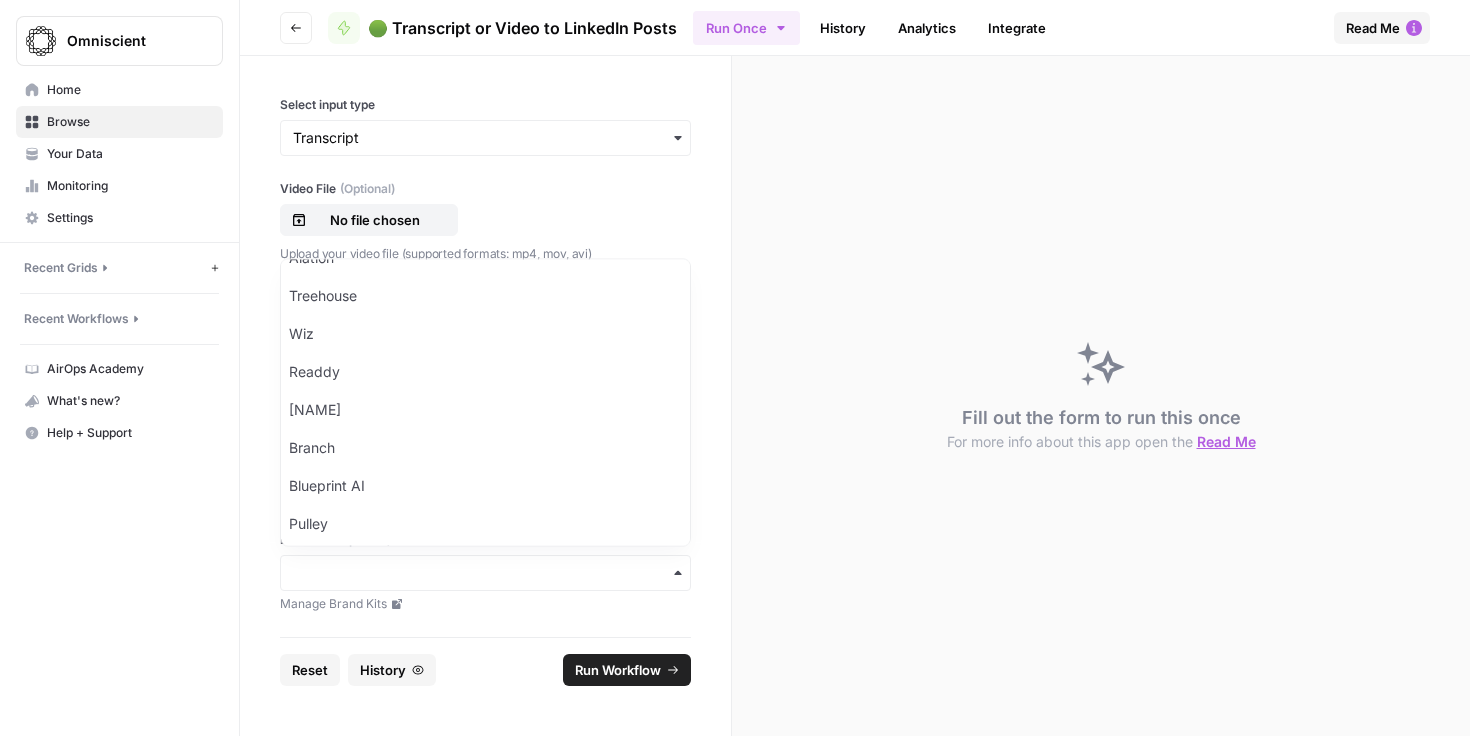 scroll, scrollTop: 528, scrollLeft: 0, axis: vertical 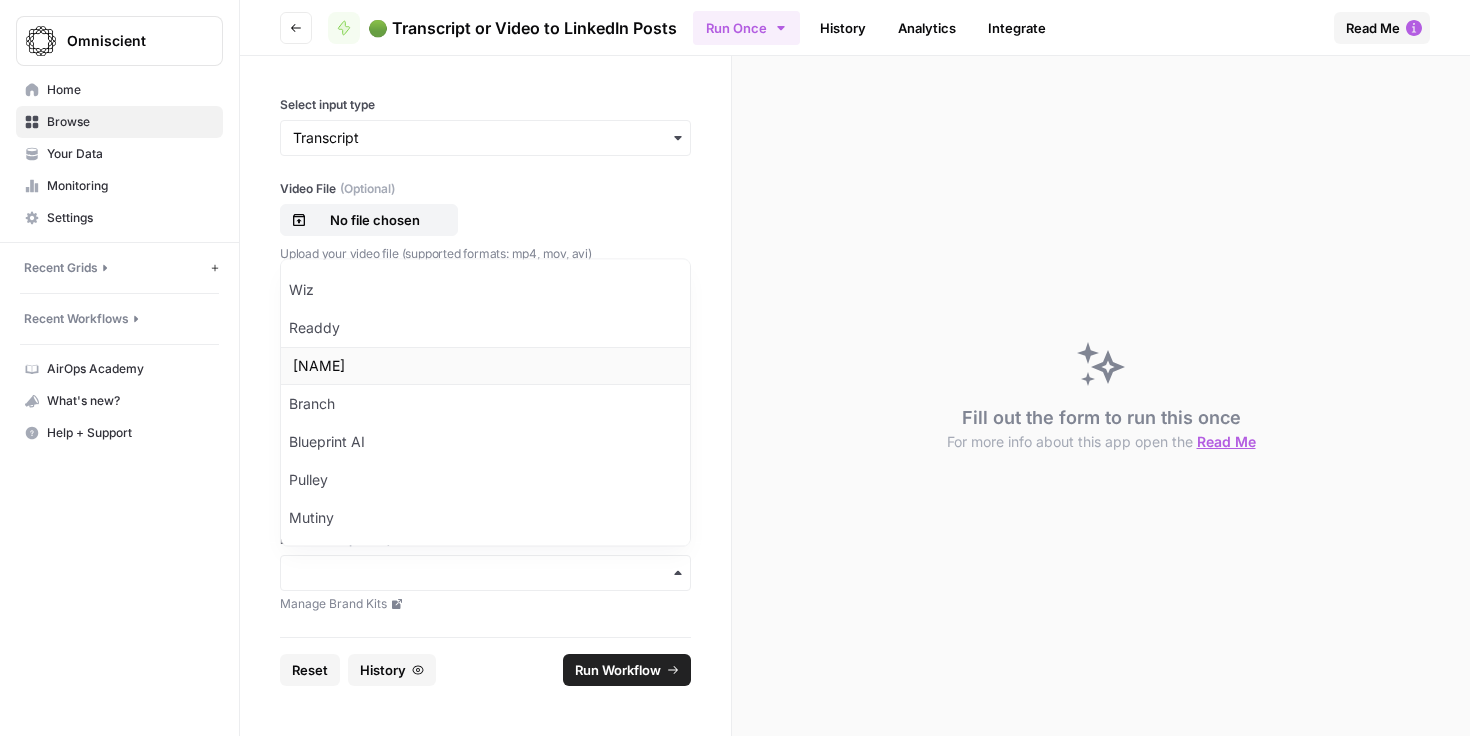click on "[PERSON] [LAST]" at bounding box center (485, 367) 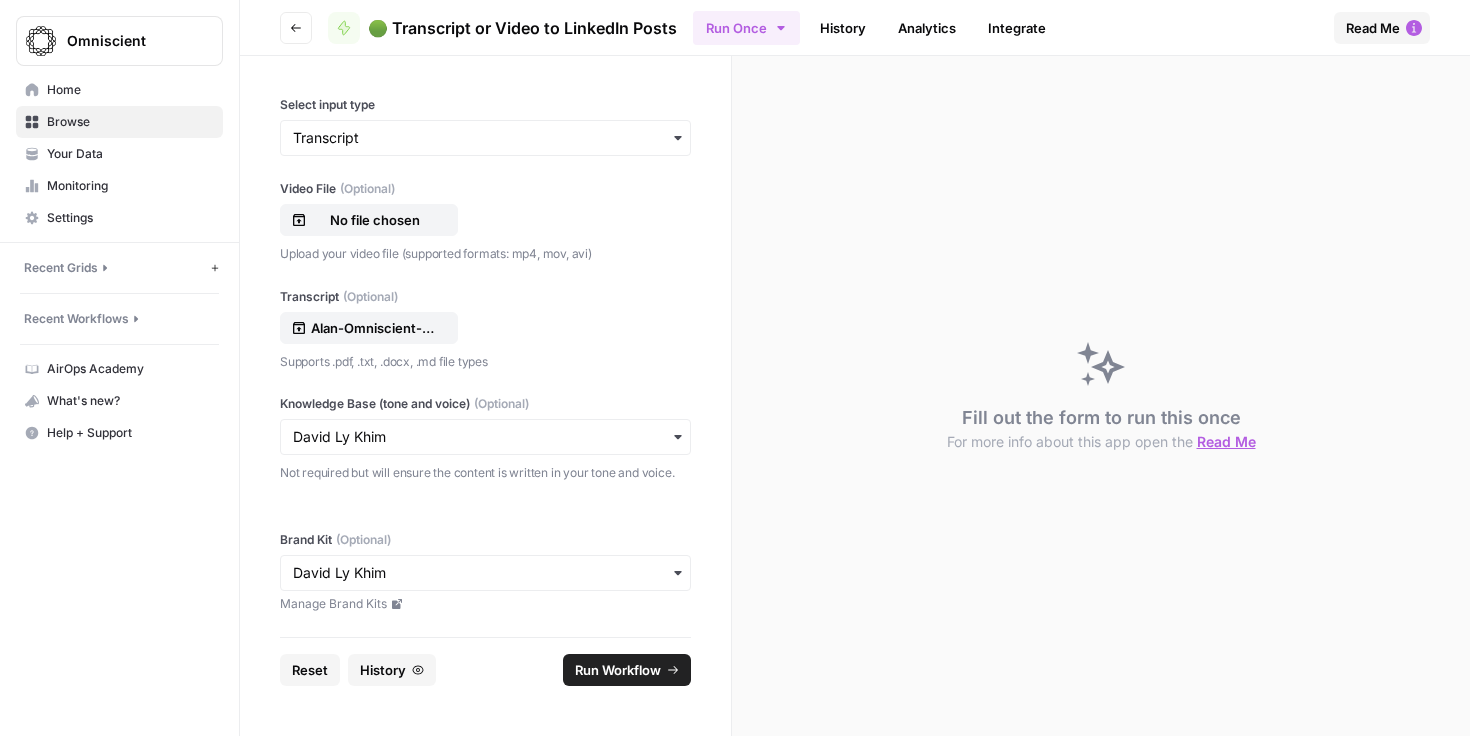click on "Run Workflow" at bounding box center [618, 670] 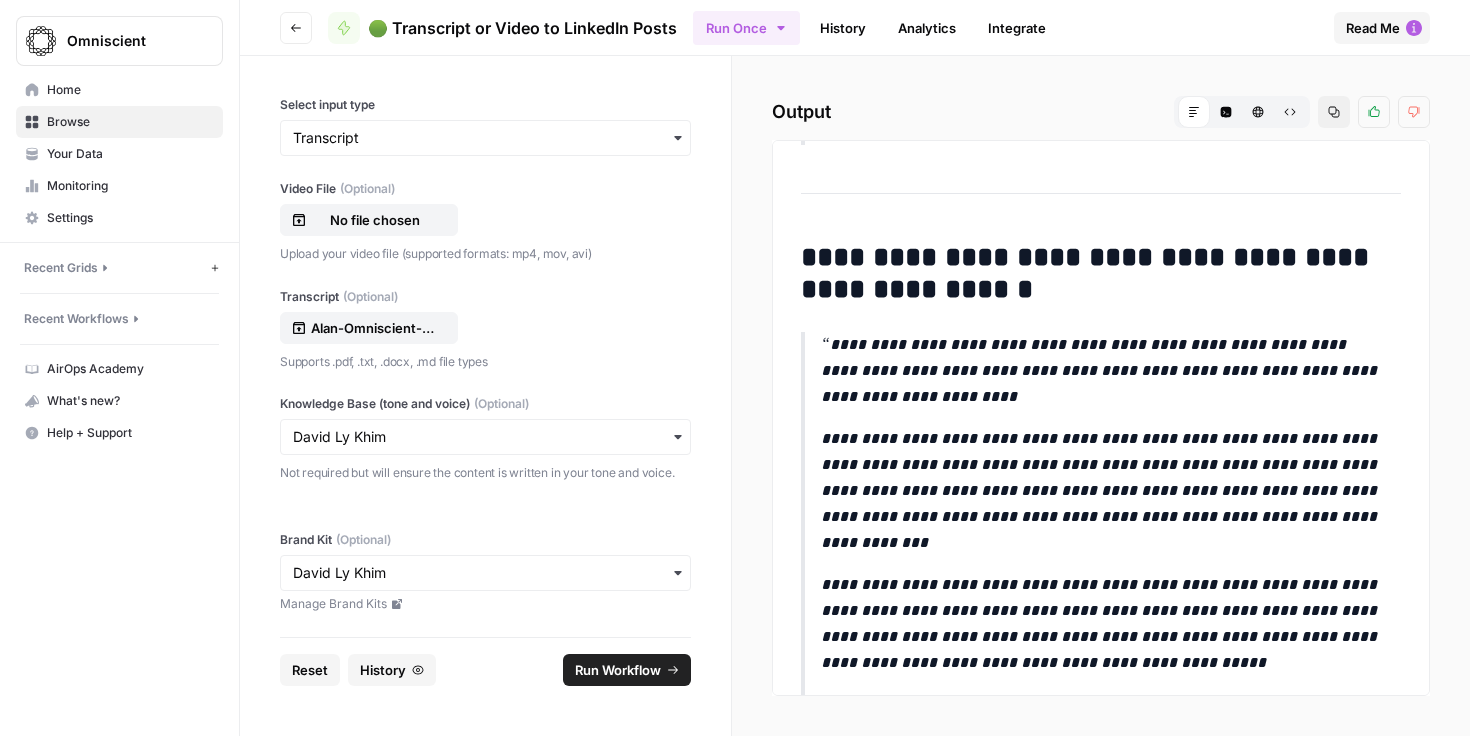 scroll, scrollTop: 1416, scrollLeft: 0, axis: vertical 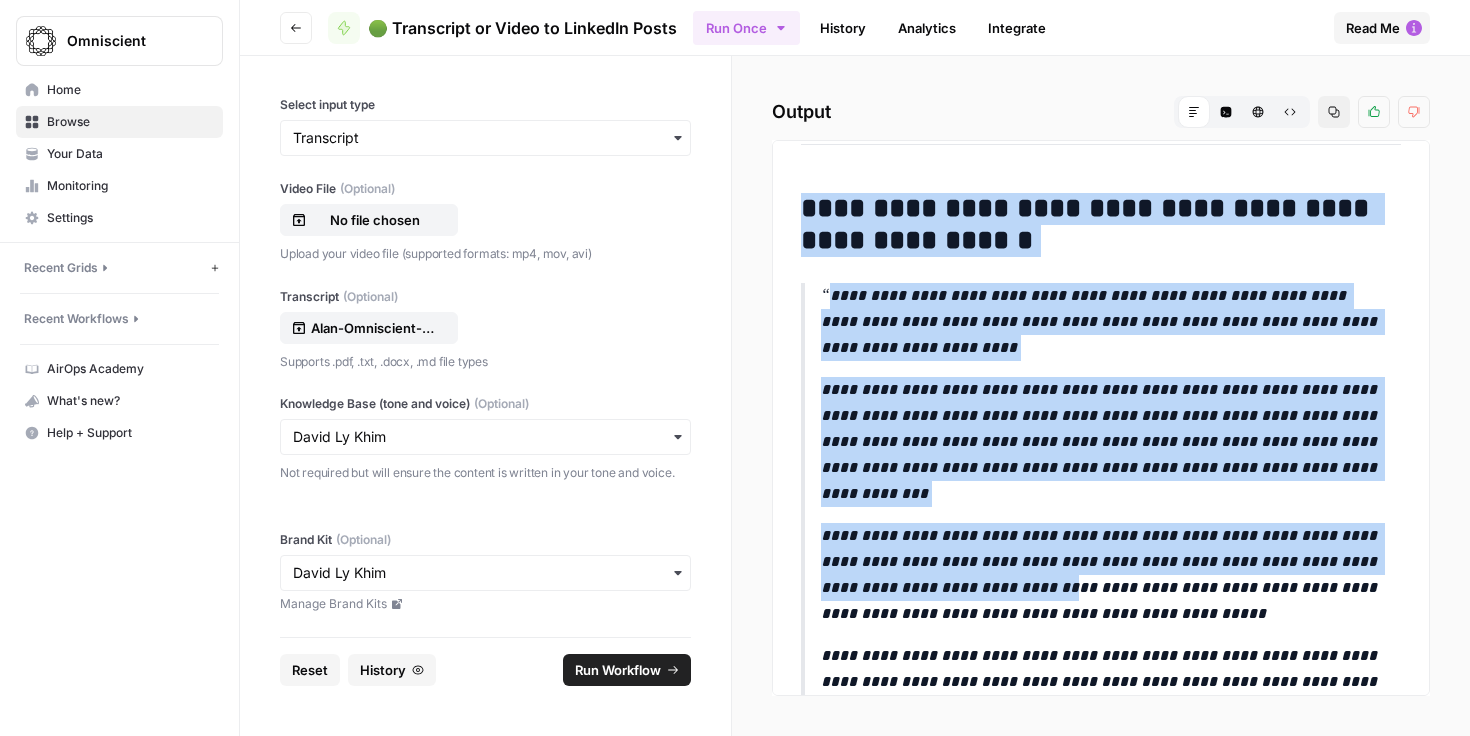 drag, startPoint x: 801, startPoint y: 200, endPoint x: 977, endPoint y: 545, distance: 387.29962 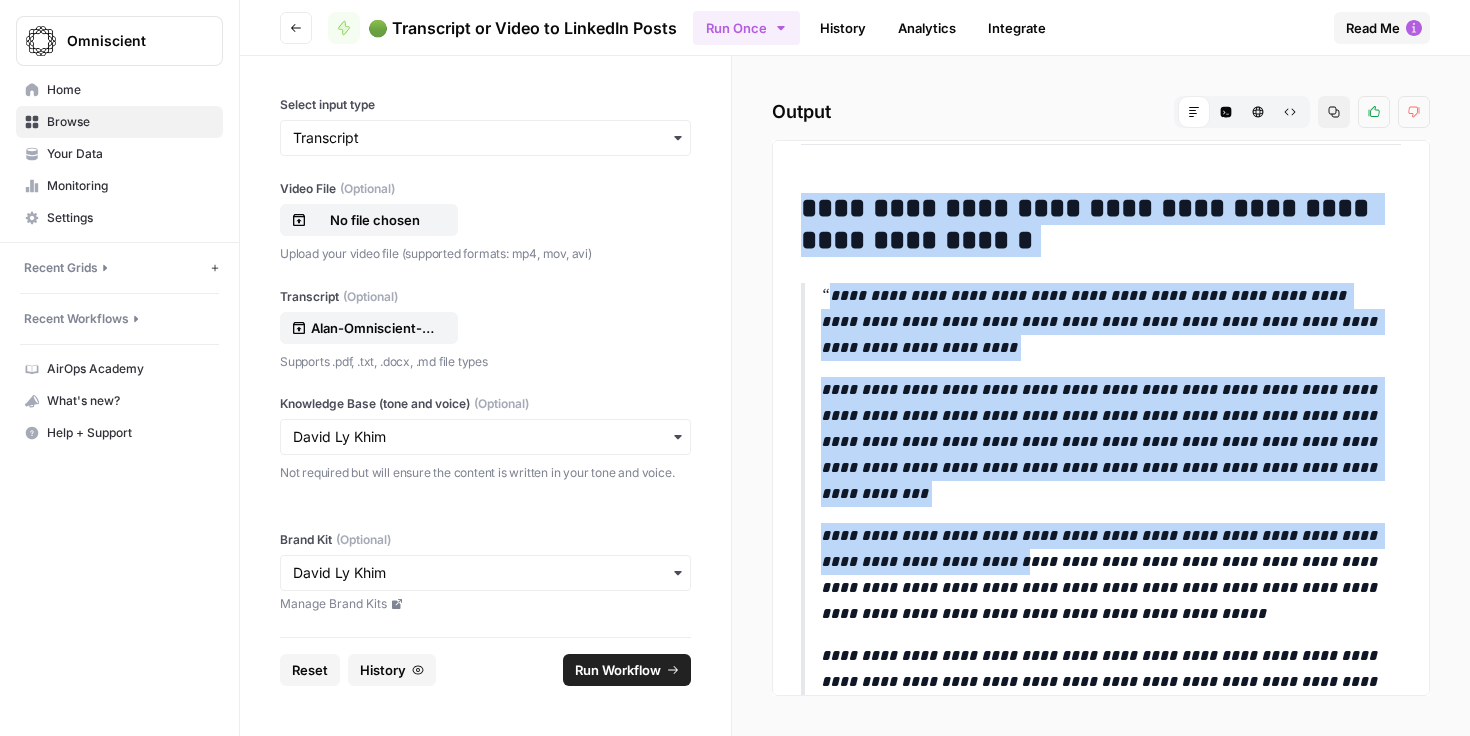 click on "**********" at bounding box center (1101, 418) 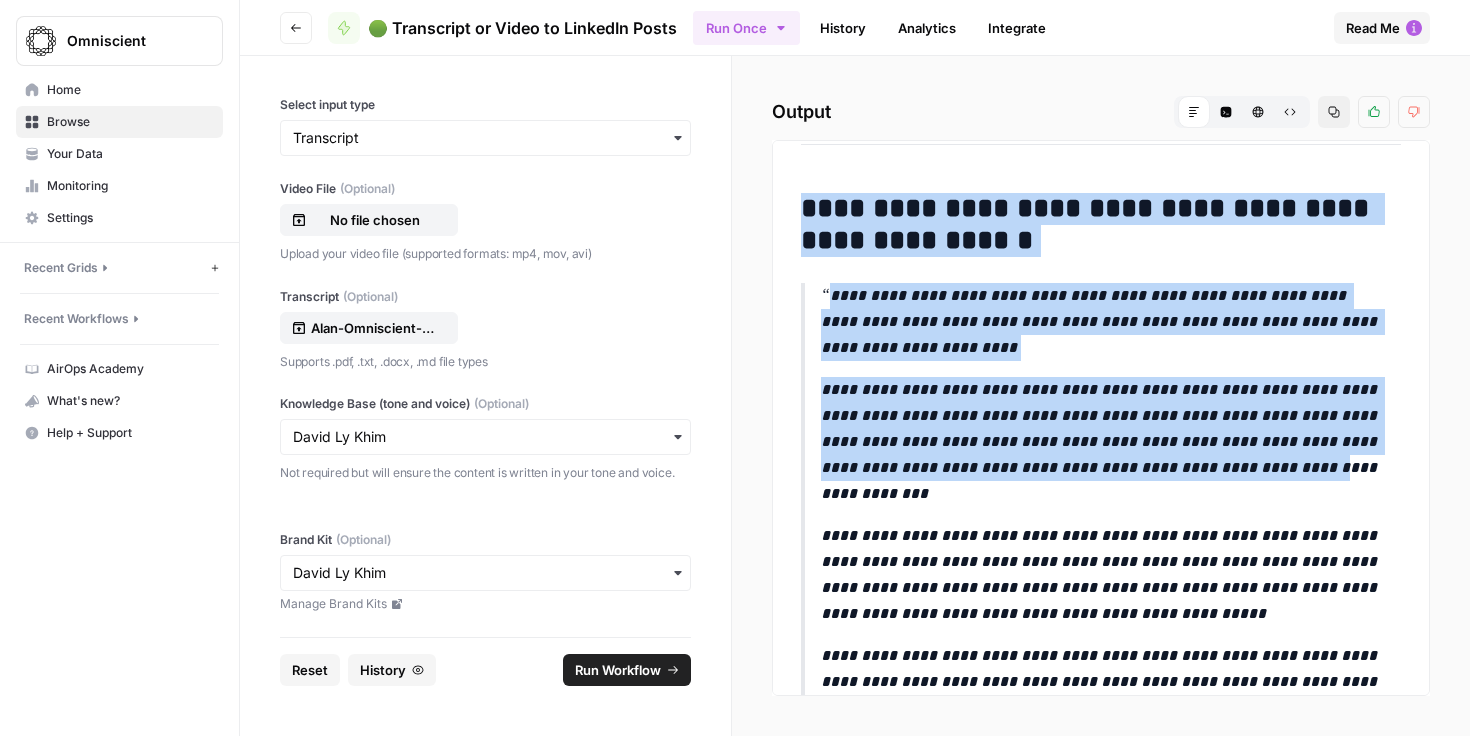 drag, startPoint x: 789, startPoint y: 206, endPoint x: 929, endPoint y: 490, distance: 316.6323 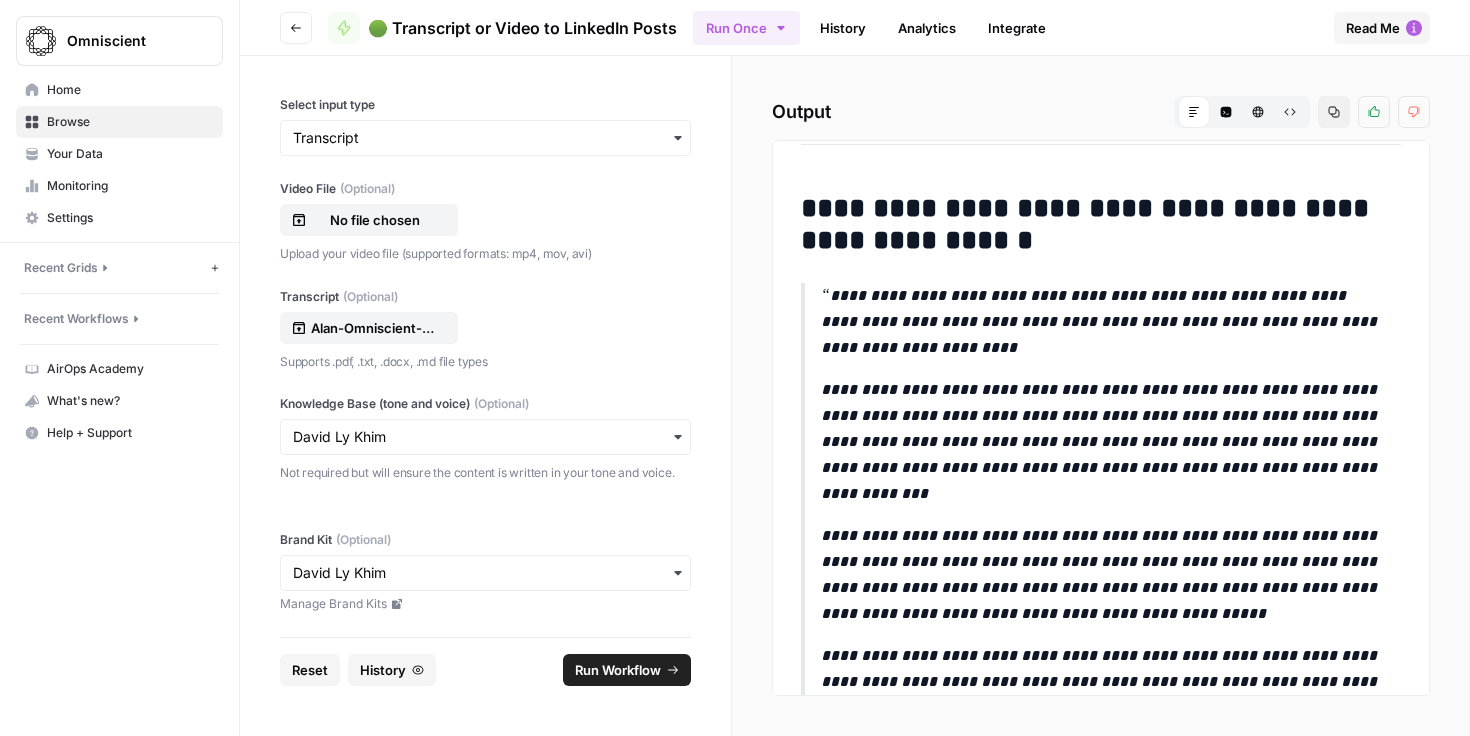 click on "**********" at bounding box center [1093, 225] 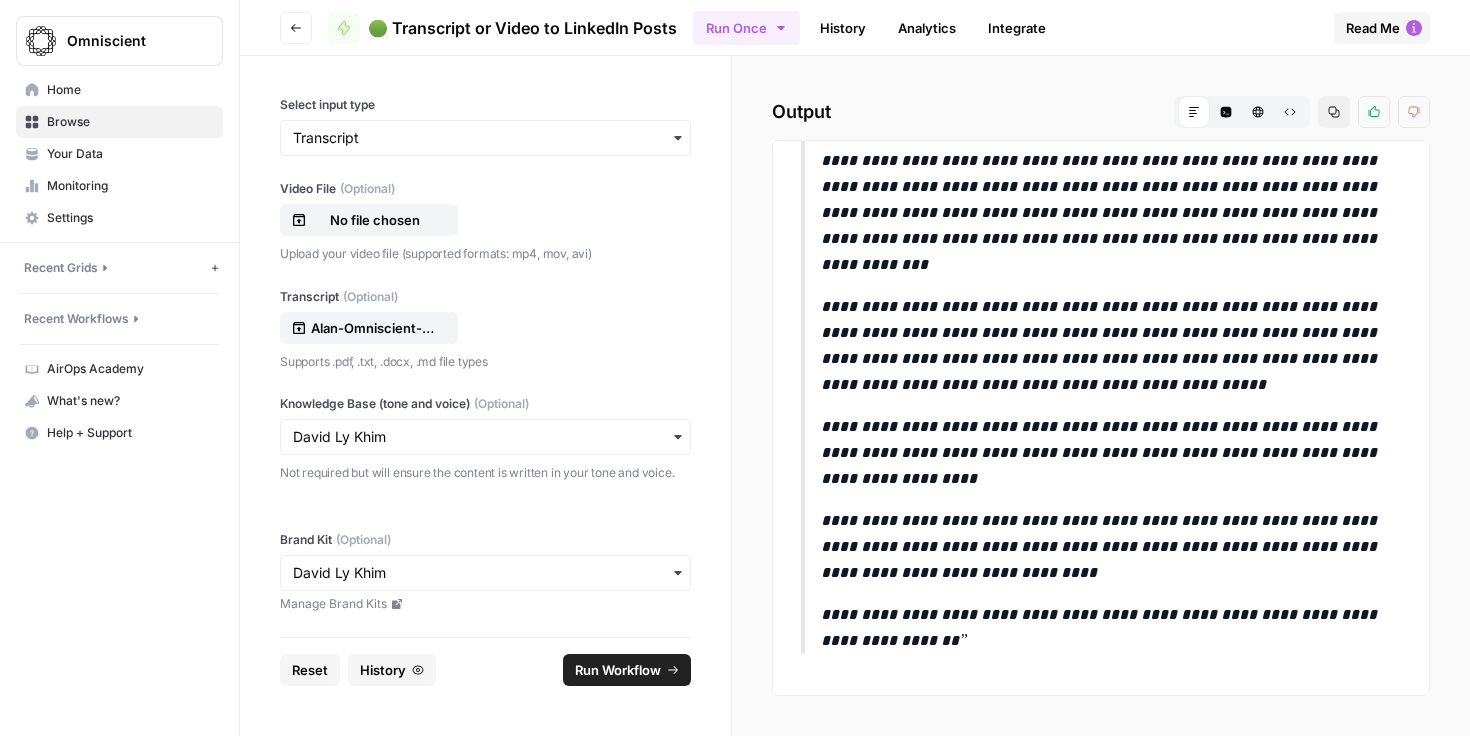 scroll, scrollTop: 1690, scrollLeft: 0, axis: vertical 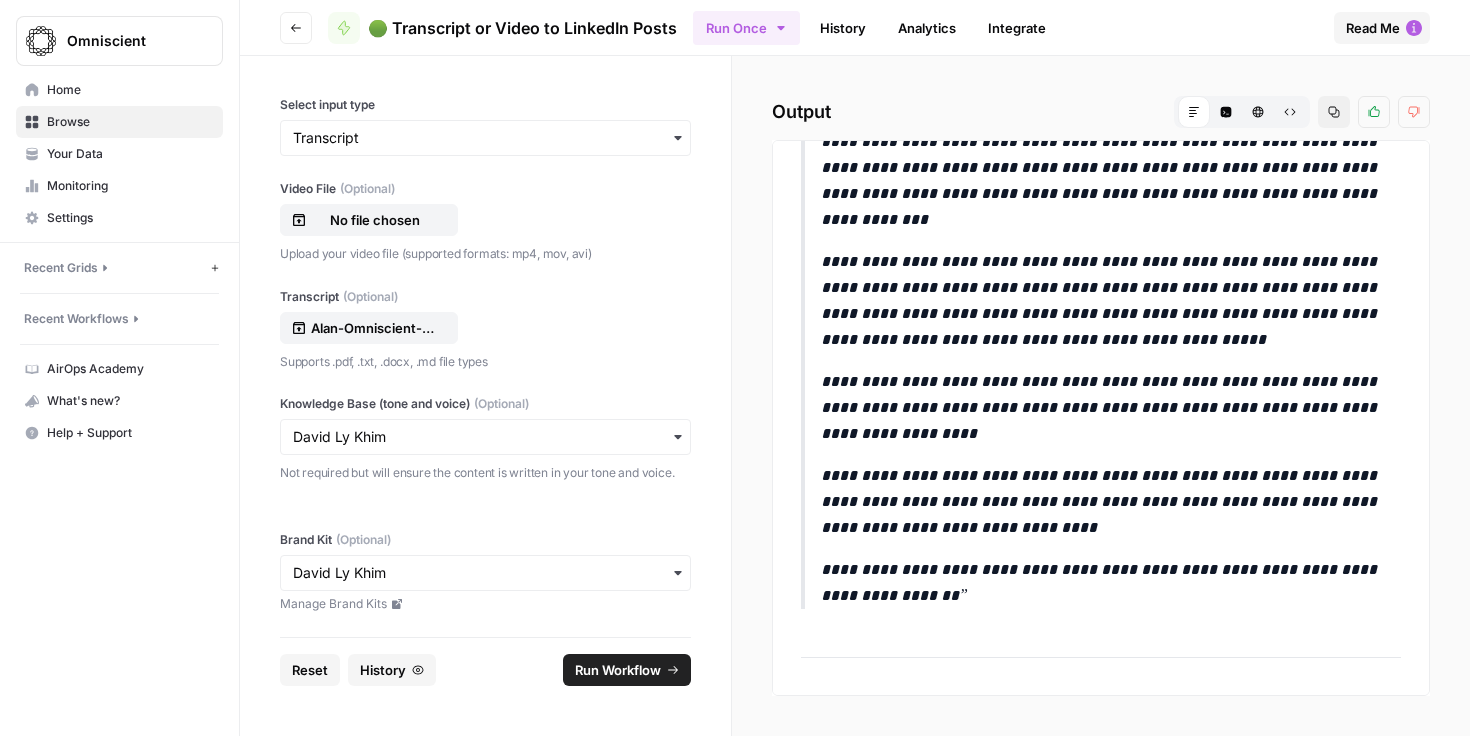 drag, startPoint x: 803, startPoint y: 211, endPoint x: 962, endPoint y: 626, distance: 444.41647 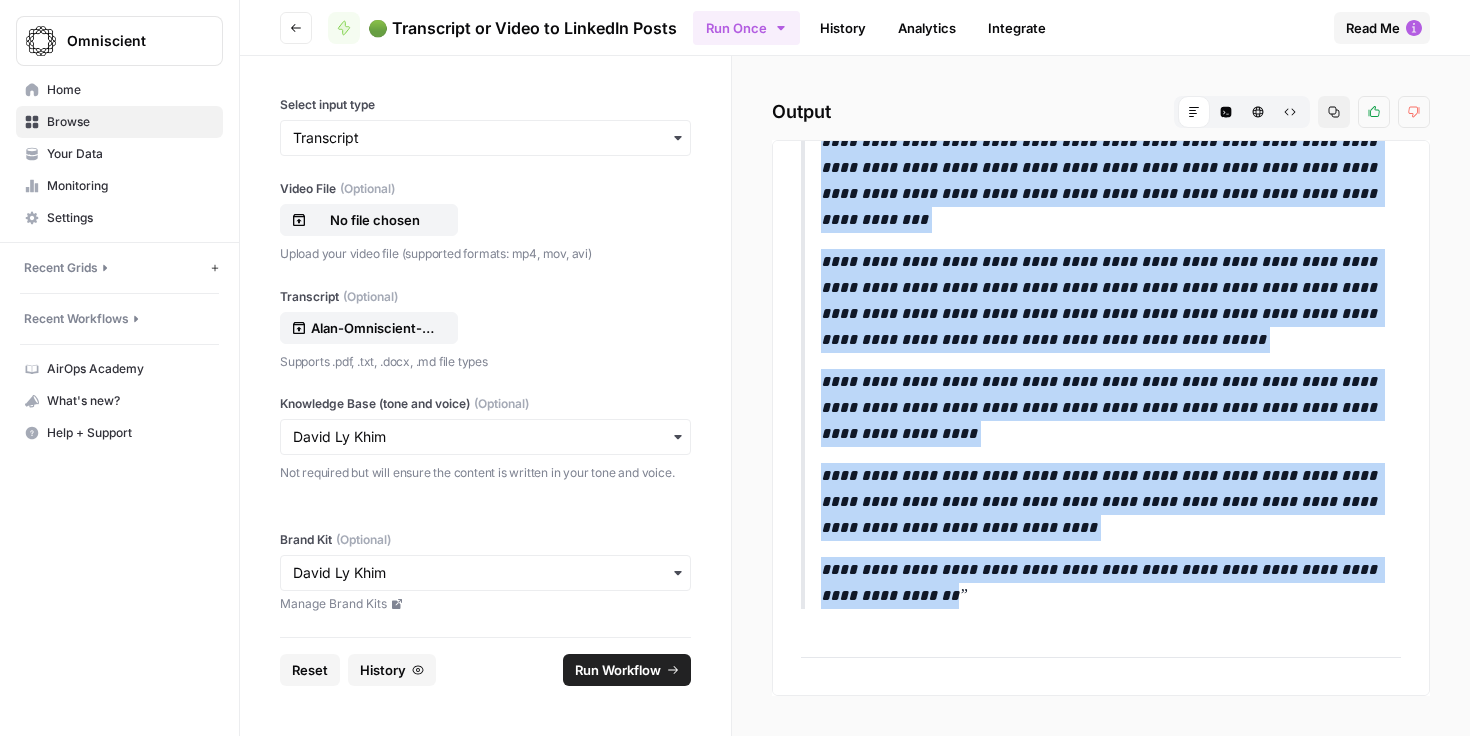 copy on "**********" 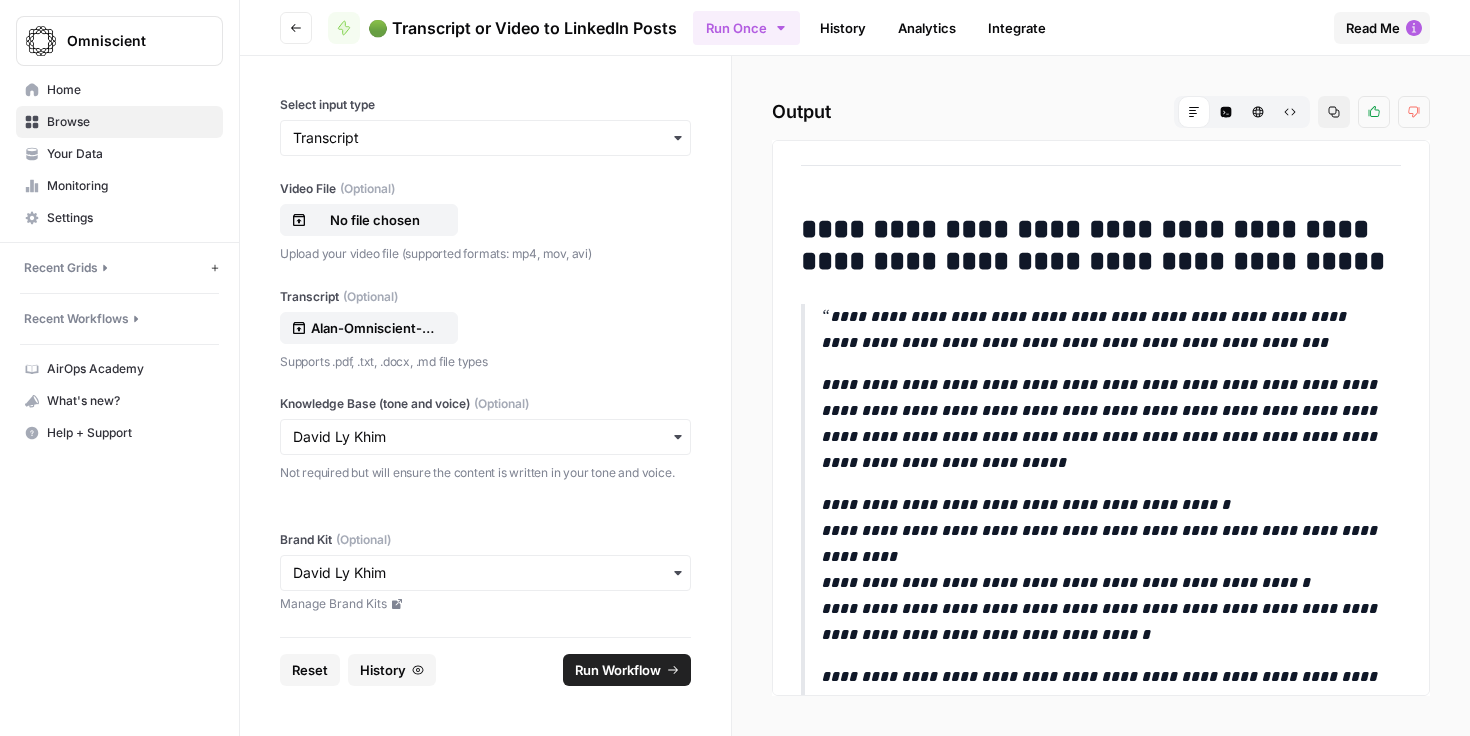 scroll, scrollTop: 2212, scrollLeft: 0, axis: vertical 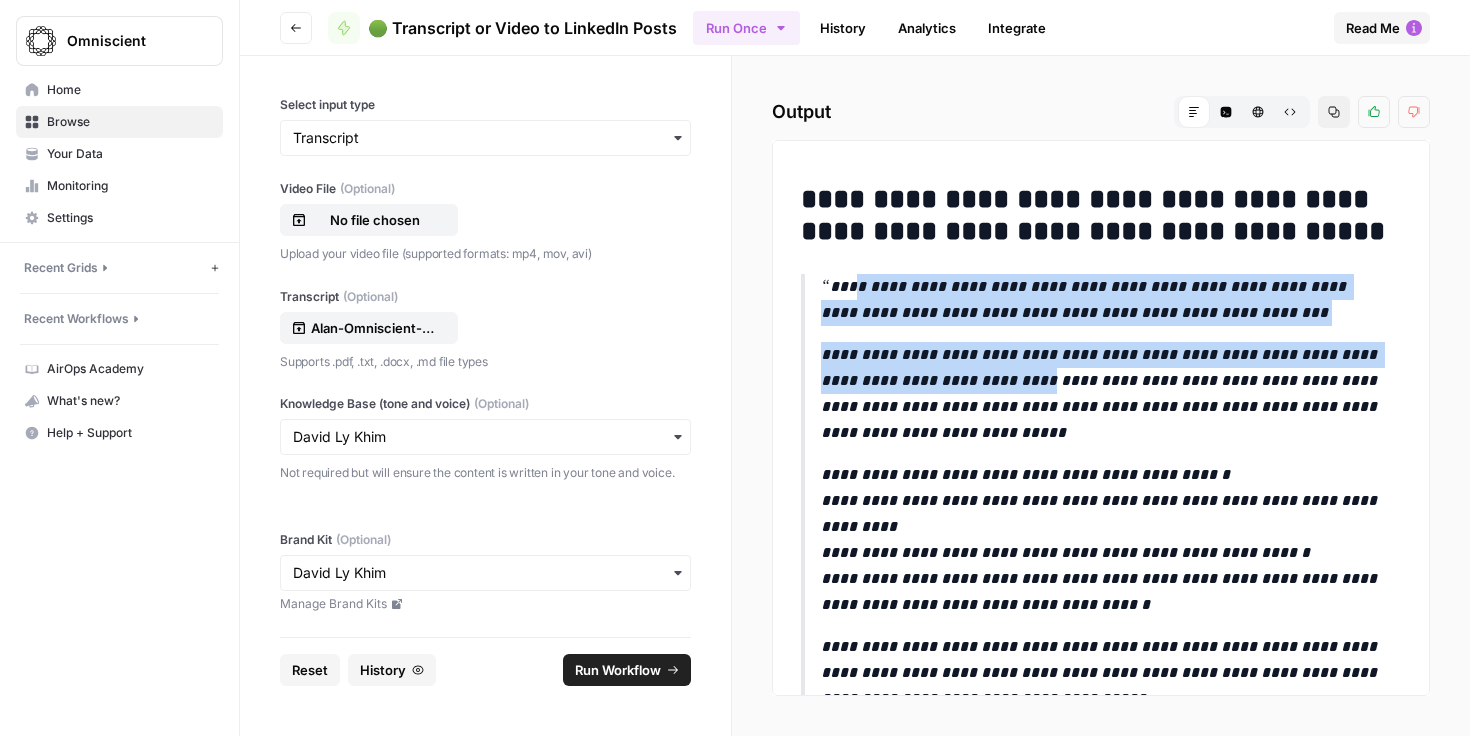 drag, startPoint x: 821, startPoint y: 288, endPoint x: 995, endPoint y: 381, distance: 197.29419 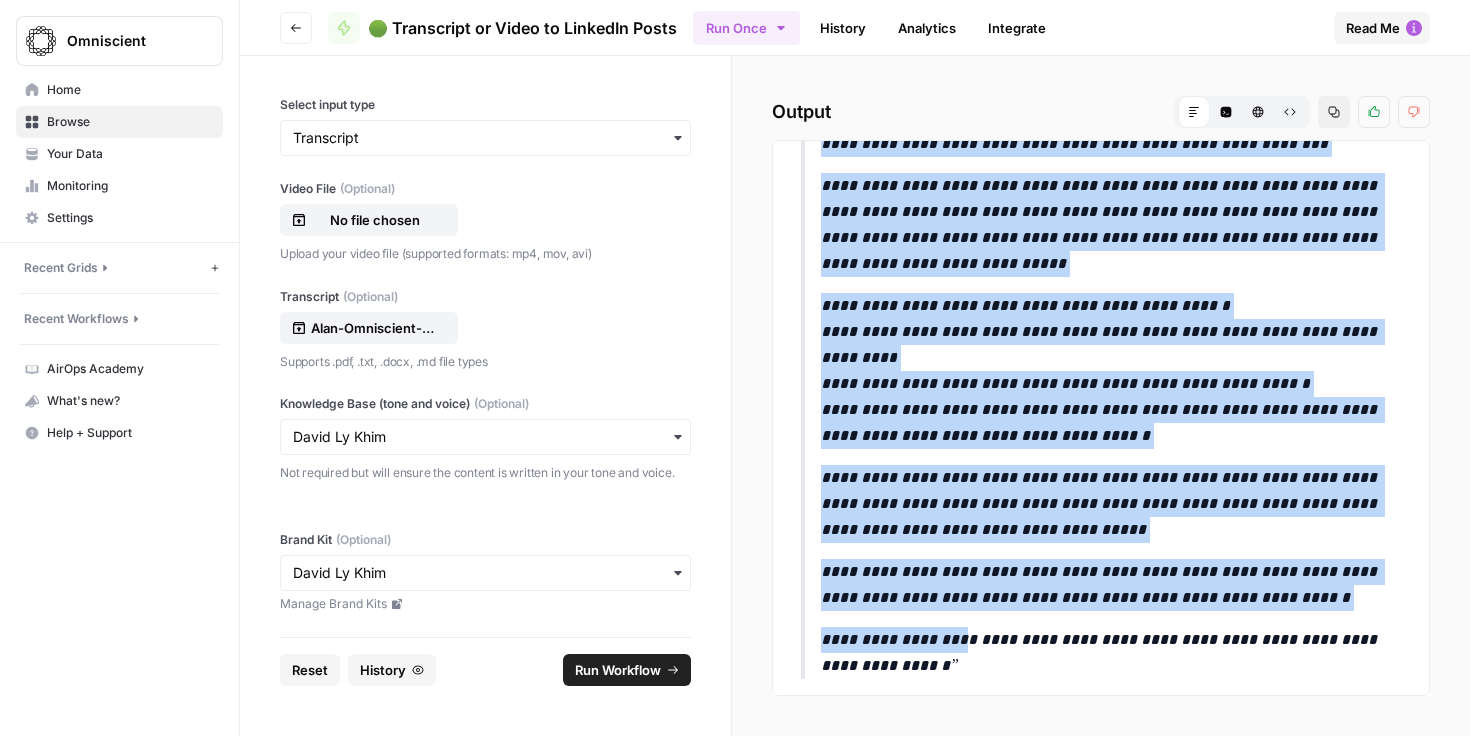 scroll, scrollTop: 2777, scrollLeft: 0, axis: vertical 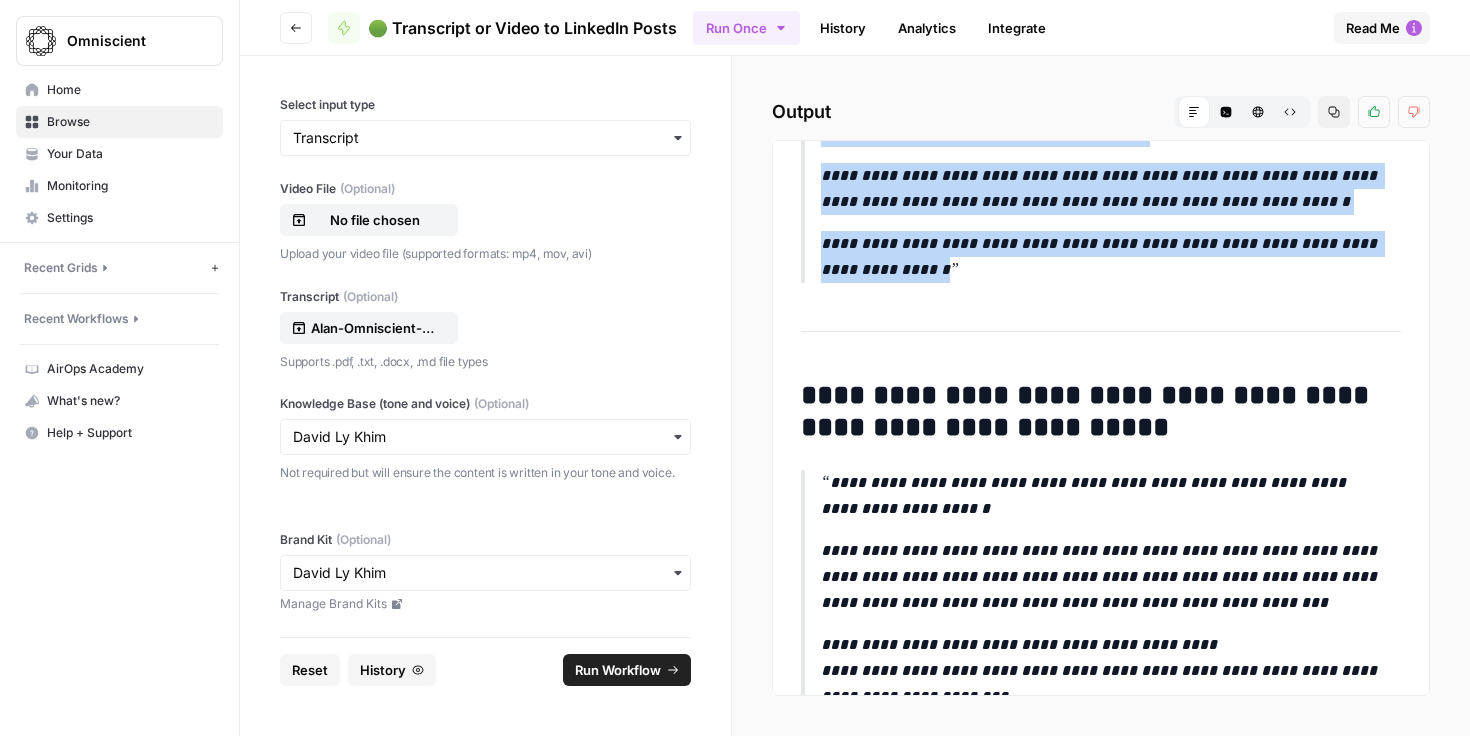 drag, startPoint x: 829, startPoint y: 287, endPoint x: 1035, endPoint y: 267, distance: 206.9686 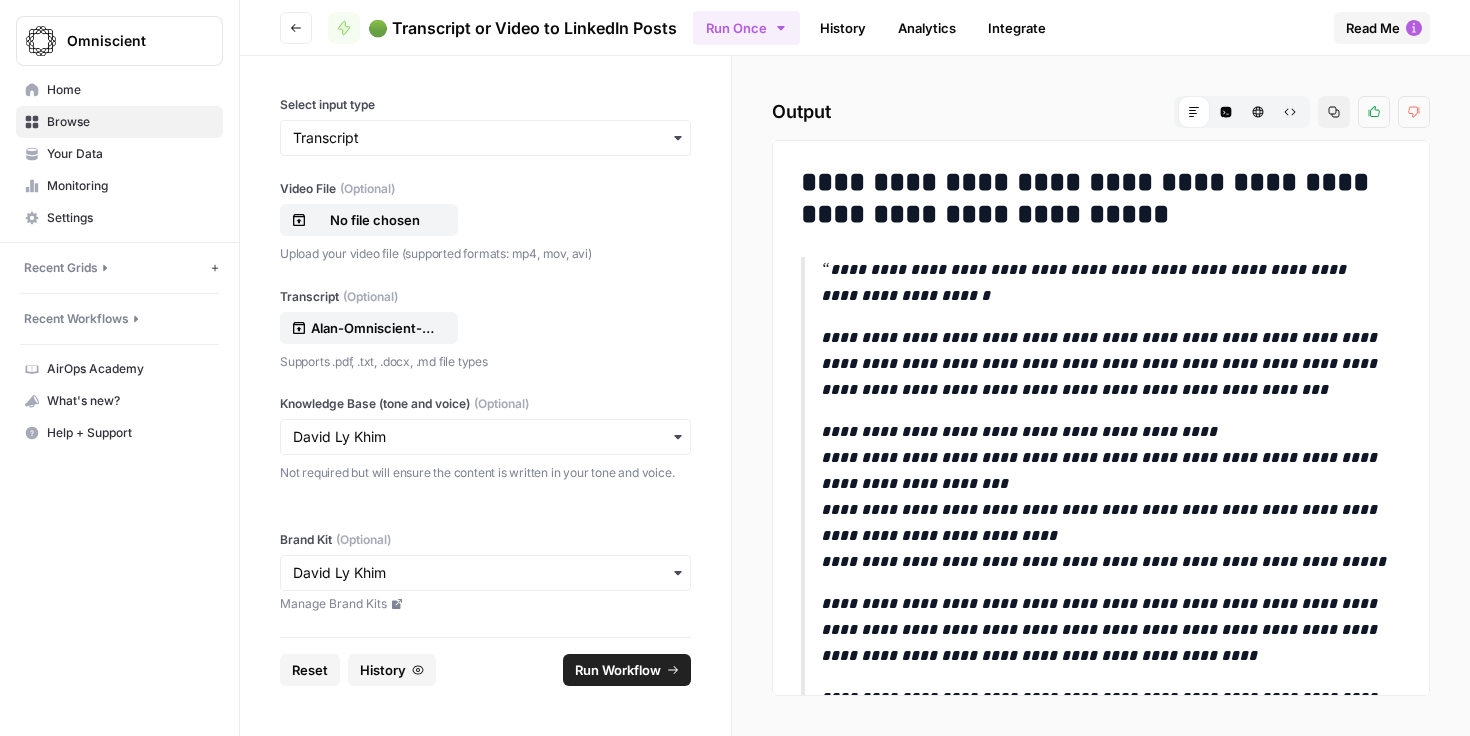 scroll, scrollTop: 2995, scrollLeft: 0, axis: vertical 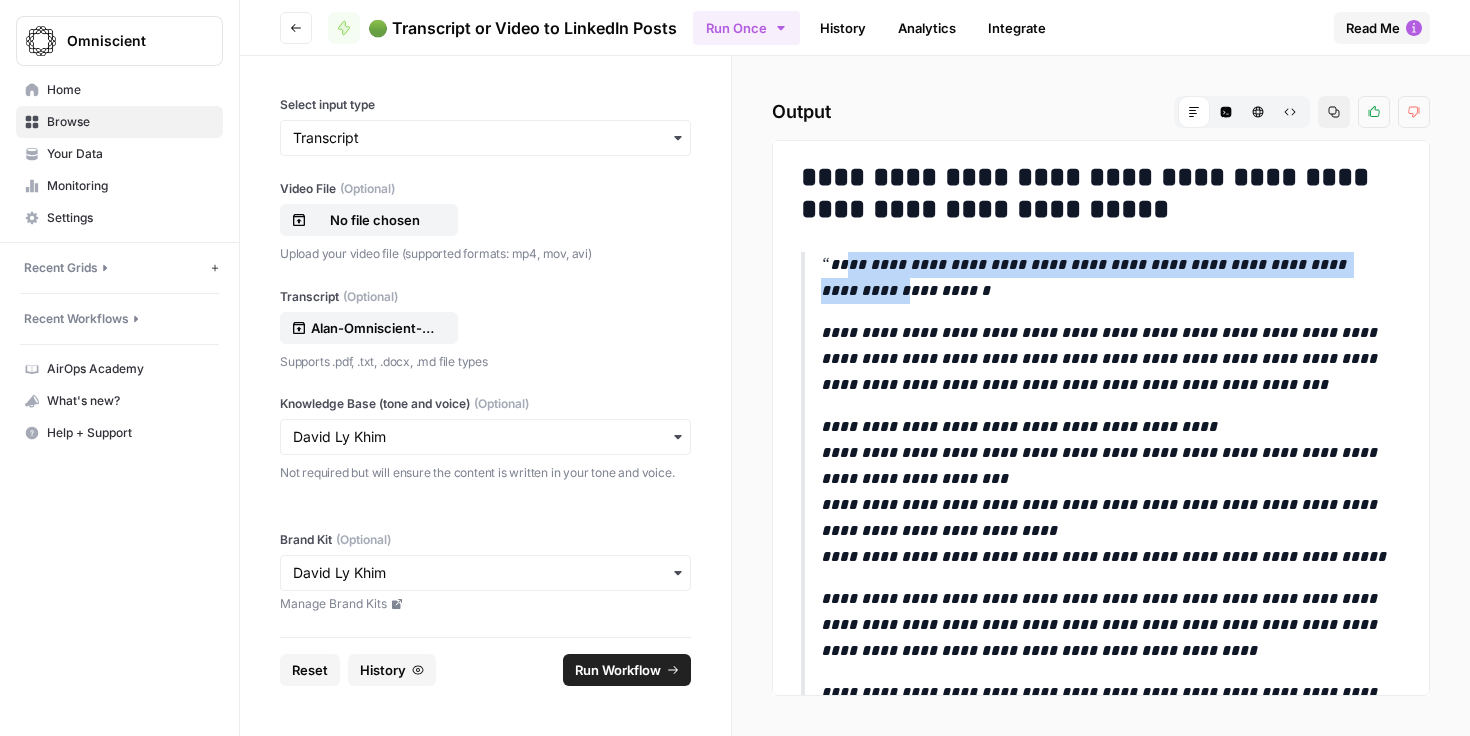 drag, startPoint x: 824, startPoint y: 264, endPoint x: 848, endPoint y: 284, distance: 31.241 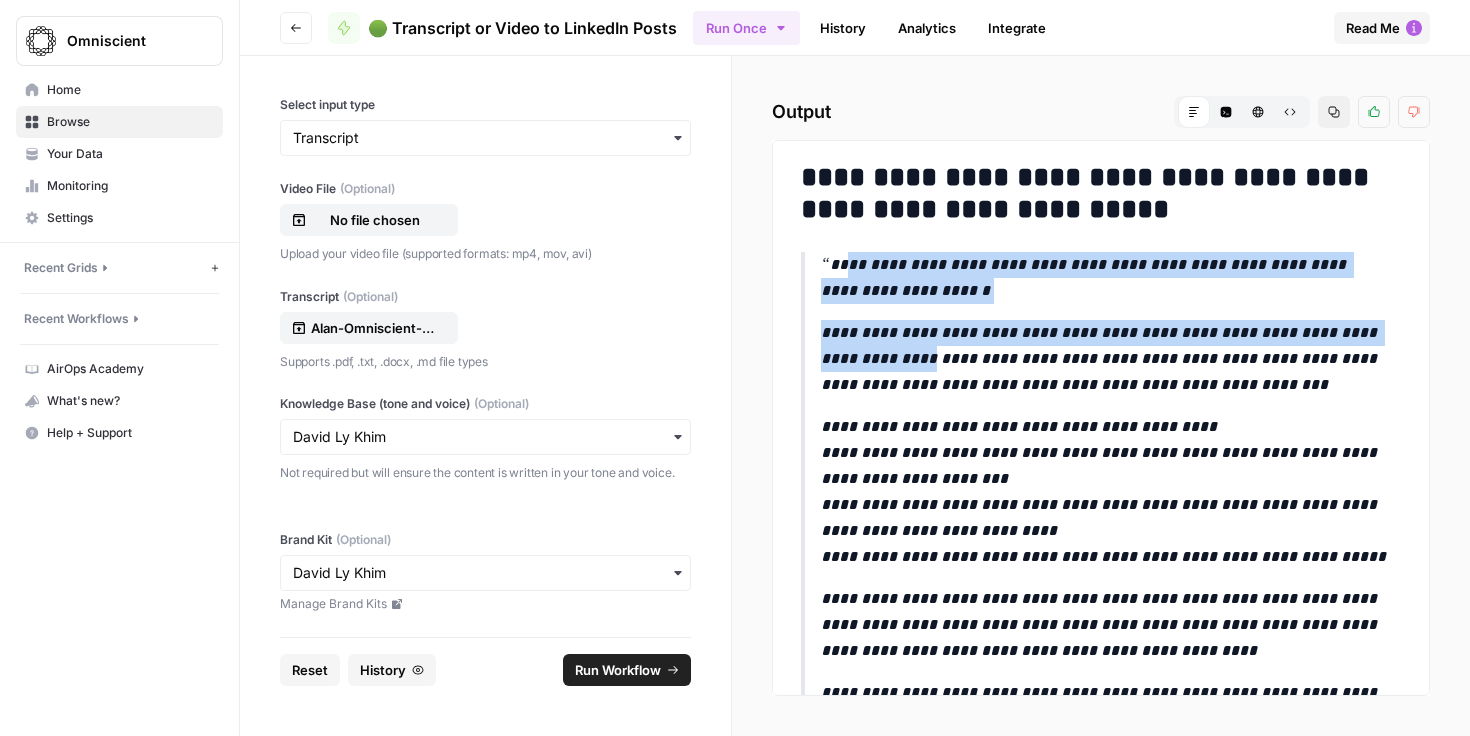 drag, startPoint x: 824, startPoint y: 260, endPoint x: 909, endPoint y: 362, distance: 132.77425 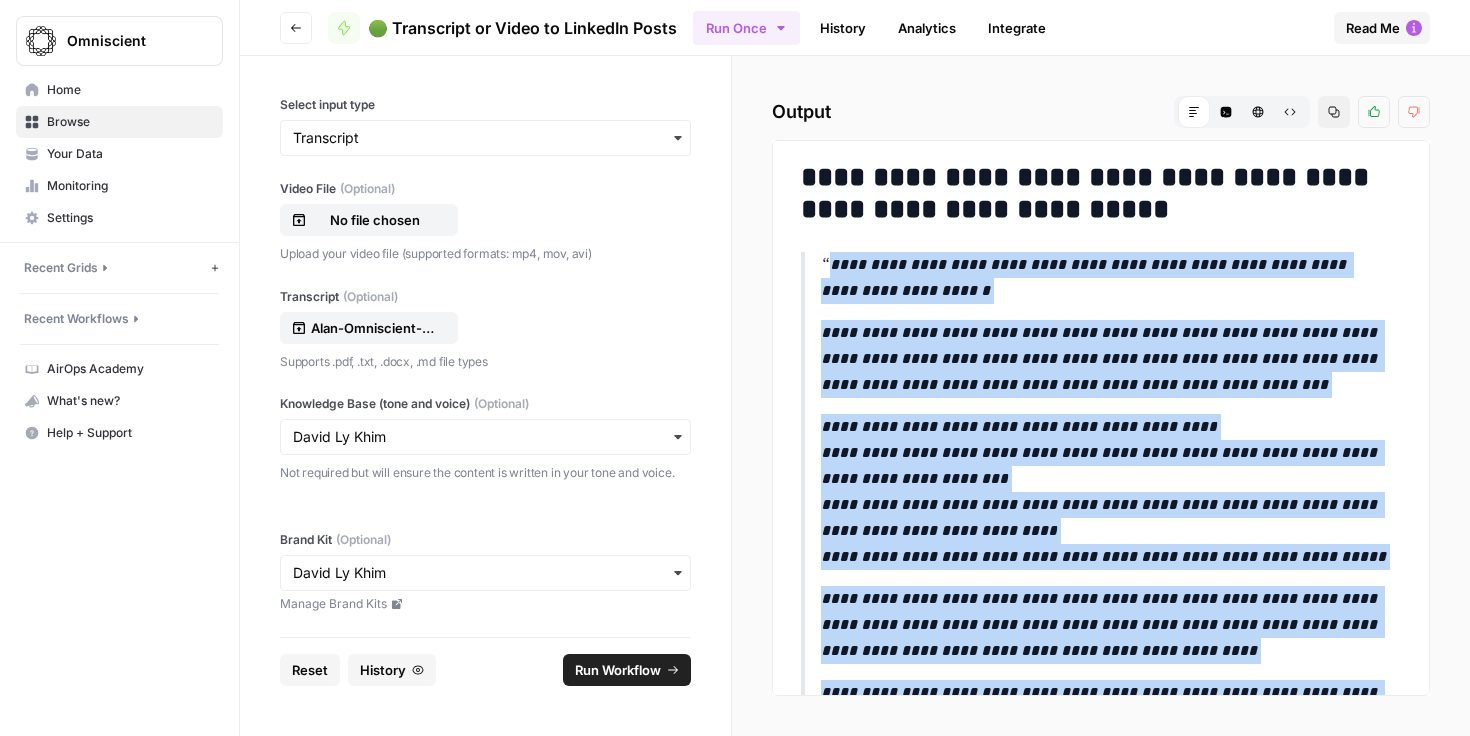 scroll, scrollTop: 3124, scrollLeft: 0, axis: vertical 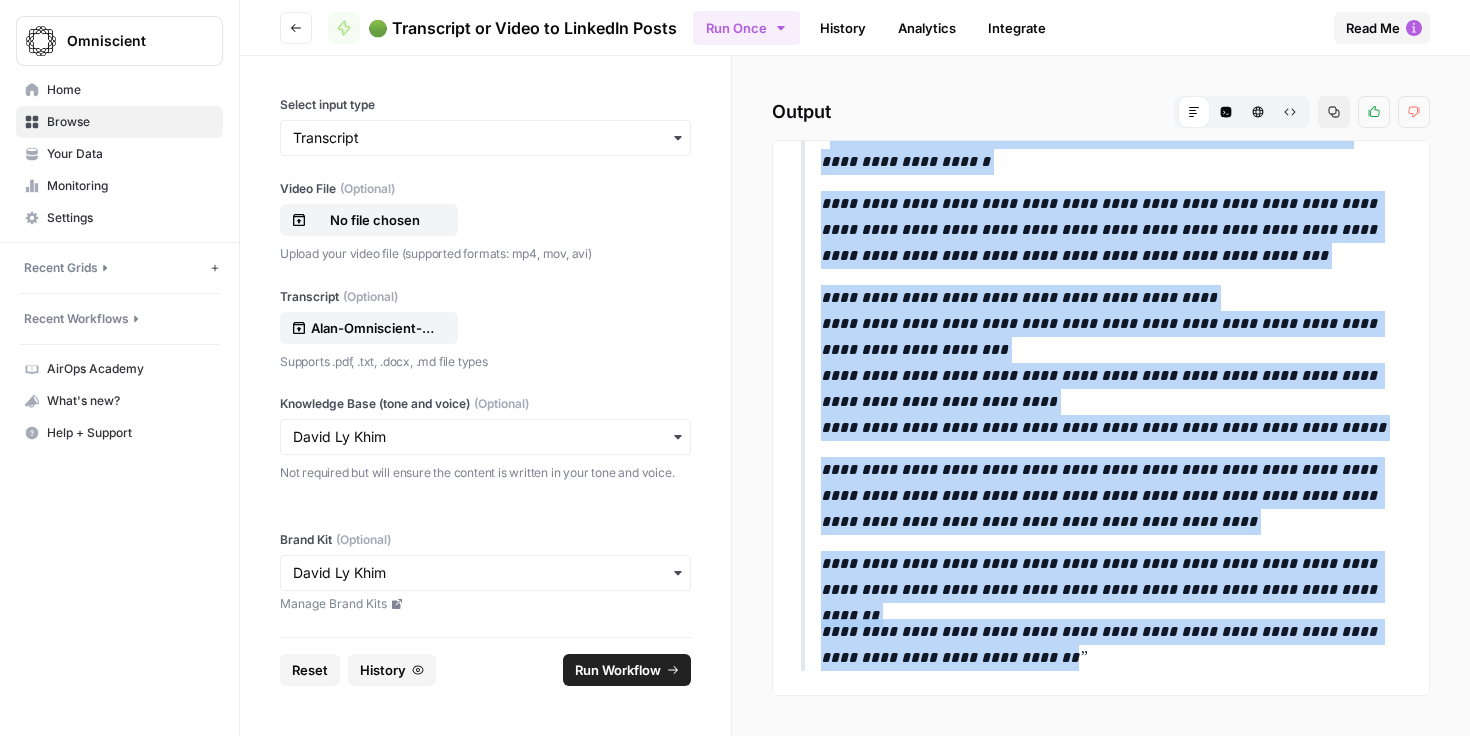 drag, startPoint x: 829, startPoint y: 263, endPoint x: 997, endPoint y: 739, distance: 504.7772 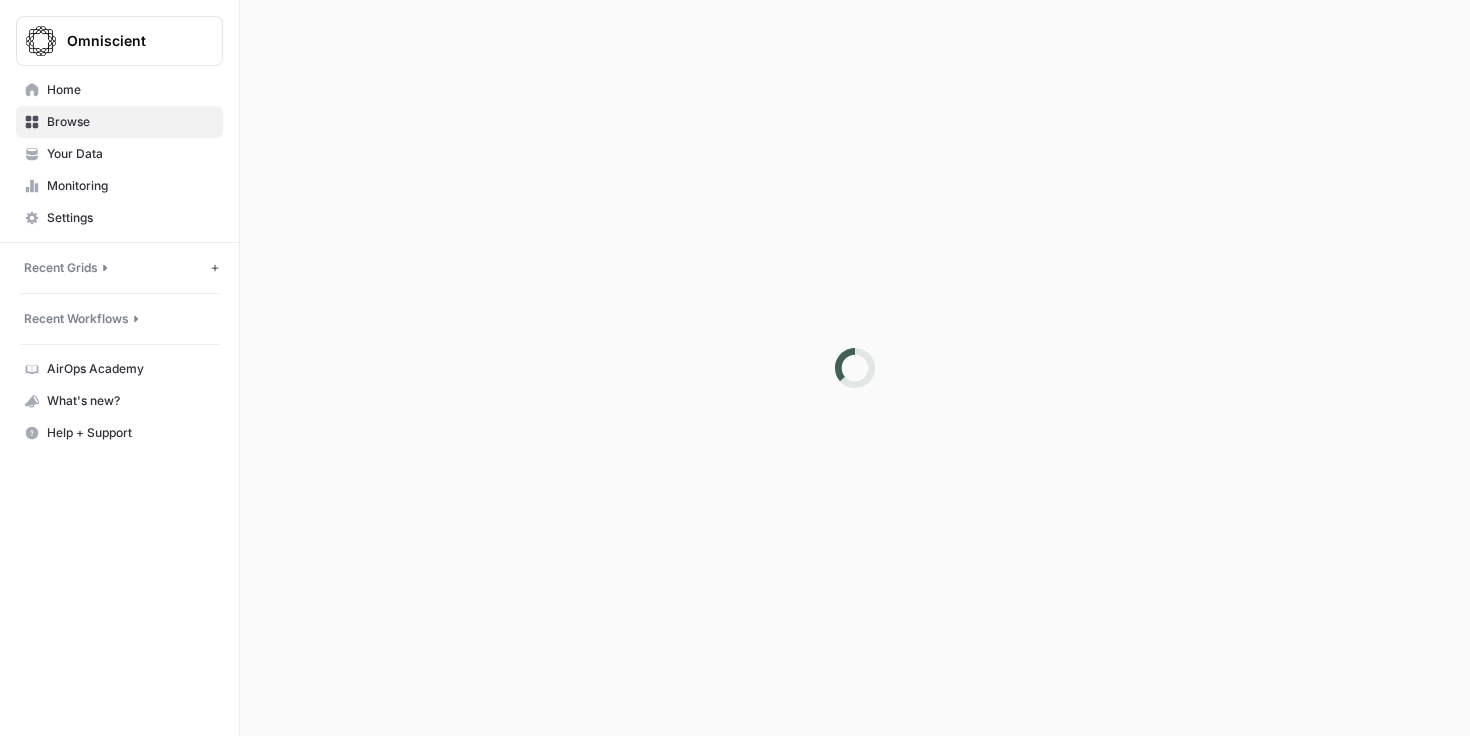 scroll, scrollTop: 0, scrollLeft: 0, axis: both 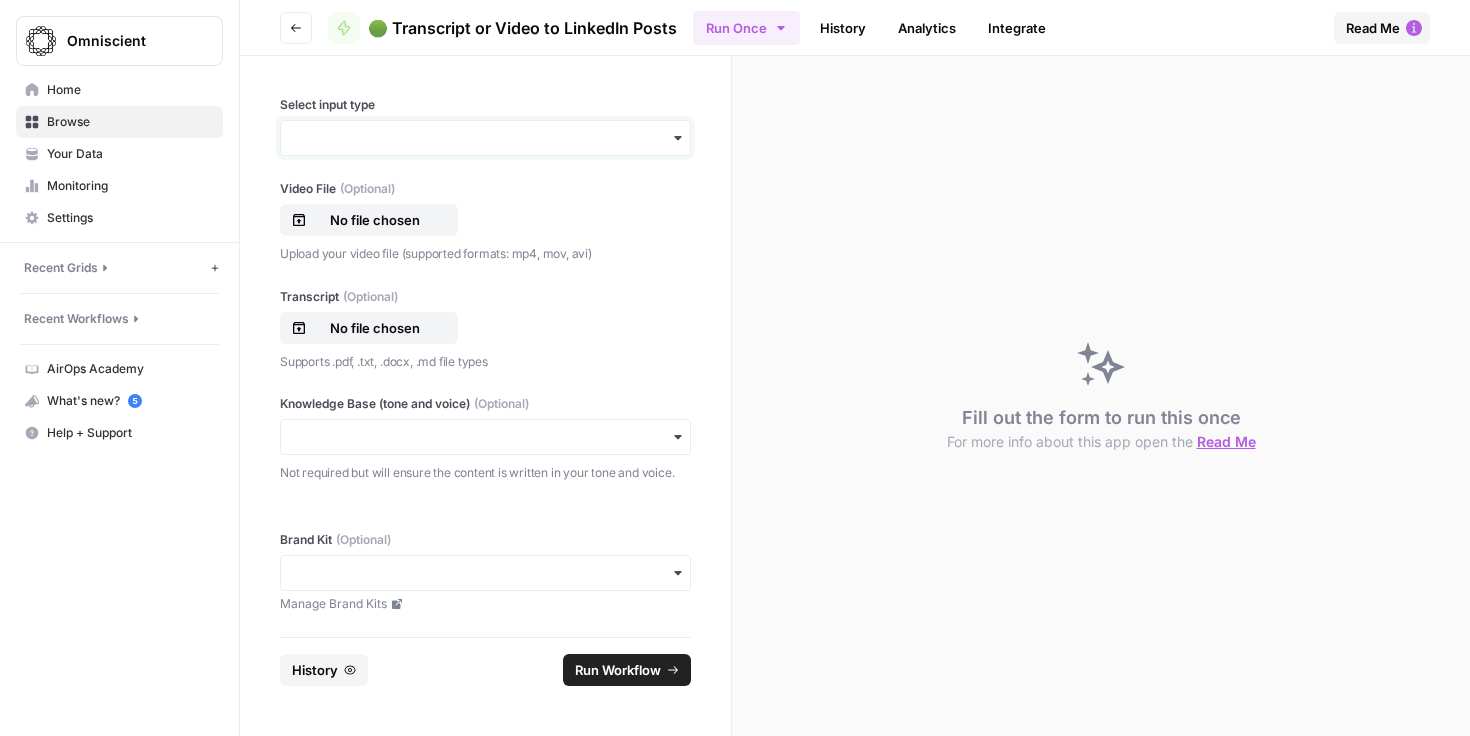 click on "Select input type" at bounding box center (485, 138) 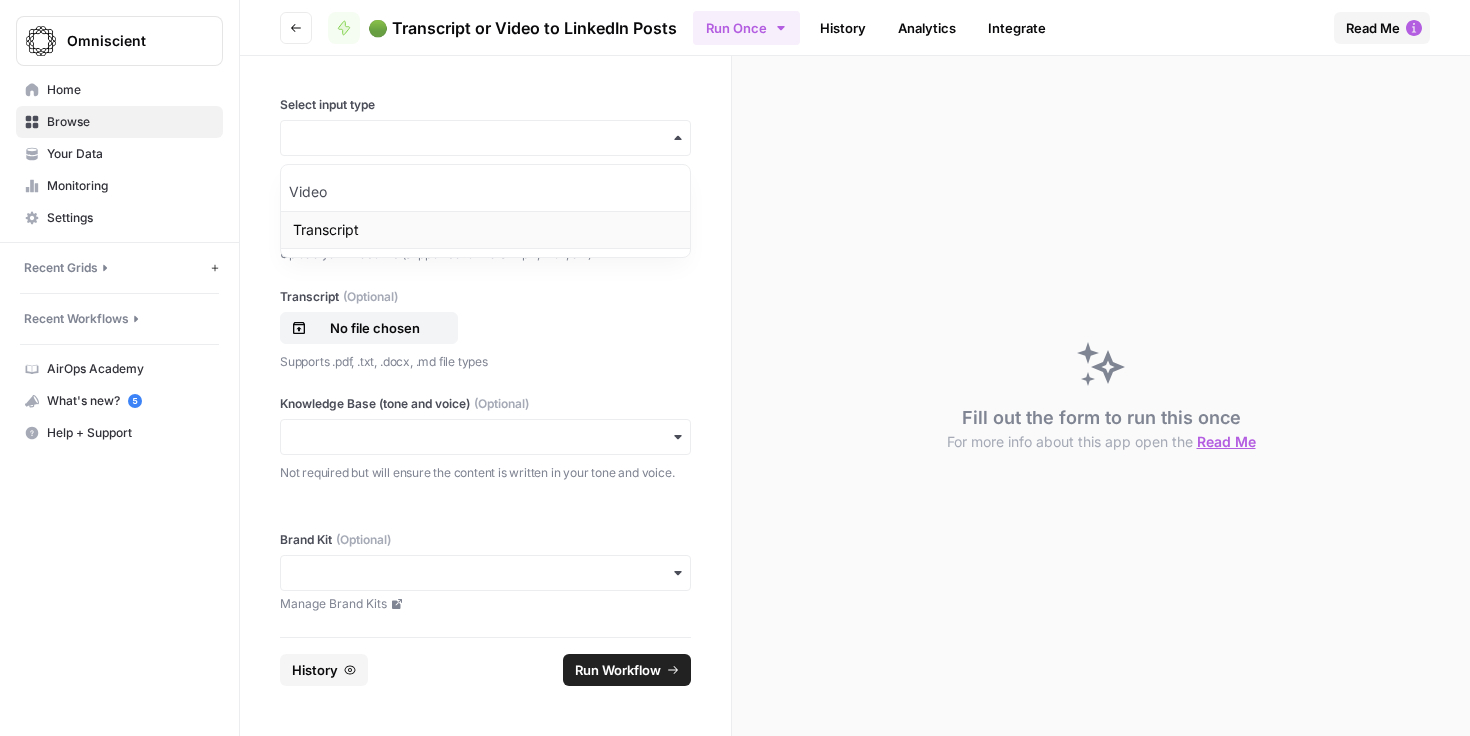click on "Transcript" at bounding box center (485, 230) 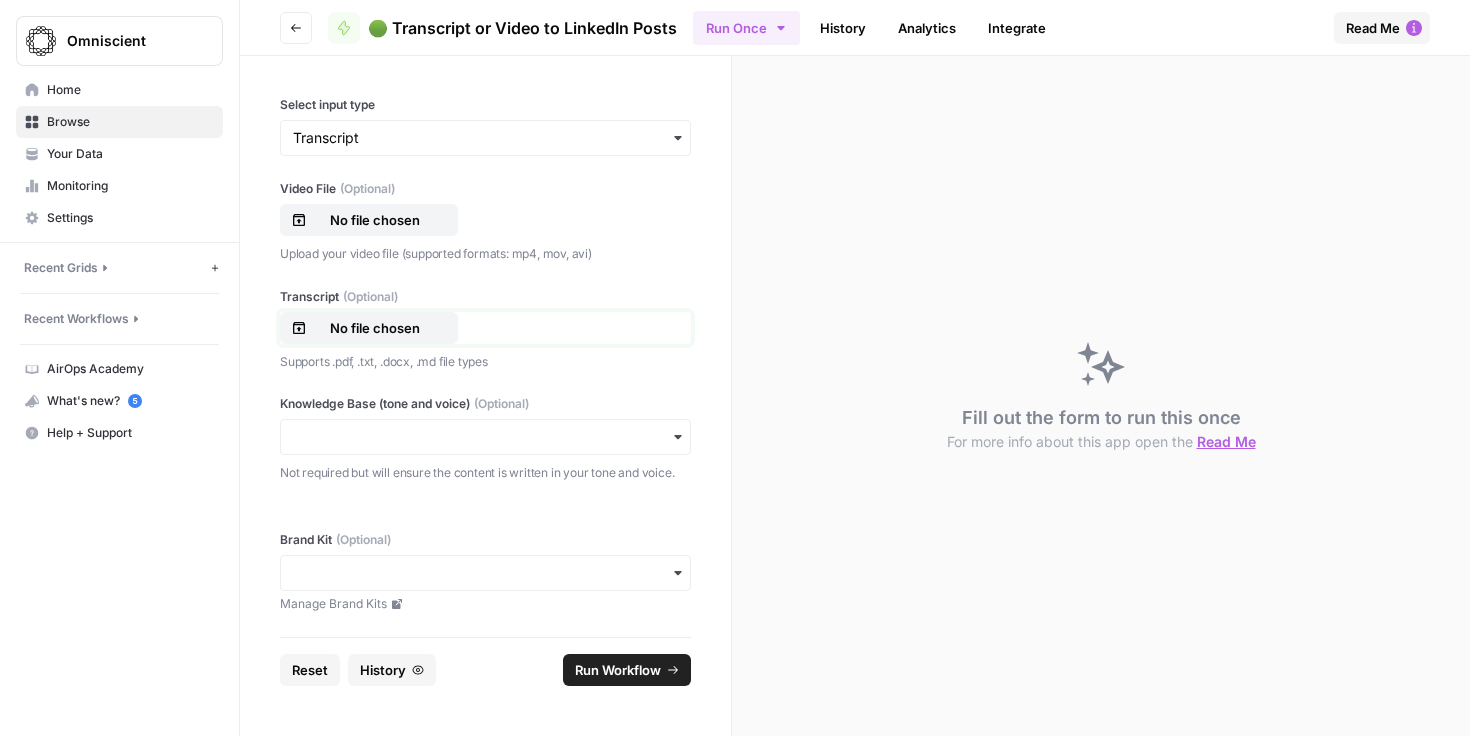 click on "No file chosen" at bounding box center [375, 328] 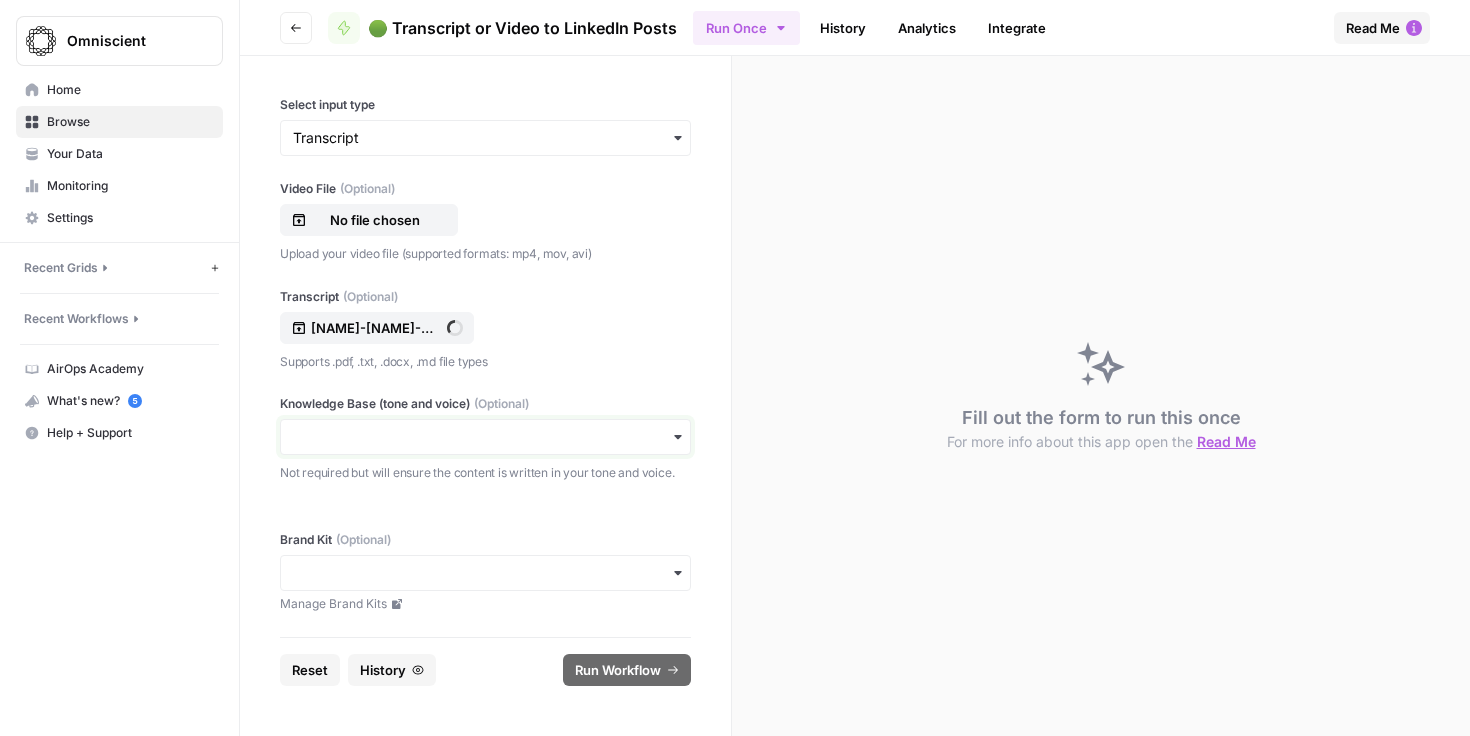 click on "Knowledge Base (tone and voice) (Optional)" at bounding box center [485, 437] 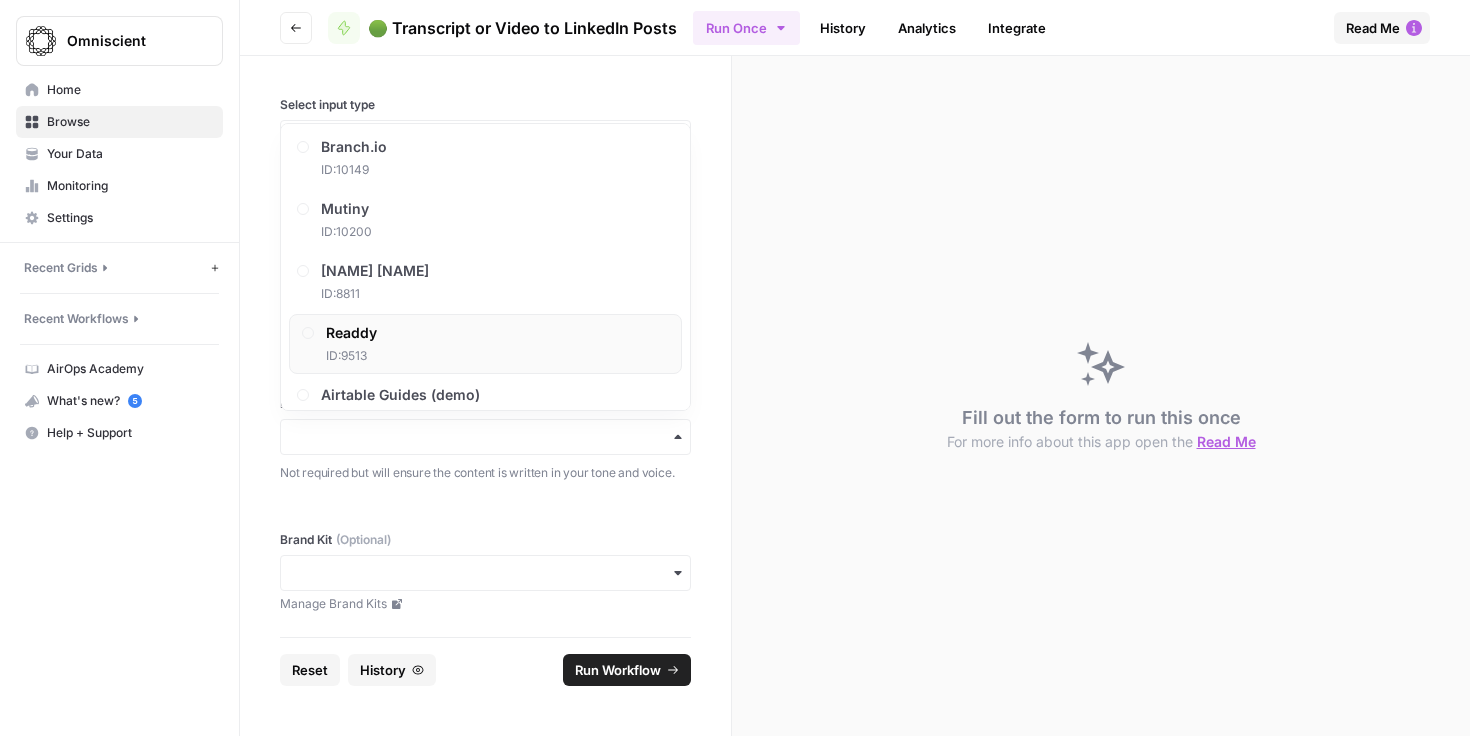 scroll, scrollTop: 1280, scrollLeft: 0, axis: vertical 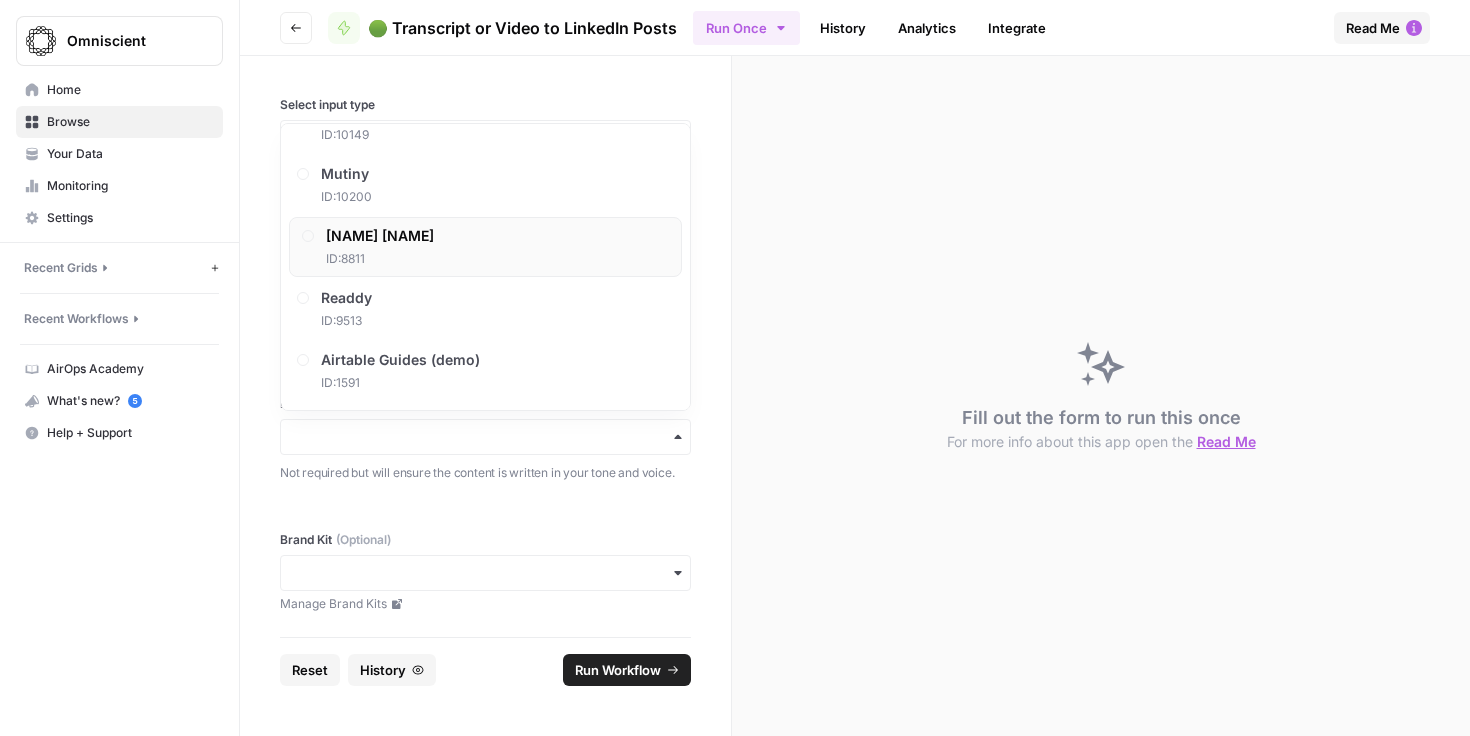 click on "[NAME] ID:  [NUMBER]" at bounding box center [485, 247] 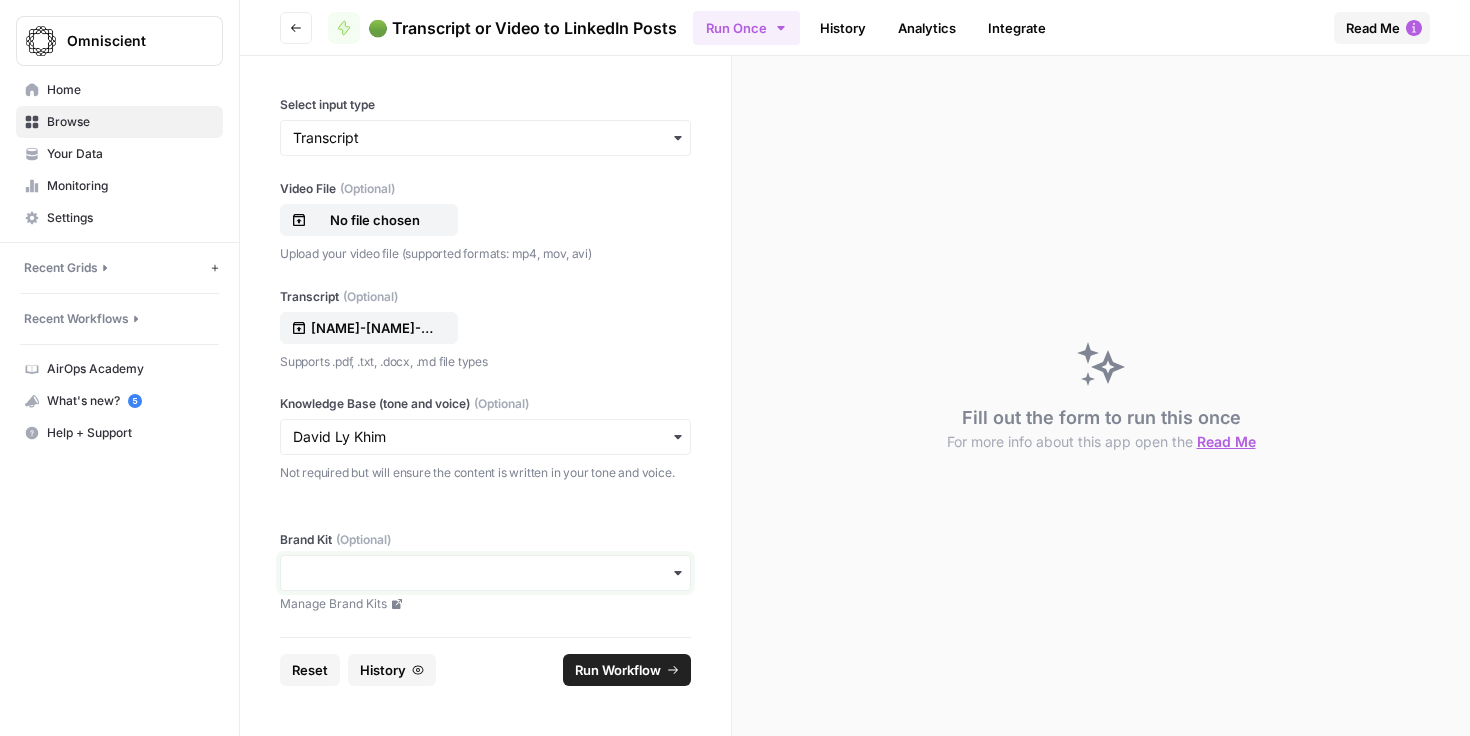 click on "Brand Kit (Optional)" at bounding box center (485, 573) 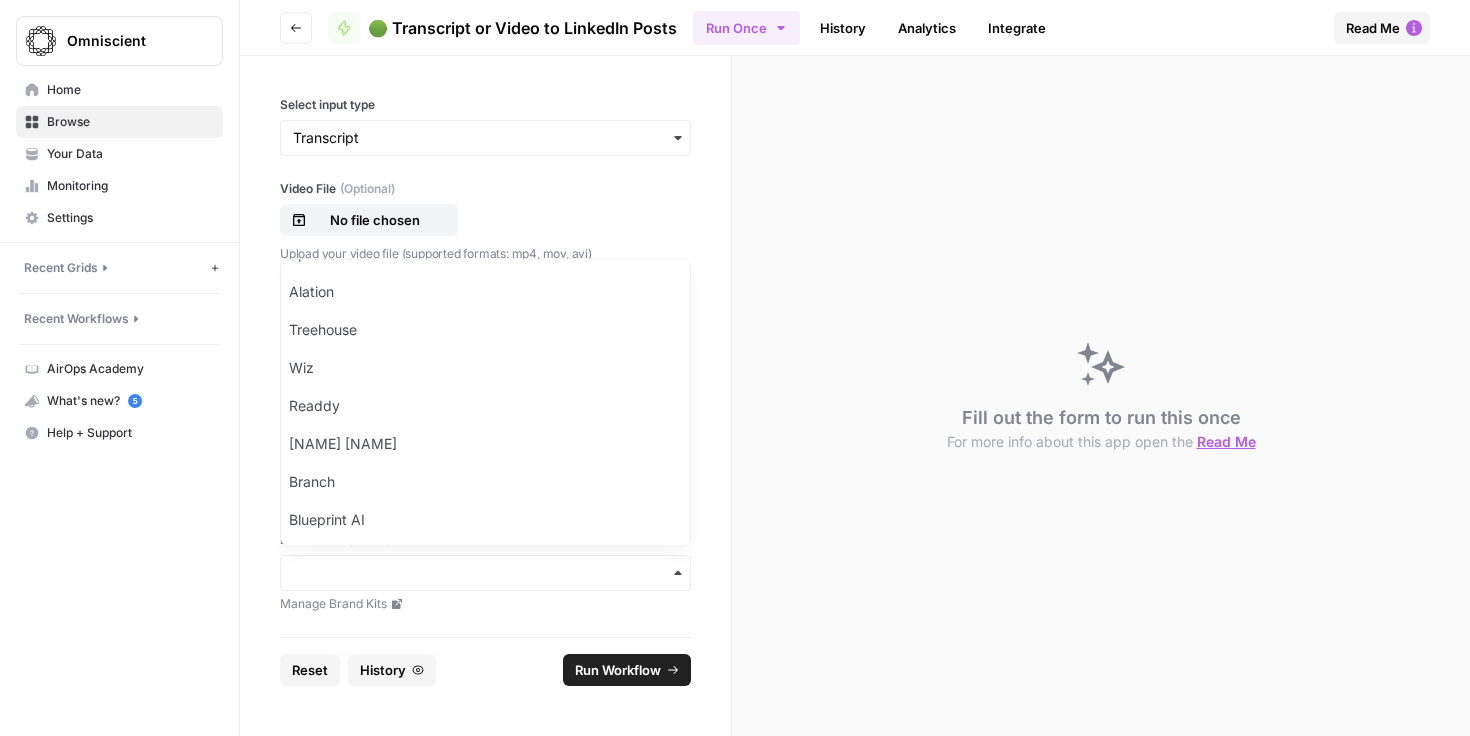 scroll, scrollTop: 528, scrollLeft: 0, axis: vertical 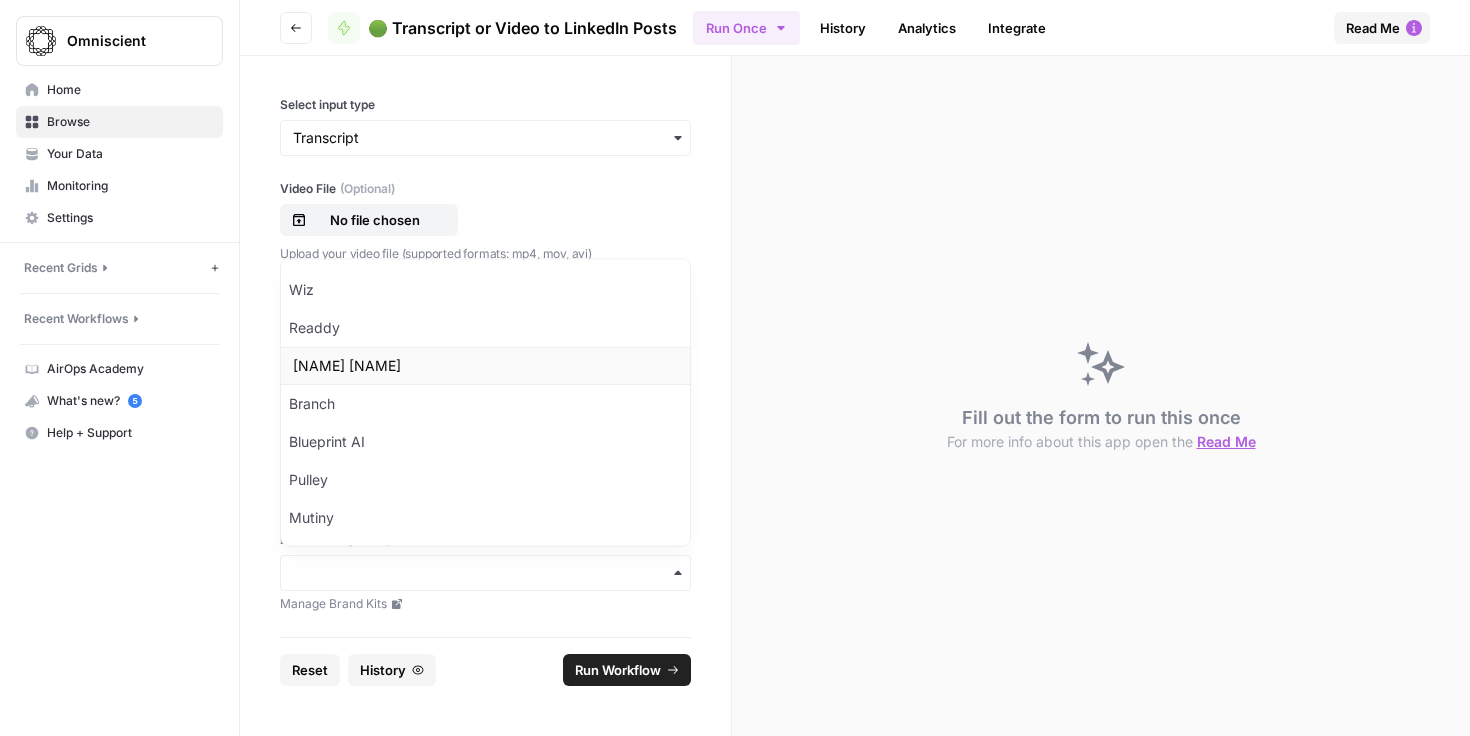 click on "[FIRST] [LAST]" at bounding box center (485, 367) 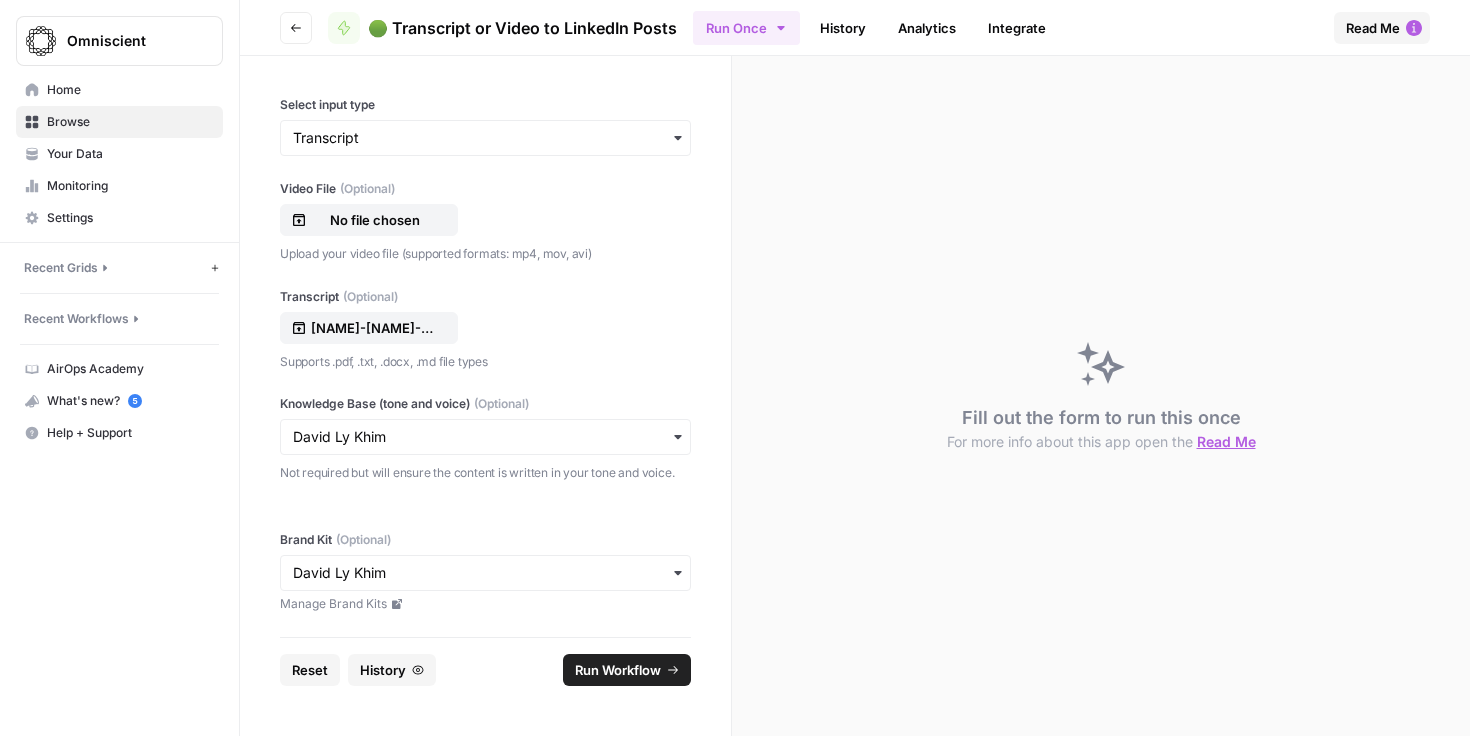 click on "Run Workflow" at bounding box center [618, 670] 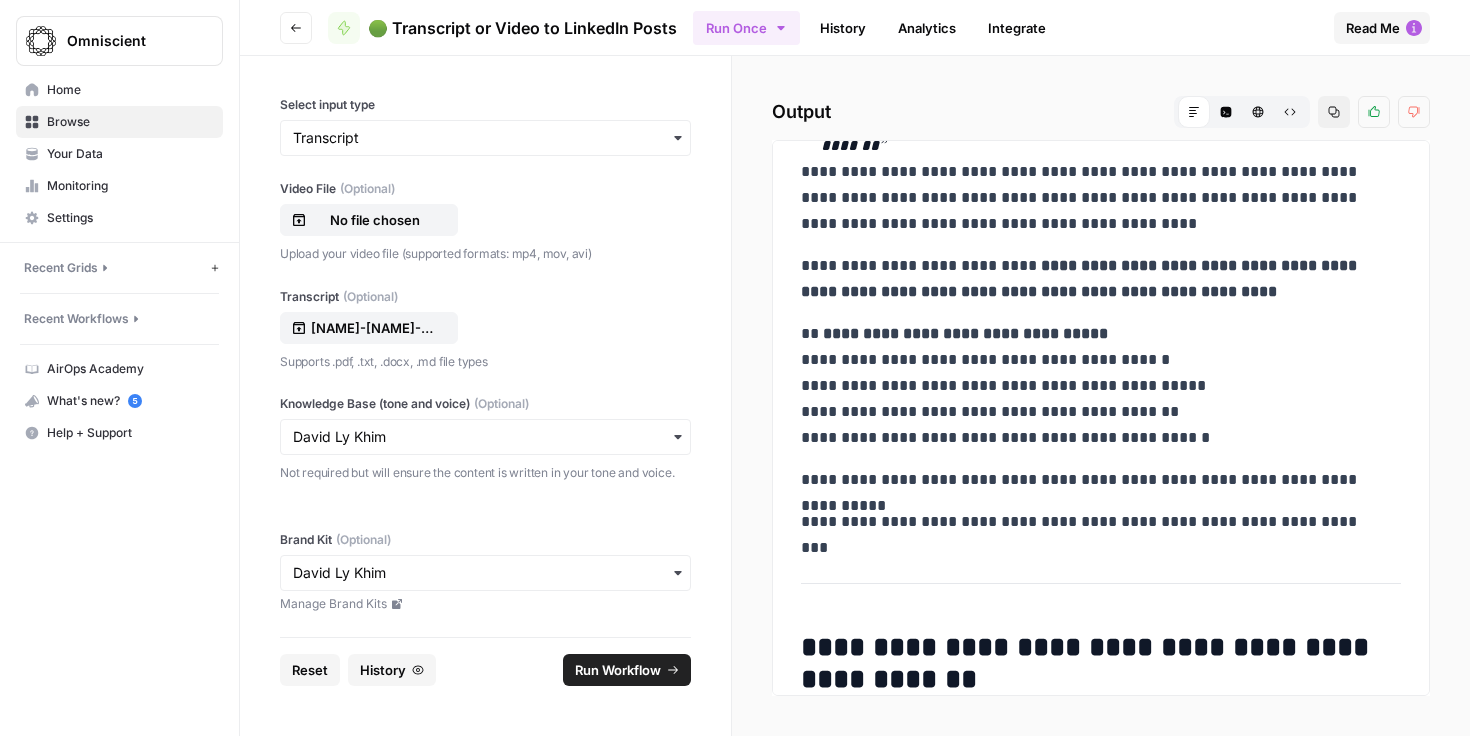 scroll, scrollTop: 0, scrollLeft: 0, axis: both 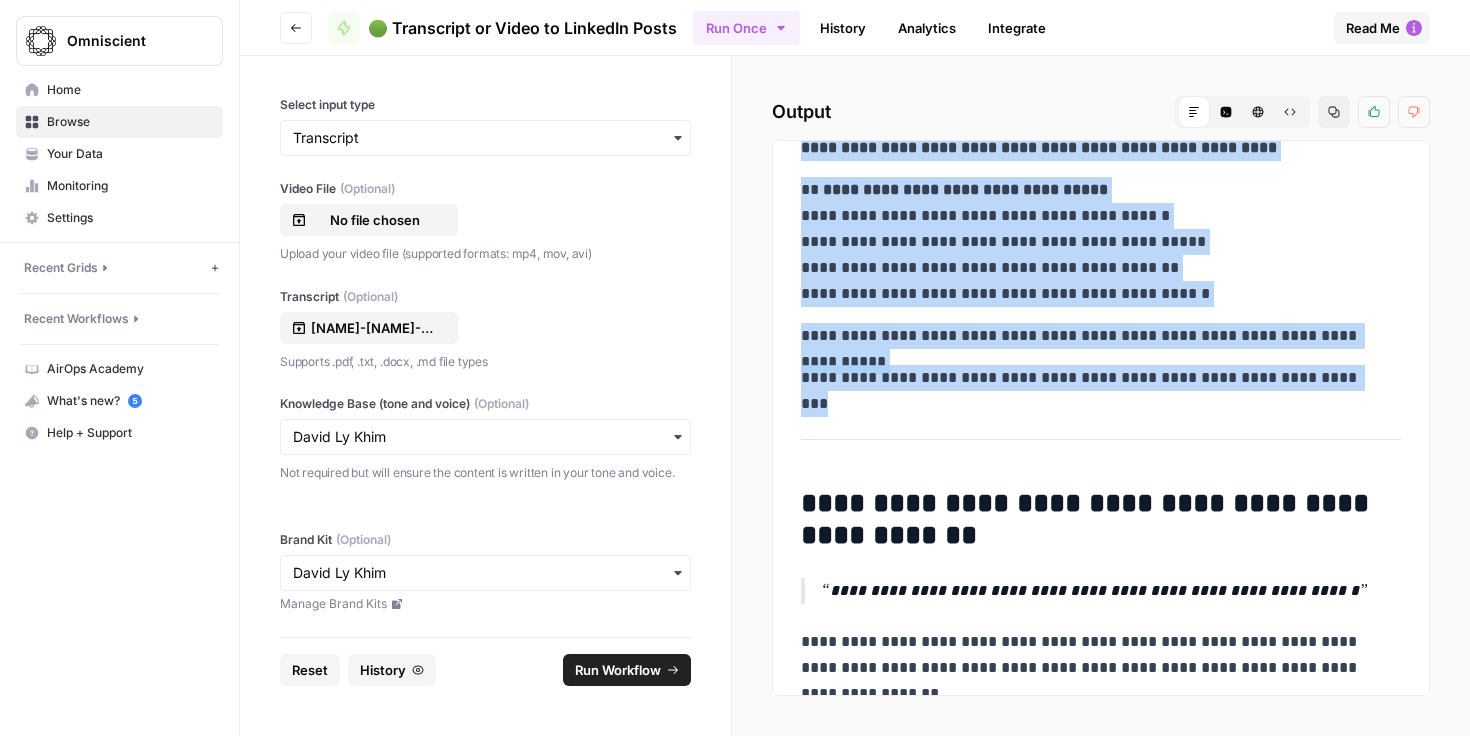 drag, startPoint x: 819, startPoint y: 270, endPoint x: 1381, endPoint y: 386, distance: 573.8467 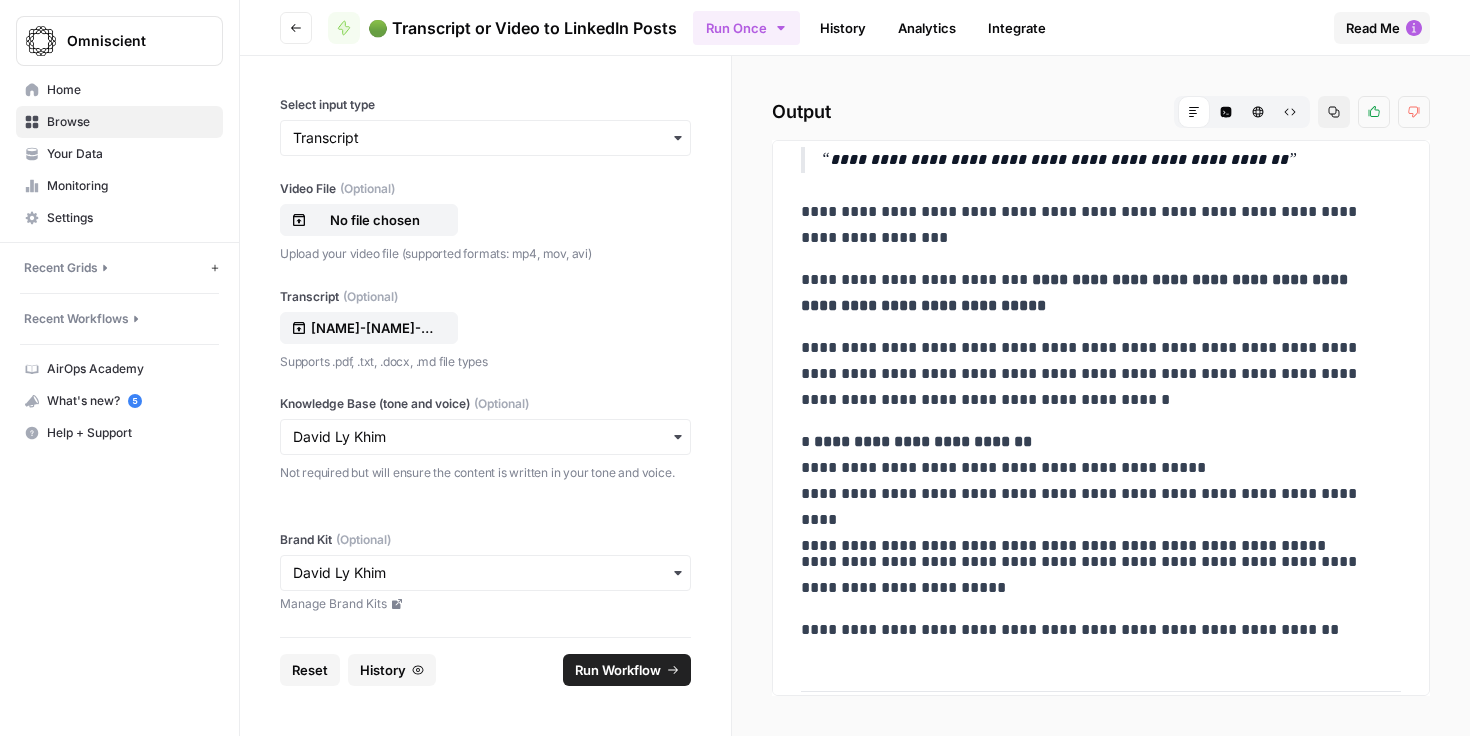 scroll, scrollTop: 1297, scrollLeft: 0, axis: vertical 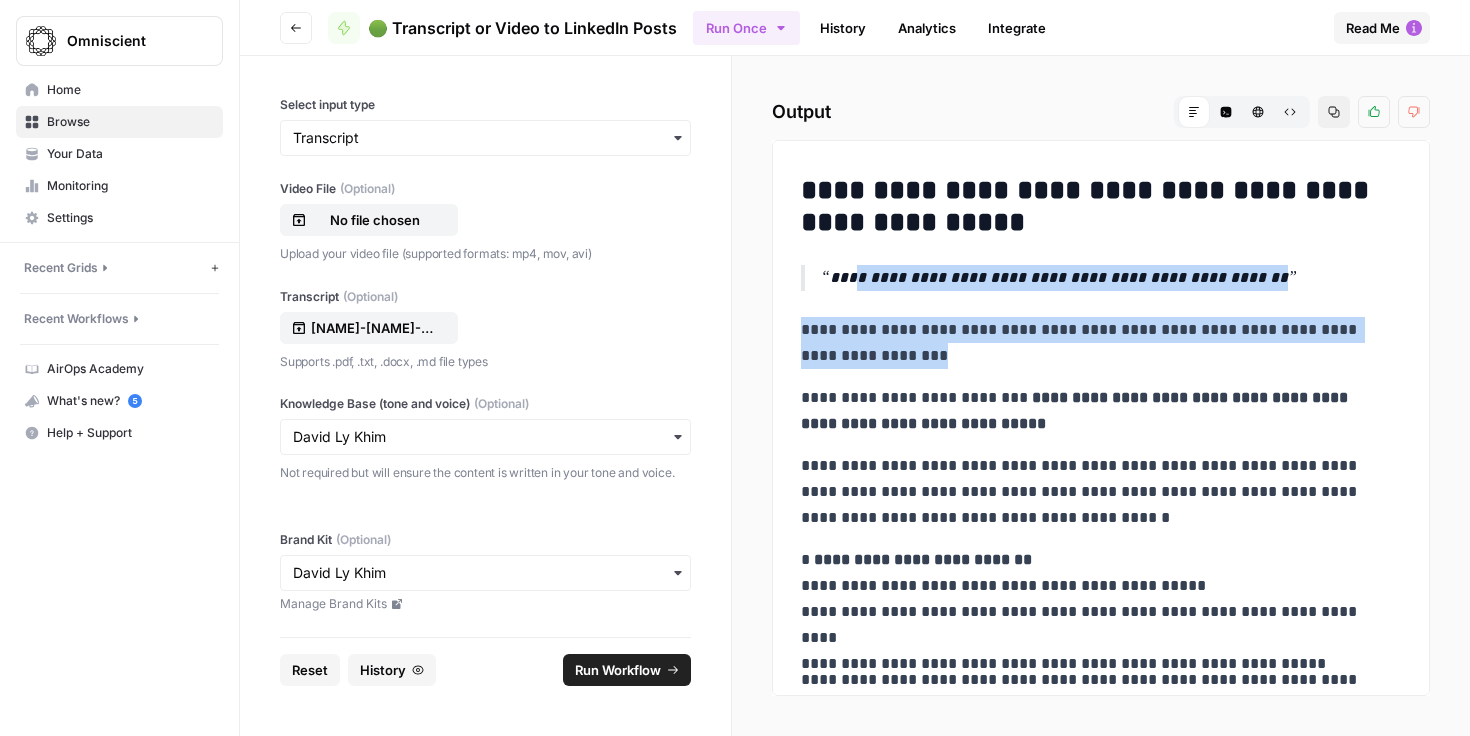 drag, startPoint x: 824, startPoint y: 279, endPoint x: 902, endPoint y: 366, distance: 116.846054 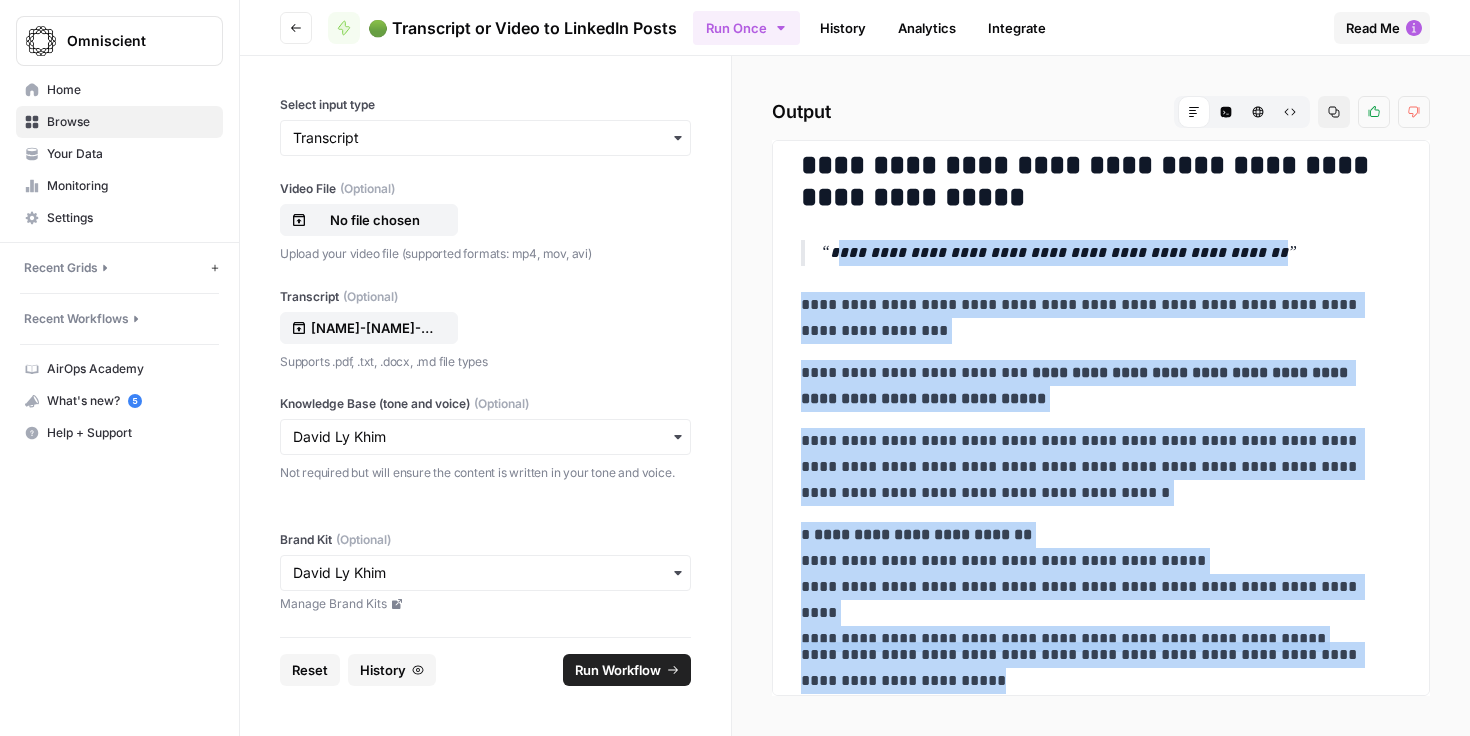 scroll, scrollTop: 1372, scrollLeft: 0, axis: vertical 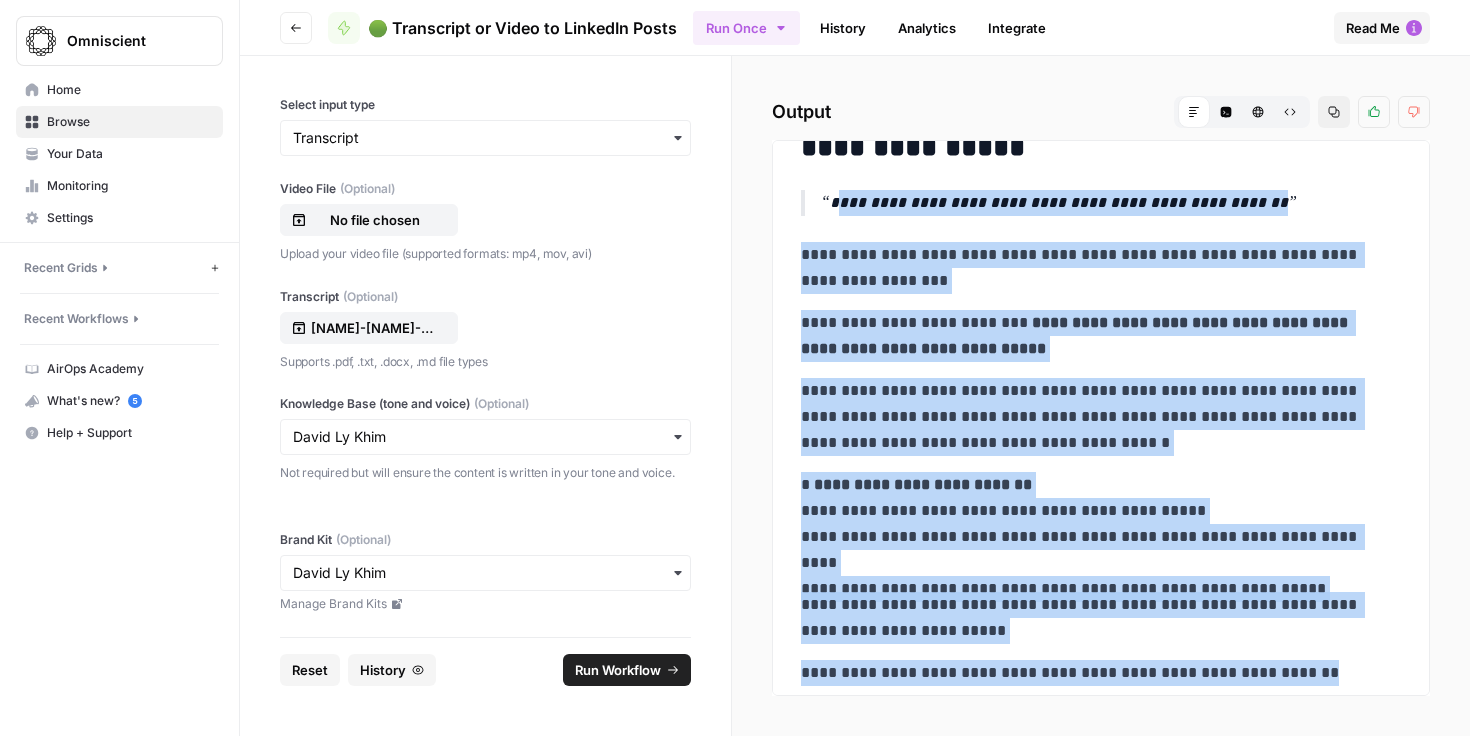 drag, startPoint x: 833, startPoint y: 280, endPoint x: 1338, endPoint y: 669, distance: 637.45276 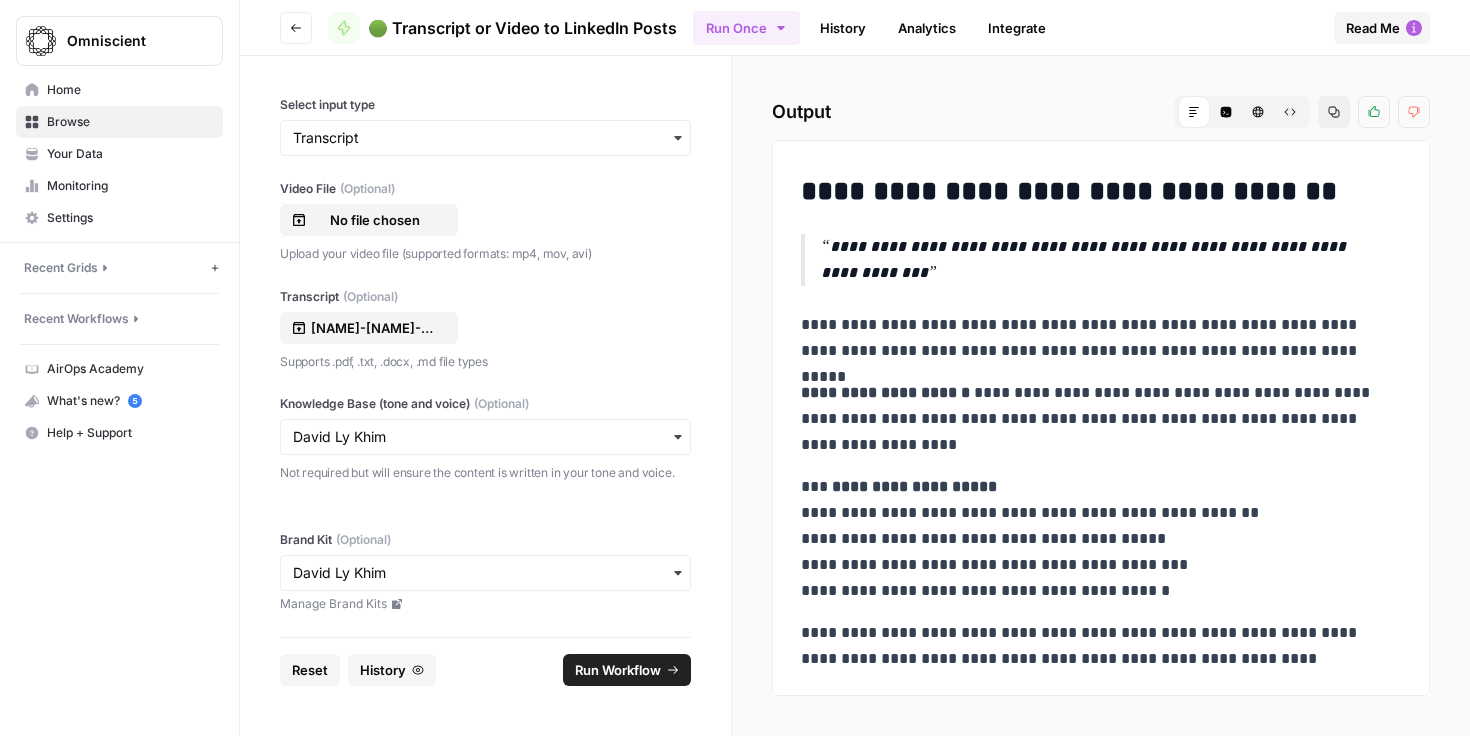scroll, scrollTop: 1980, scrollLeft: 0, axis: vertical 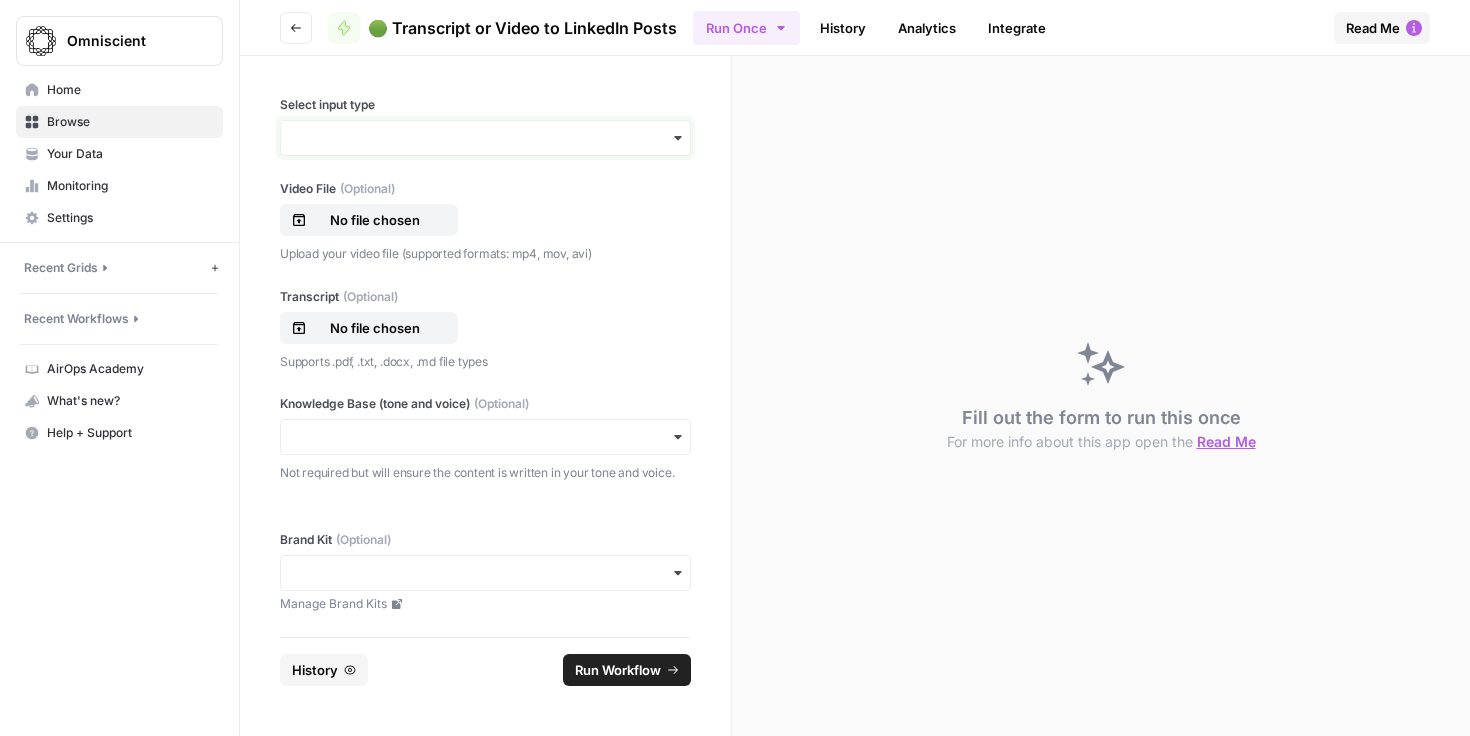 click on "Select input type" at bounding box center [485, 138] 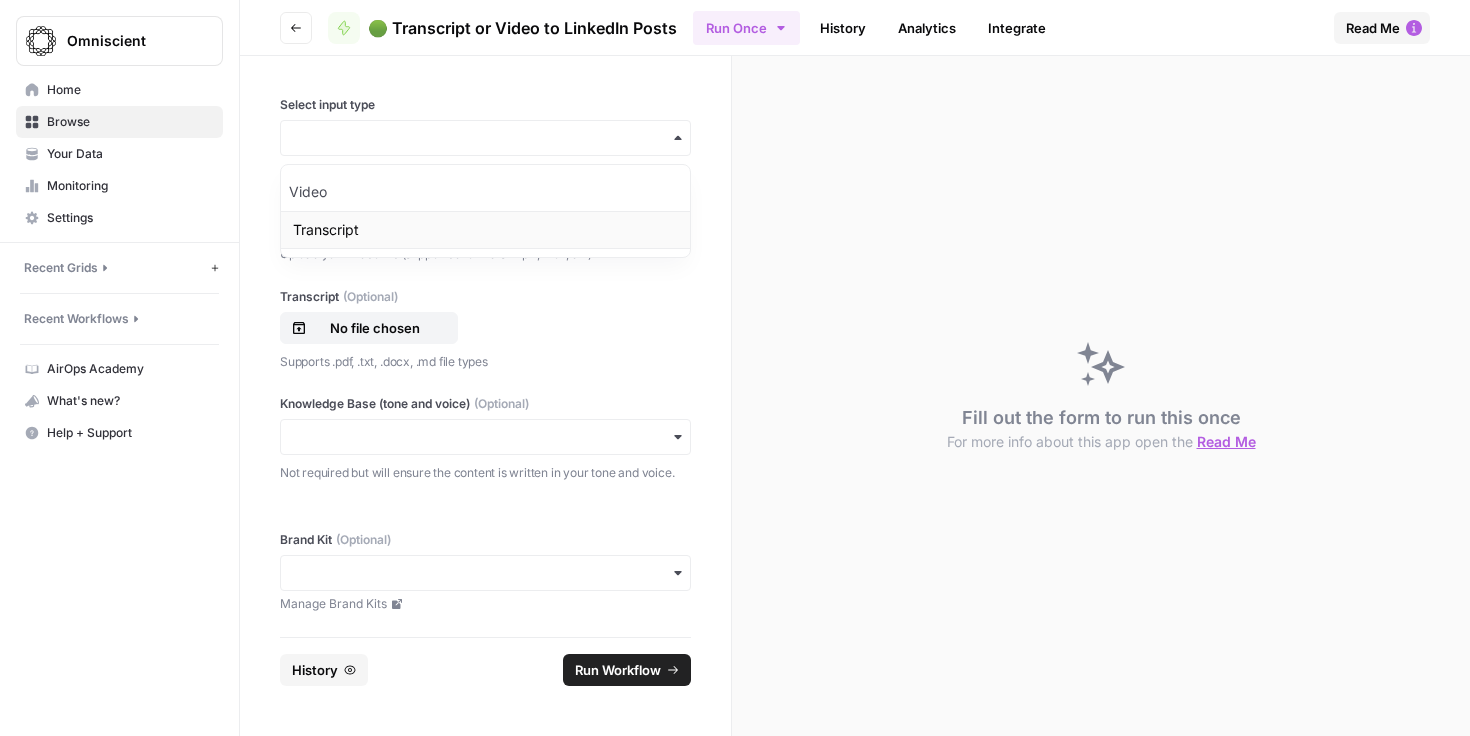 click on "Transcript" at bounding box center (485, 230) 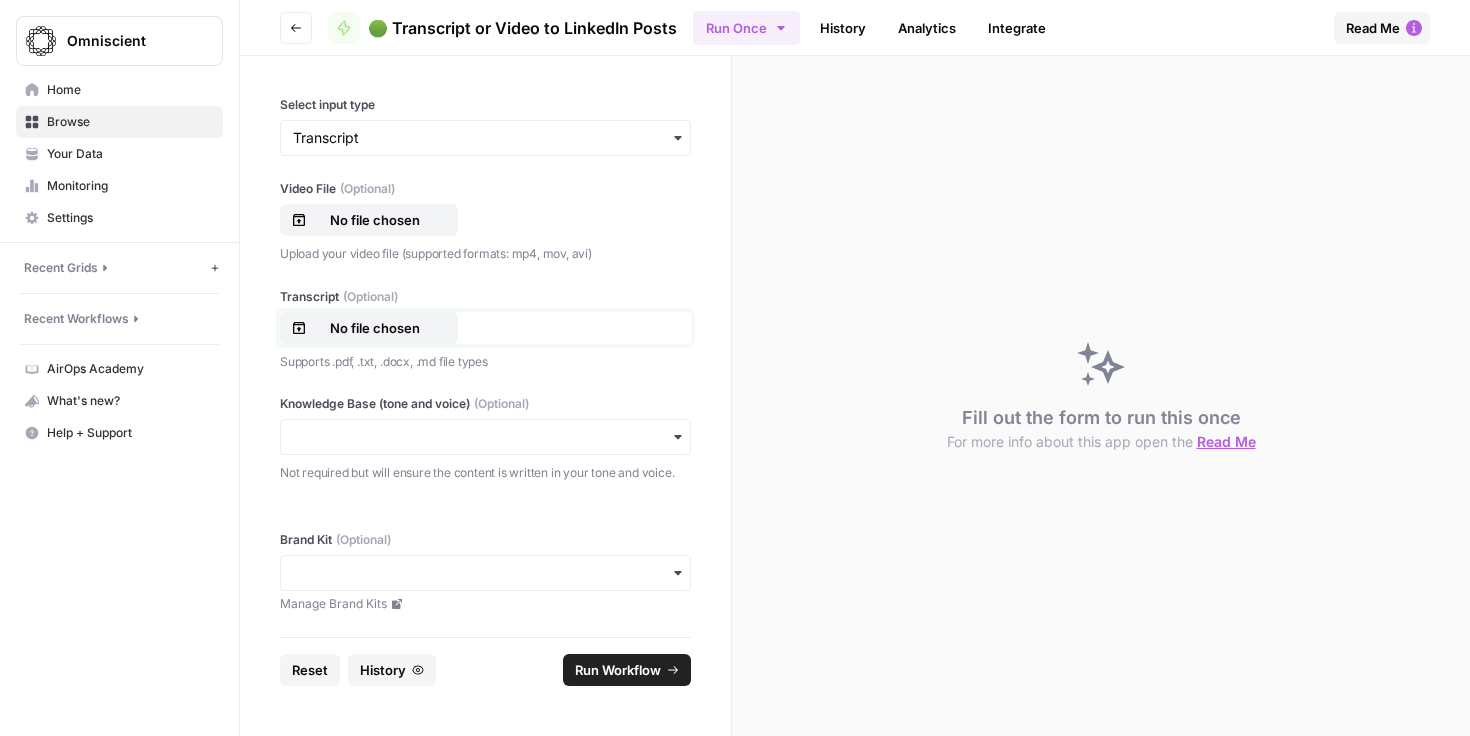 click on "No file chosen" at bounding box center (375, 328) 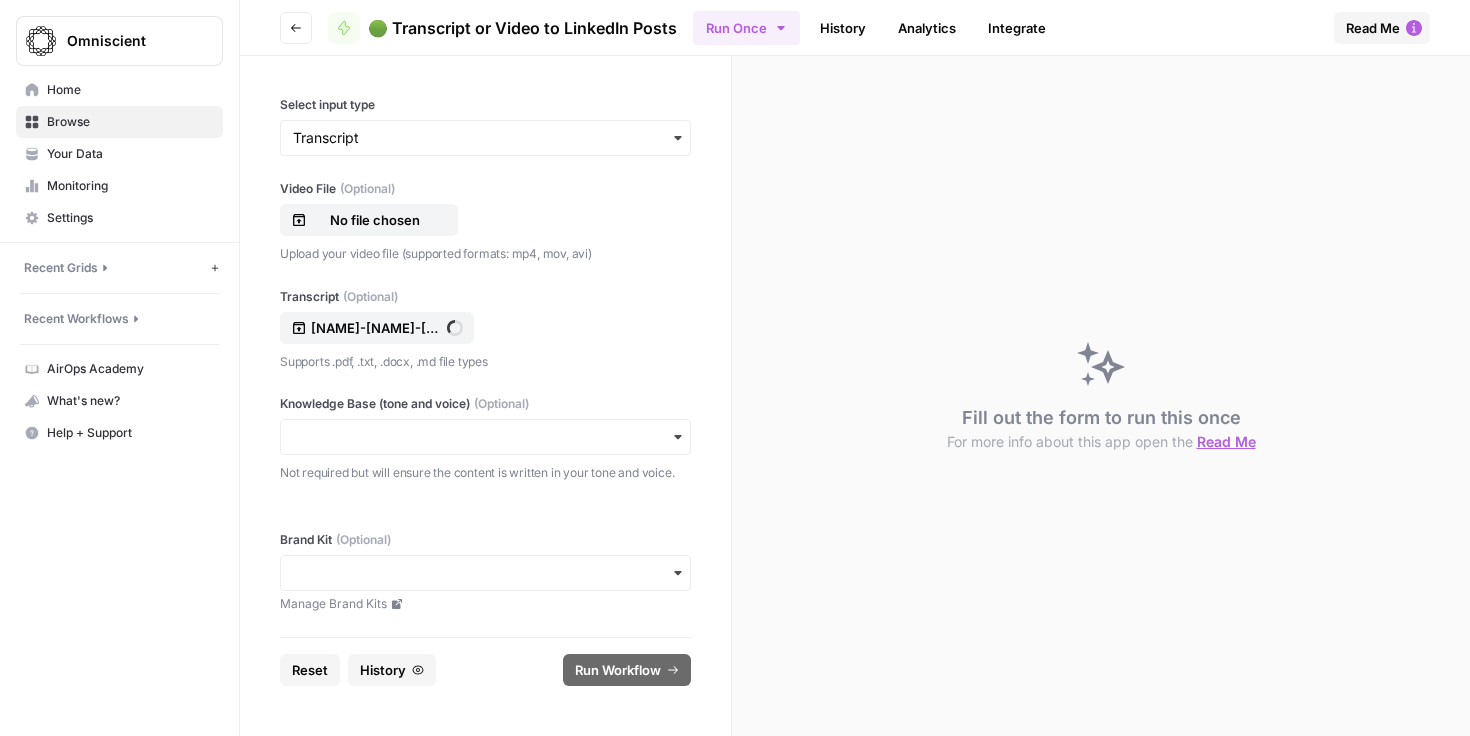 click on "Knowledge Base (tone and voice) (Optional) Not required but will ensure the content is written in your tone and voice." at bounding box center (485, 439) 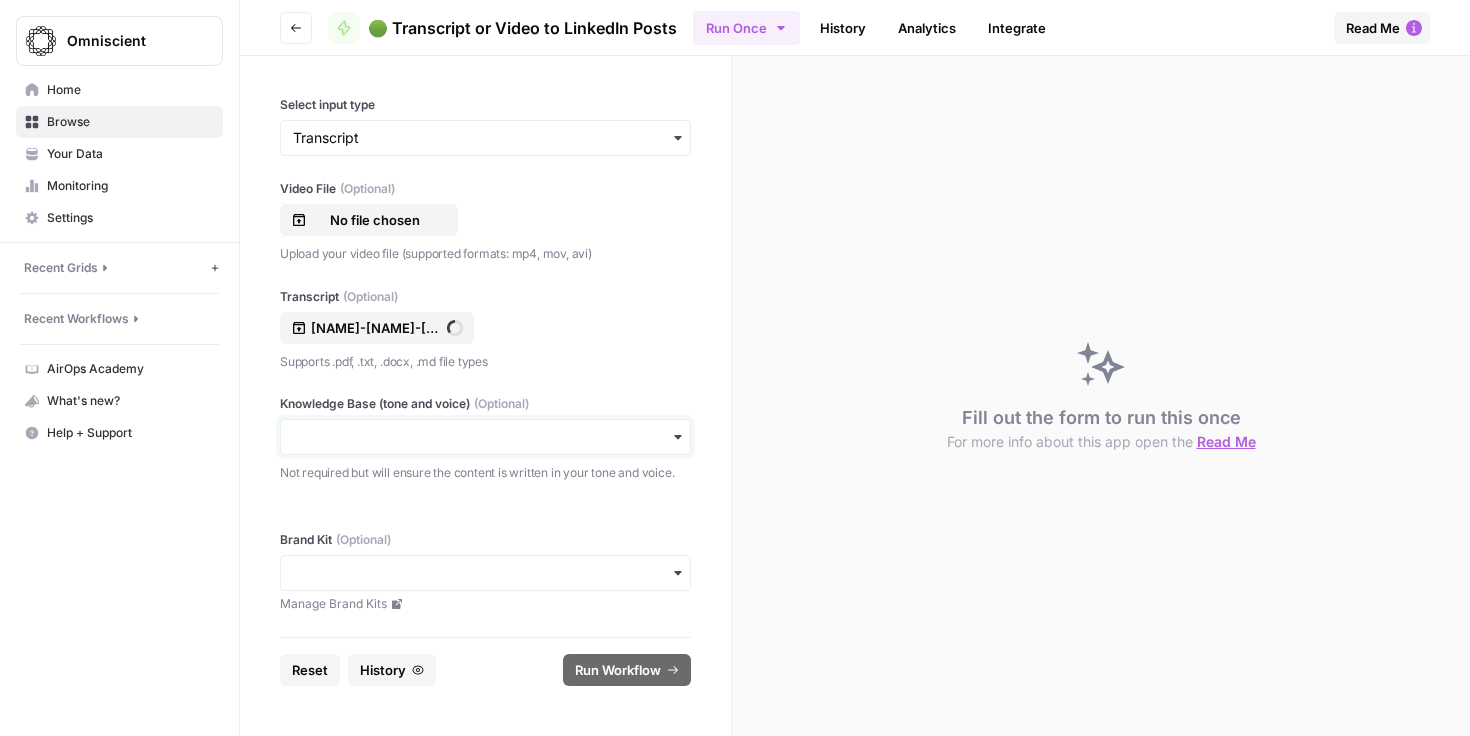 click on "Knowledge Base (tone and voice) (Optional)" at bounding box center (485, 437) 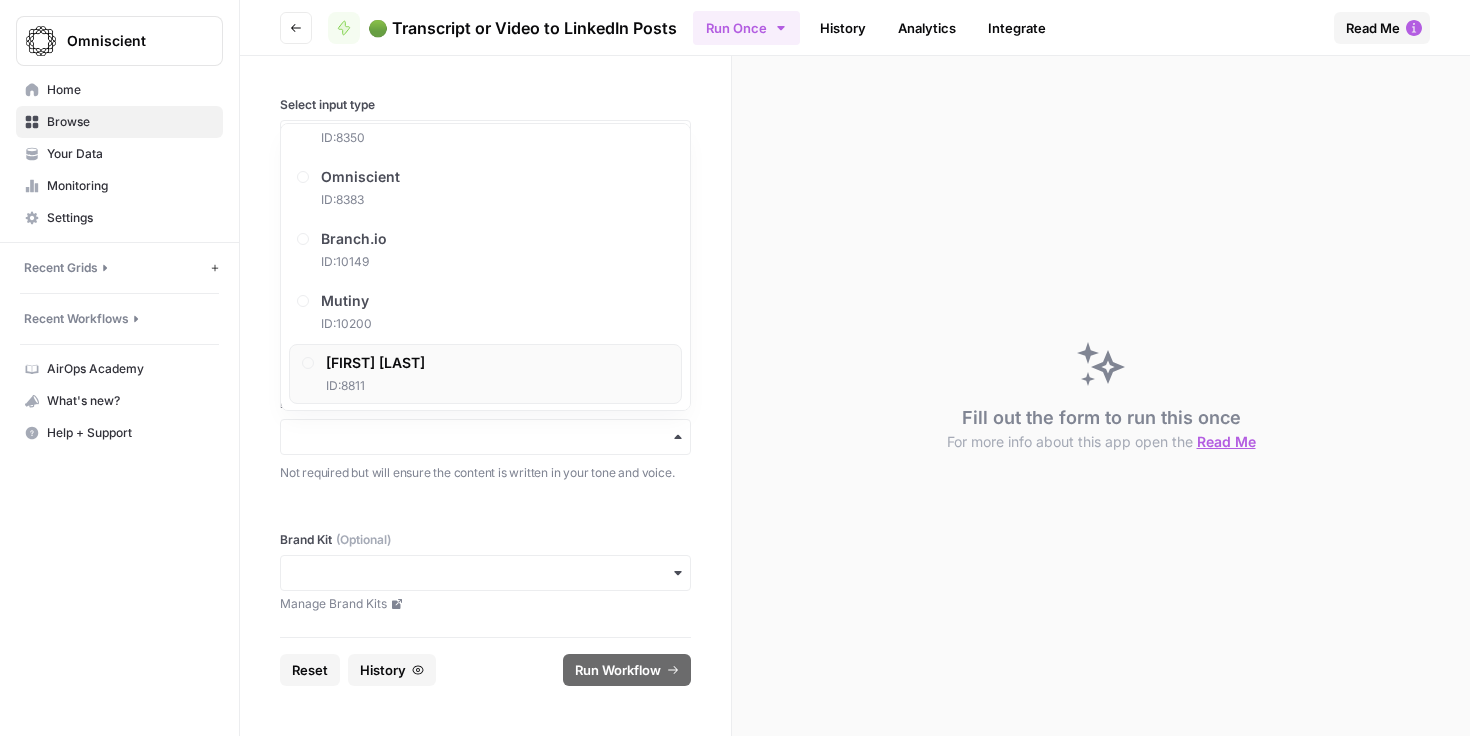 scroll, scrollTop: 1154, scrollLeft: 0, axis: vertical 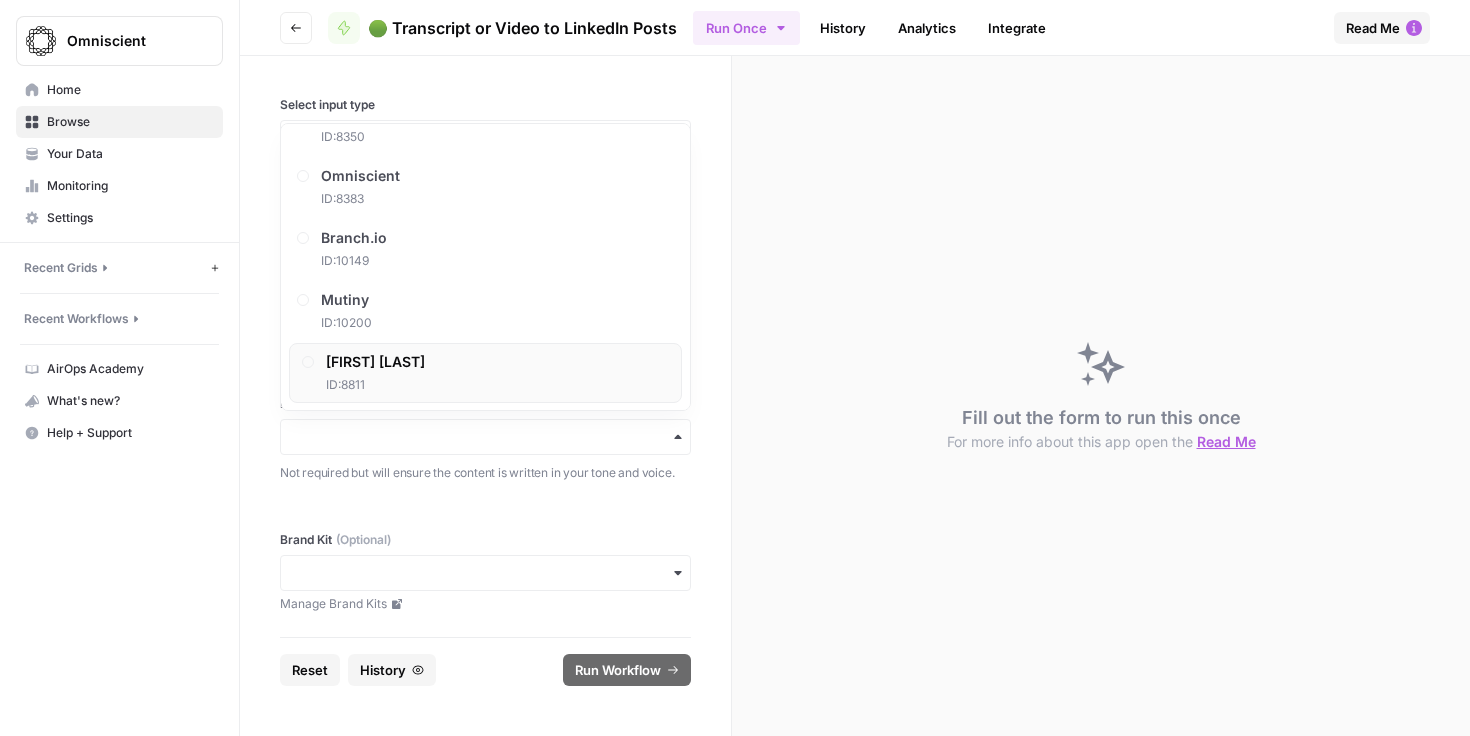 click on "[FIRST] [LAST]" at bounding box center [375, 362] 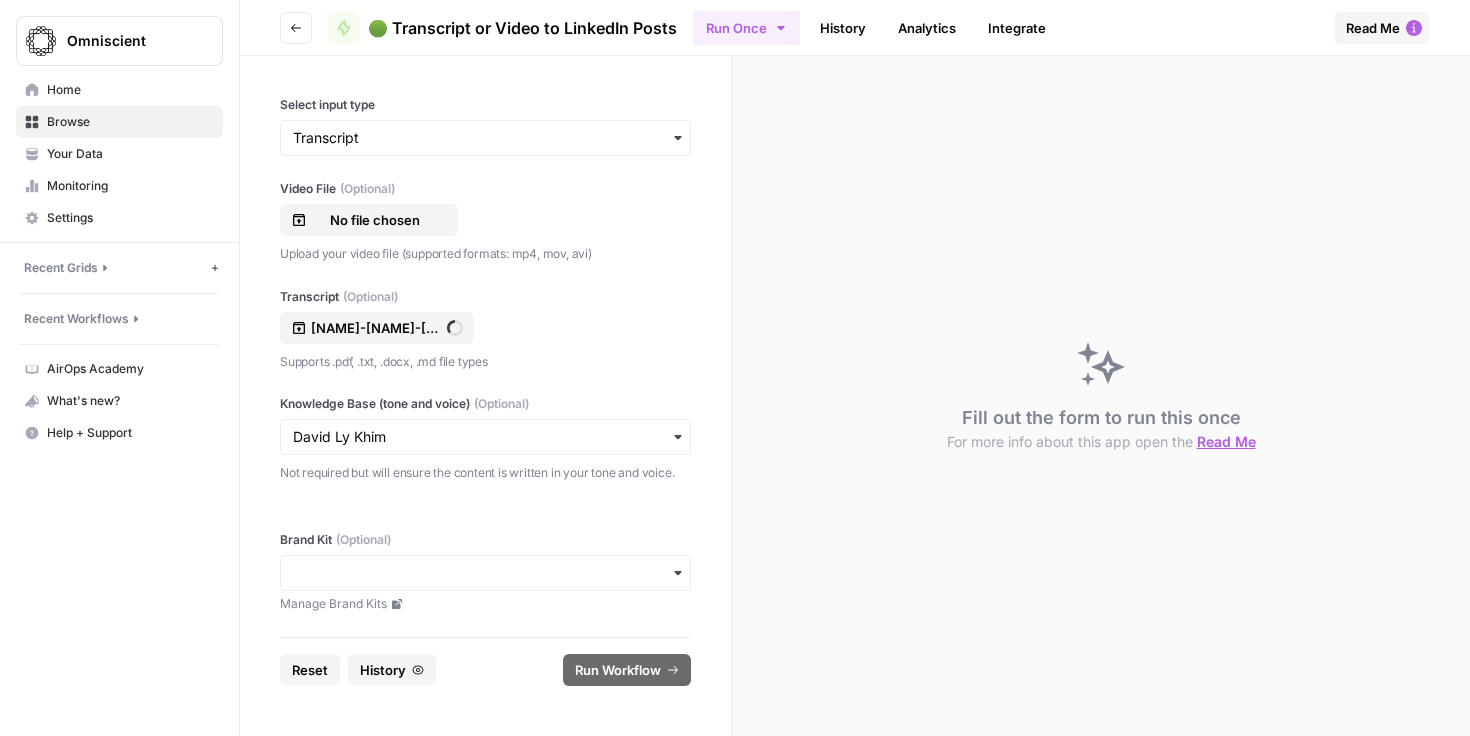 click at bounding box center (485, 573) 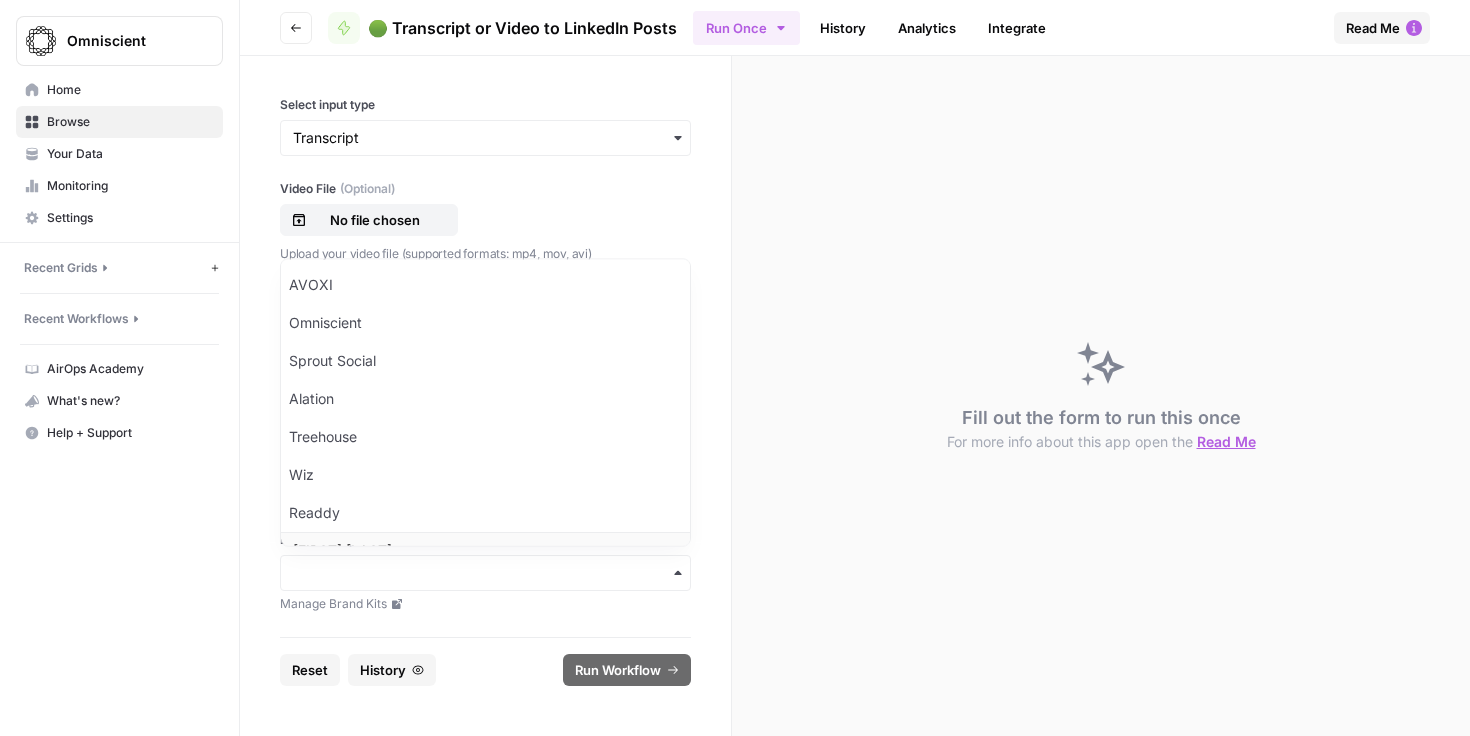 scroll, scrollTop: 528, scrollLeft: 0, axis: vertical 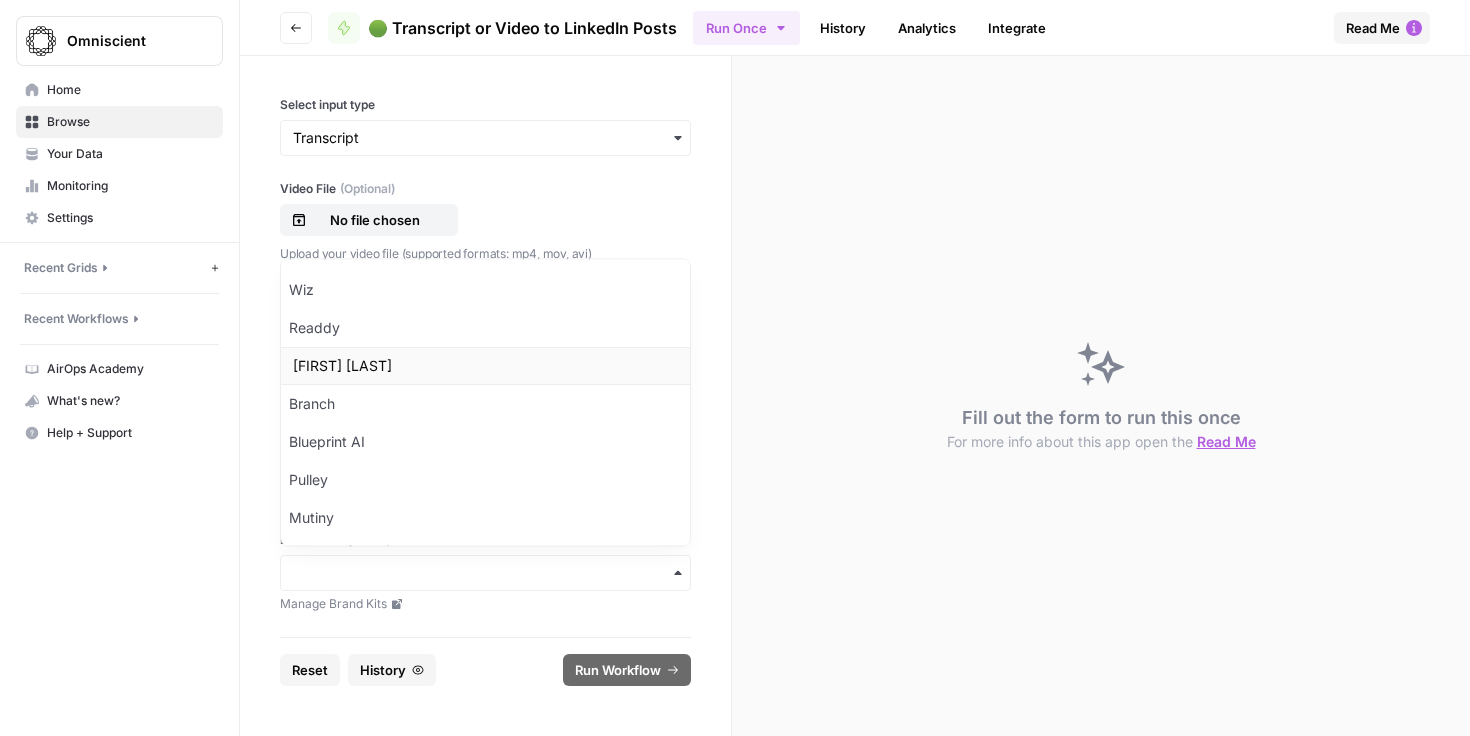 click on "[FIRST] [LAST]" at bounding box center [485, 367] 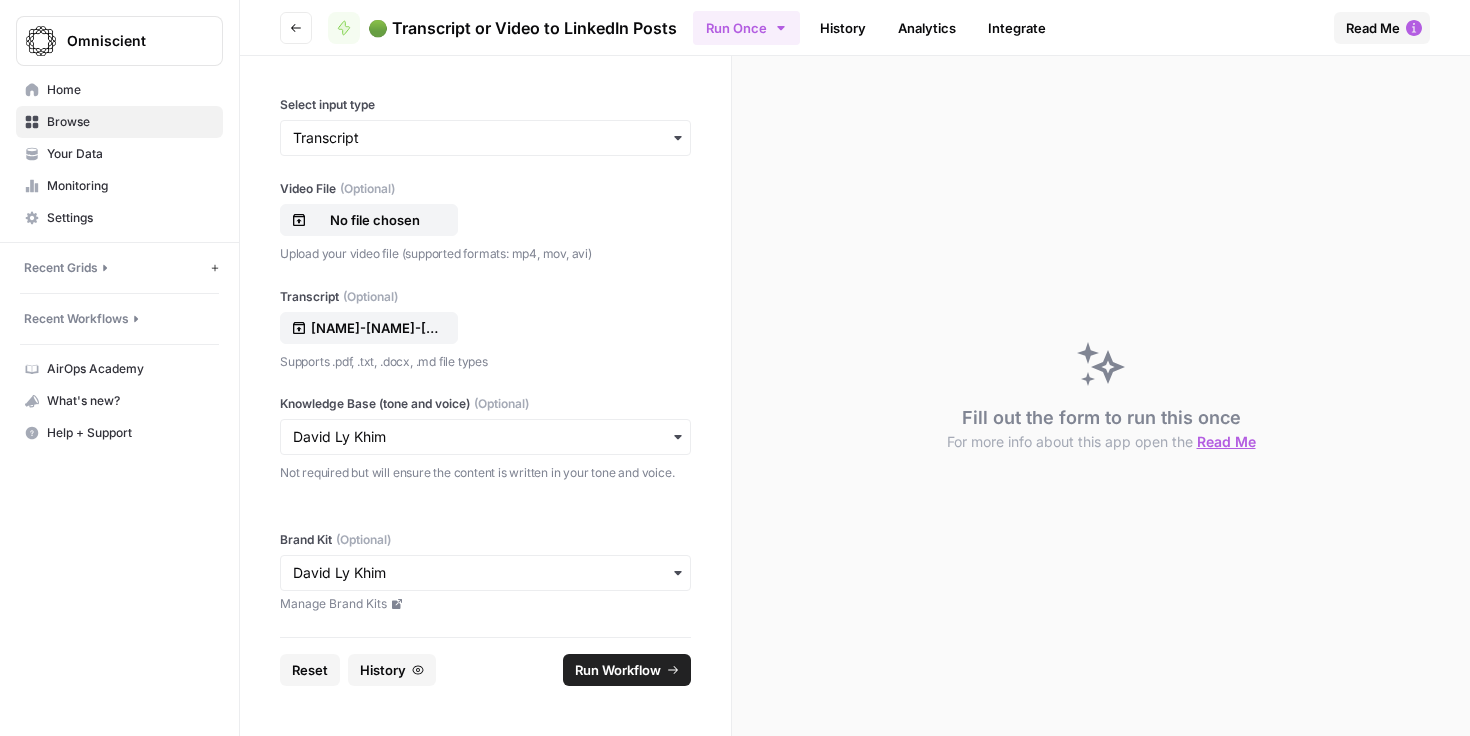 click on "Run Workflow" at bounding box center (618, 670) 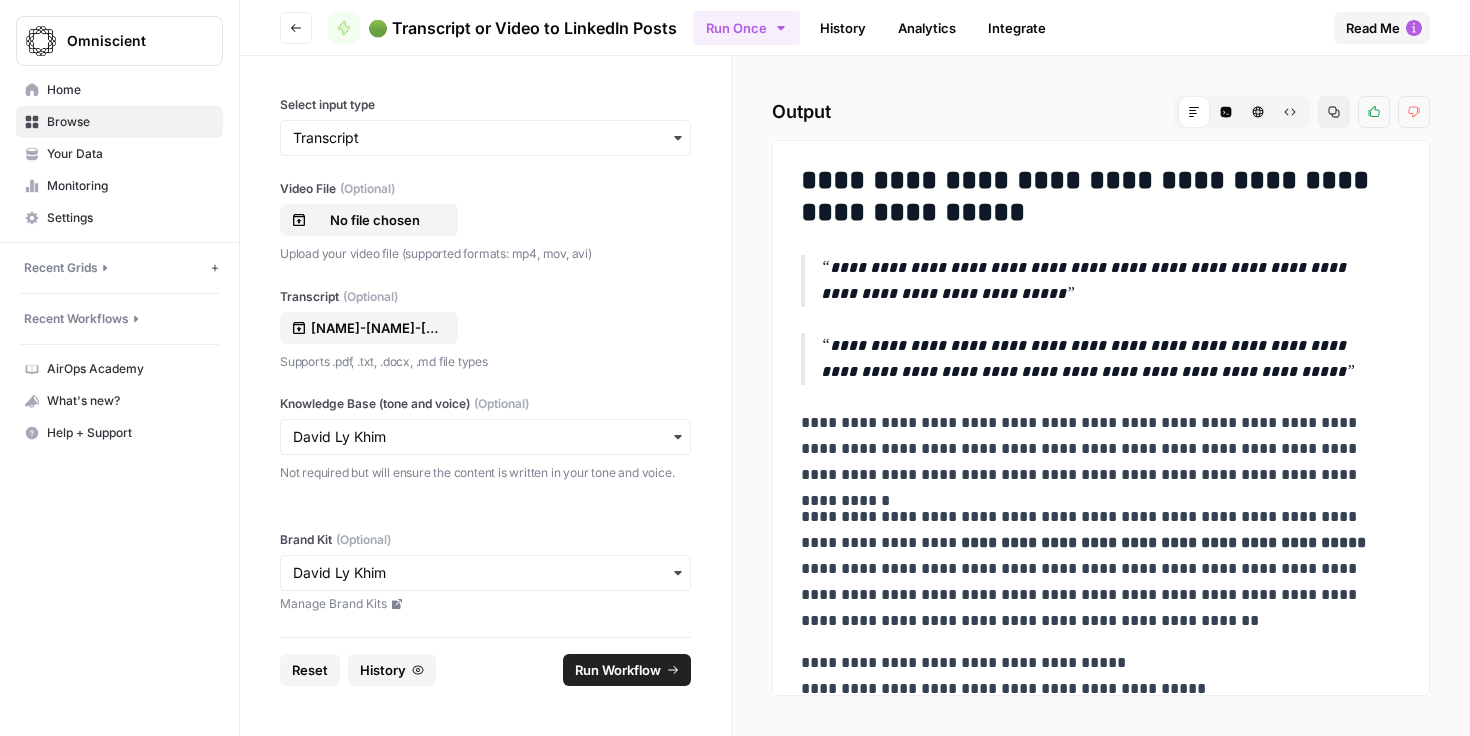 click on "**********" at bounding box center (1103, 281) 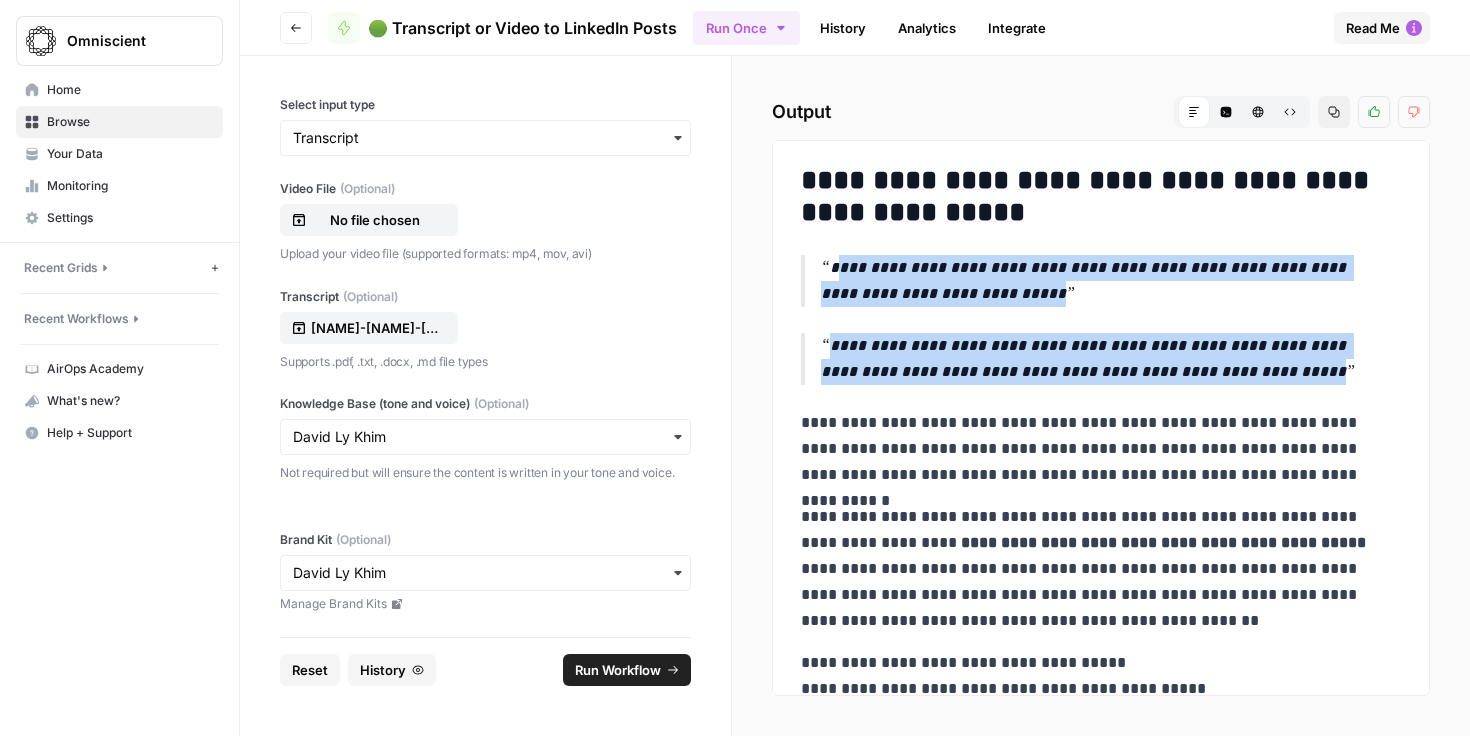 drag, startPoint x: 822, startPoint y: 267, endPoint x: 837, endPoint y: 325, distance: 59.908264 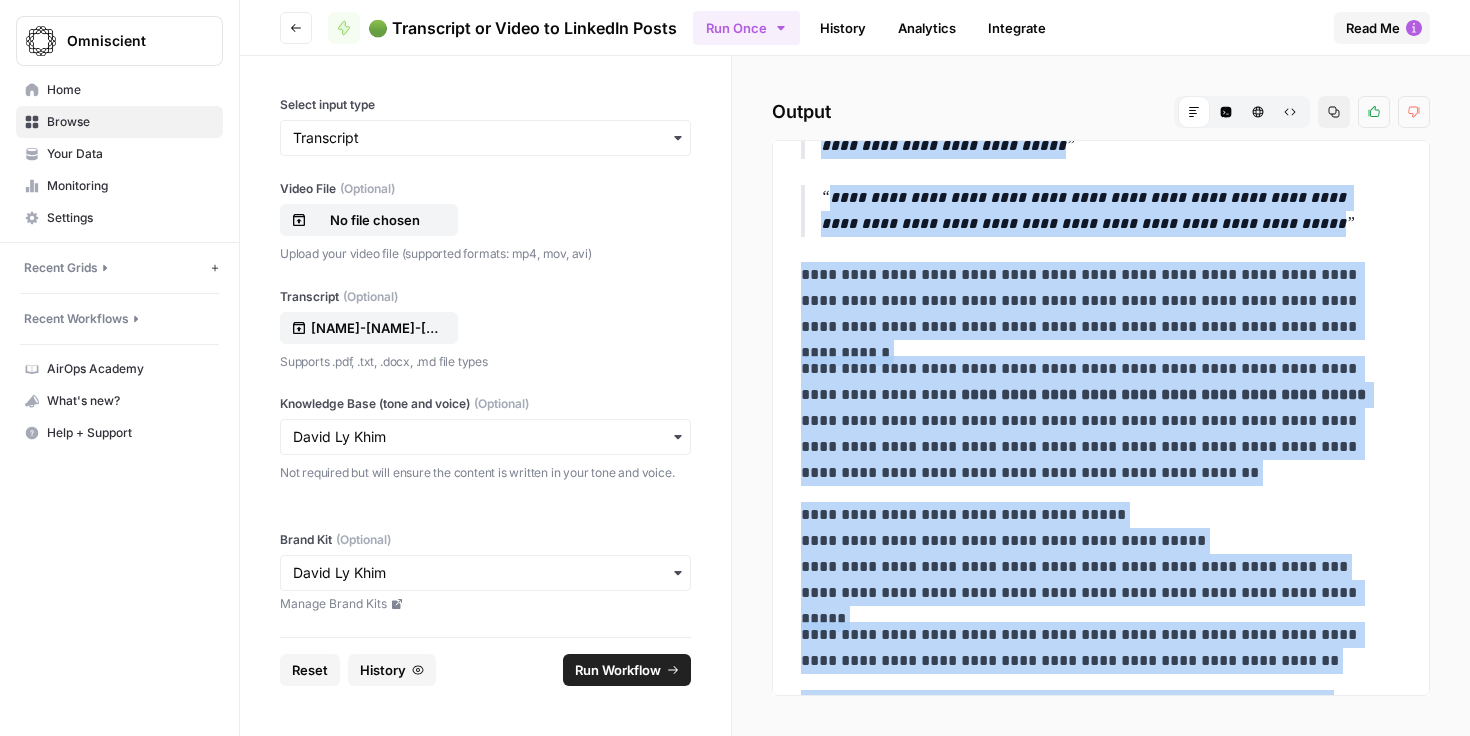 scroll, scrollTop: 355, scrollLeft: 0, axis: vertical 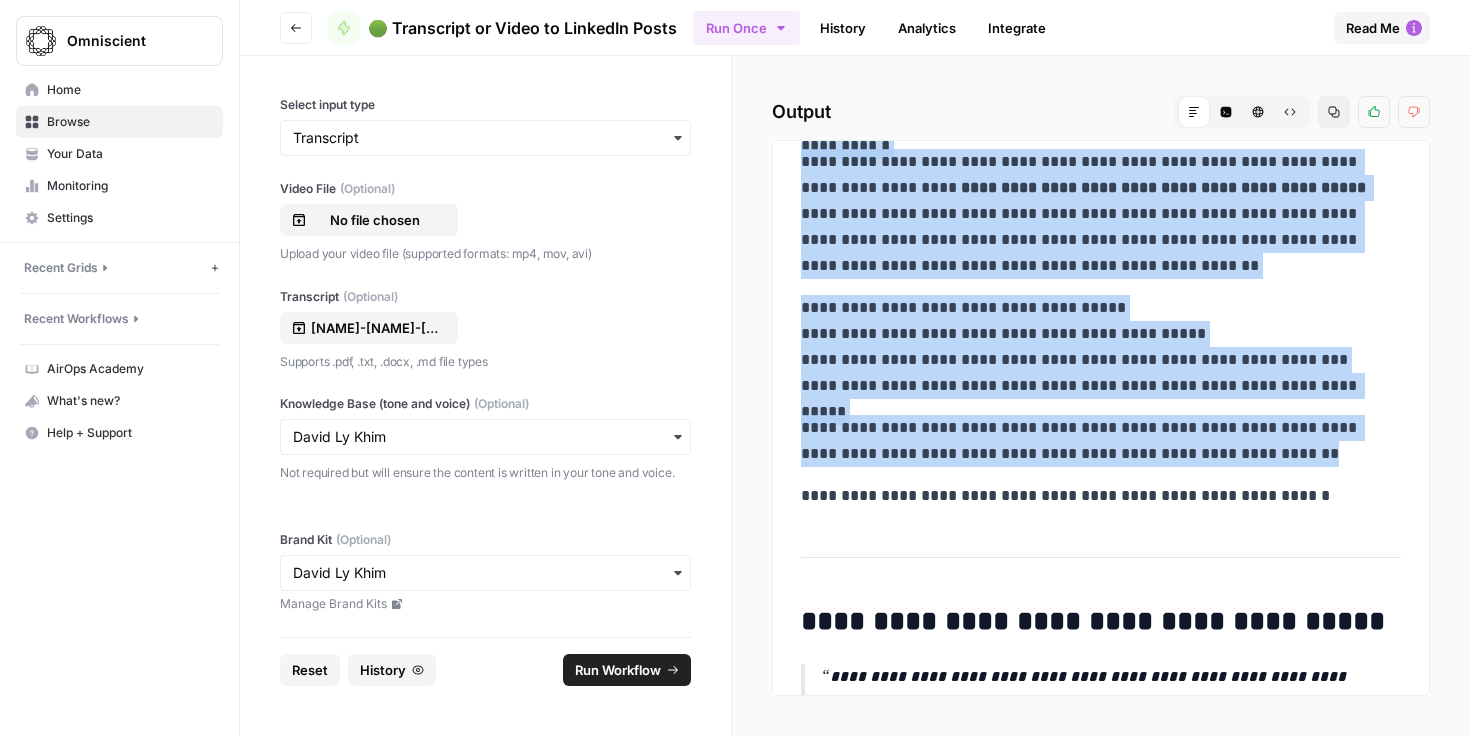 drag, startPoint x: 831, startPoint y: 268, endPoint x: 1172, endPoint y: 520, distance: 424.01062 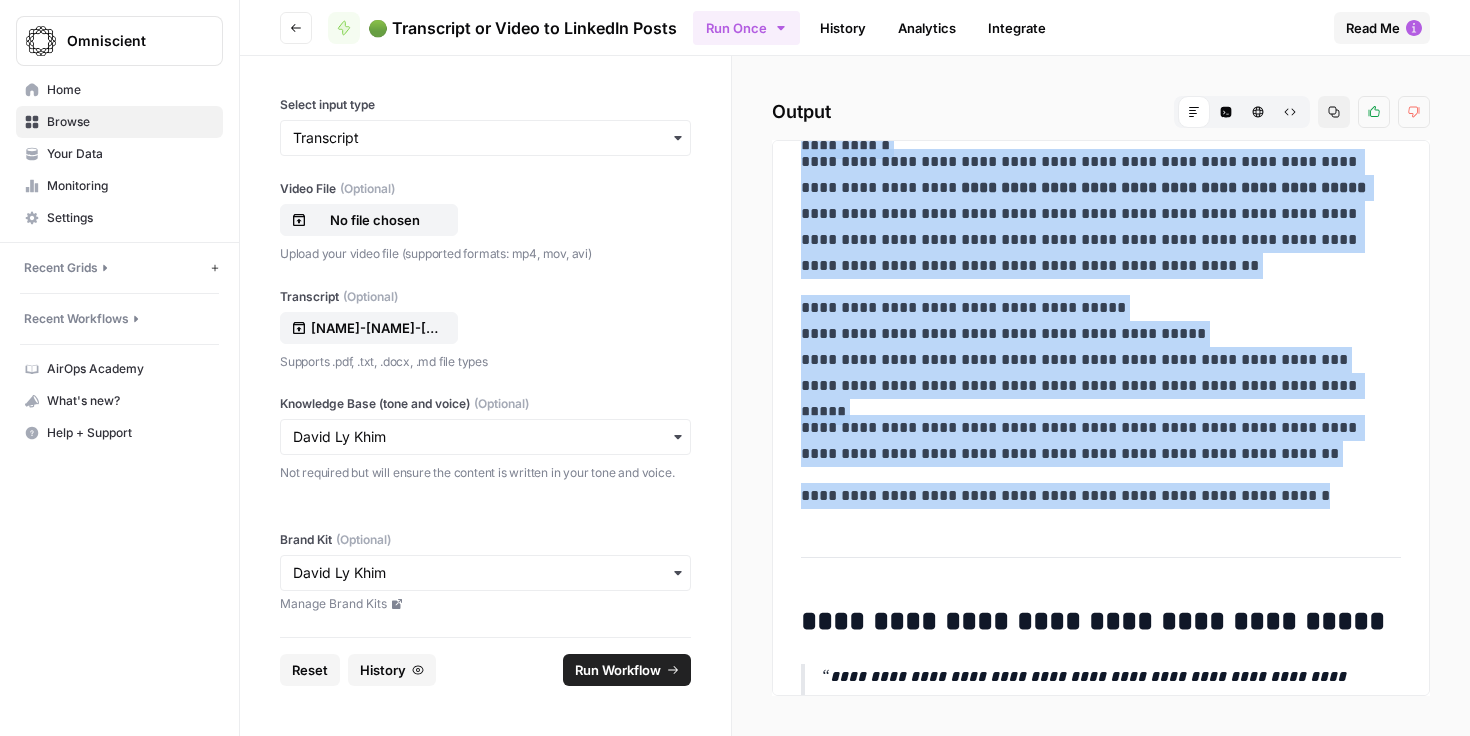copy on "**********" 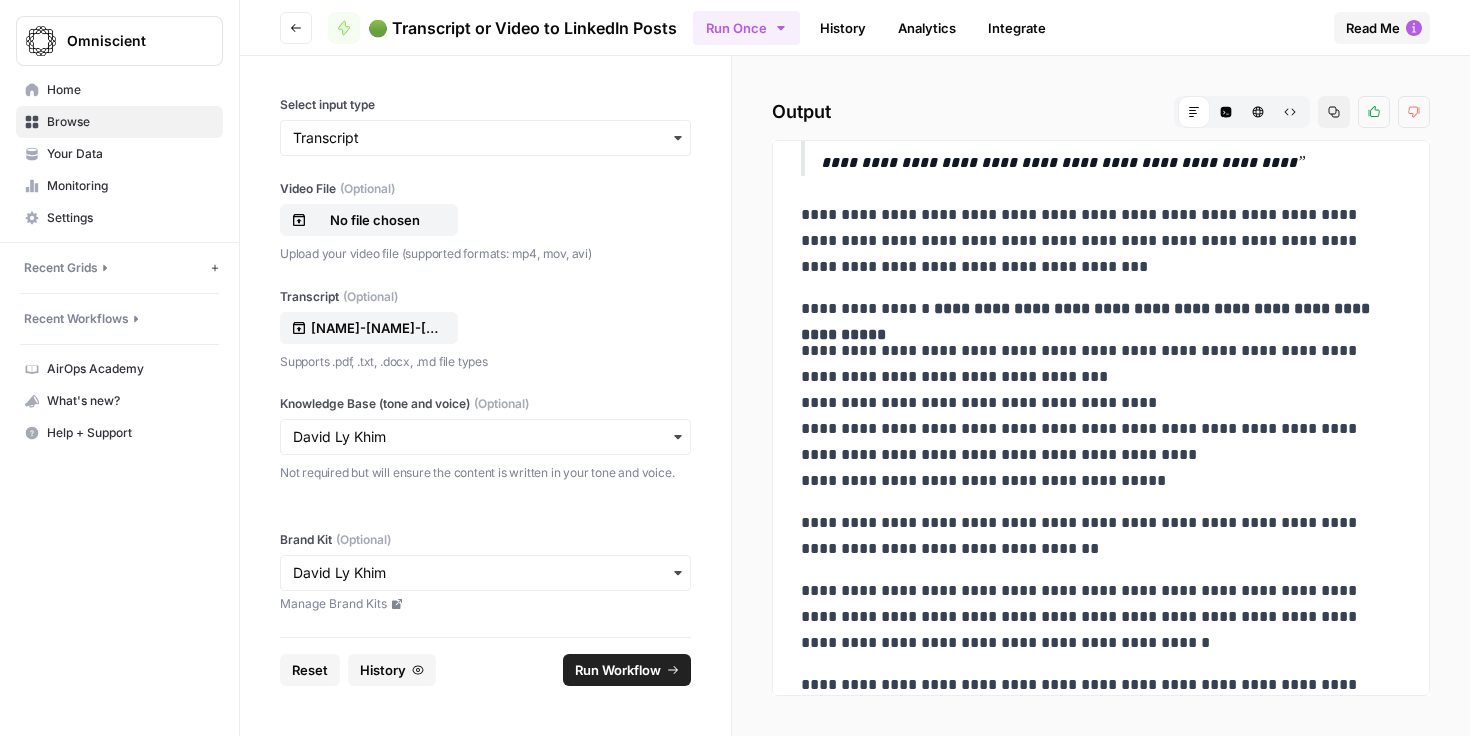 scroll, scrollTop: 2409, scrollLeft: 0, axis: vertical 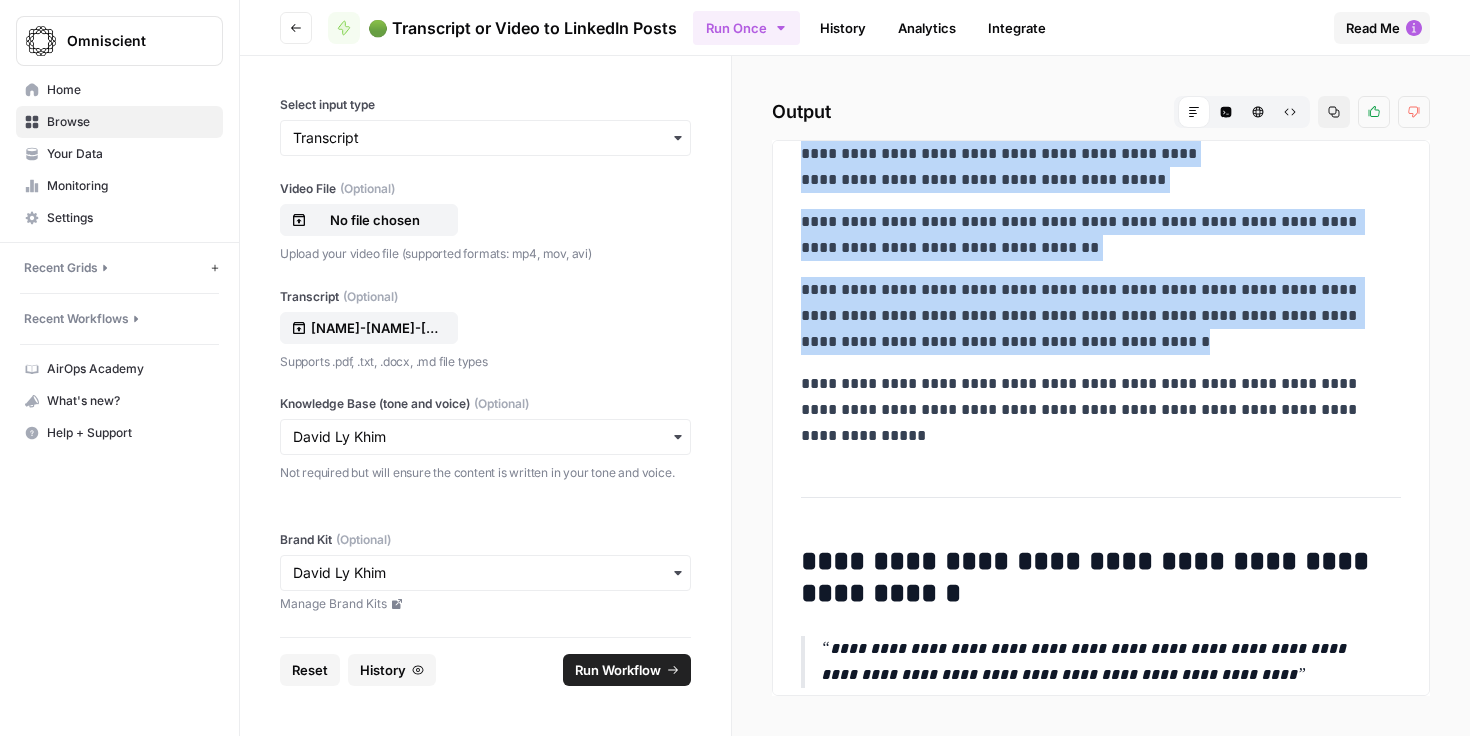 drag, startPoint x: 829, startPoint y: 312, endPoint x: 1052, endPoint y: 494, distance: 287.84198 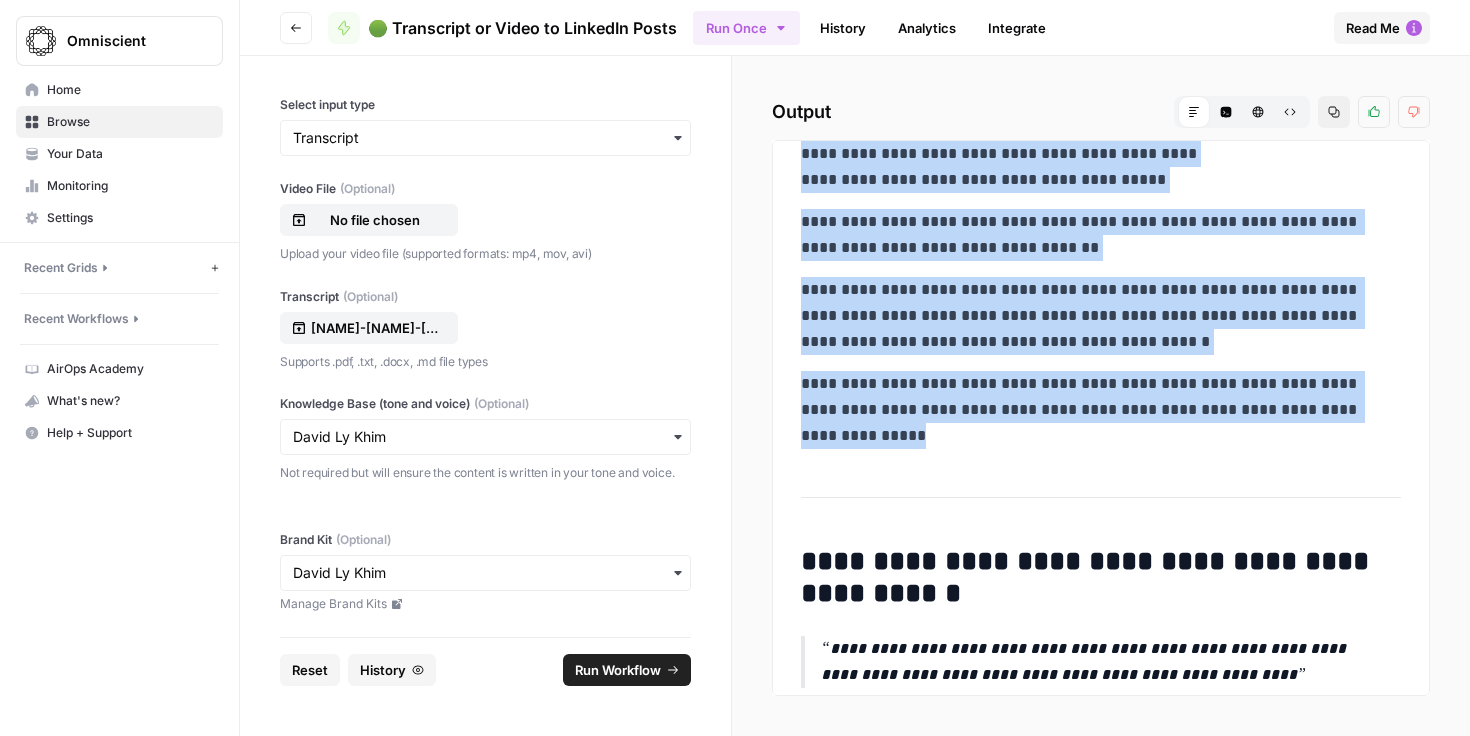 copy on "**********" 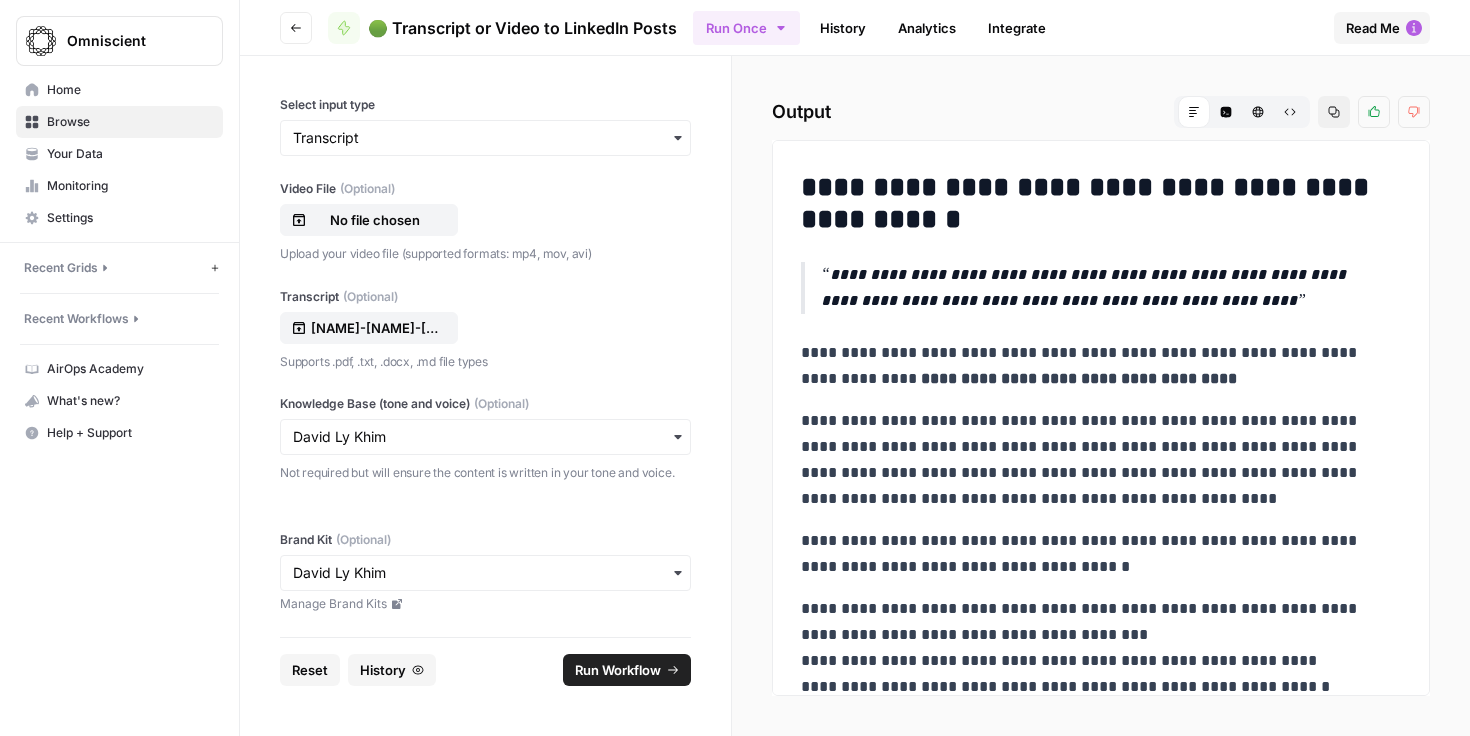scroll, scrollTop: 3286, scrollLeft: 0, axis: vertical 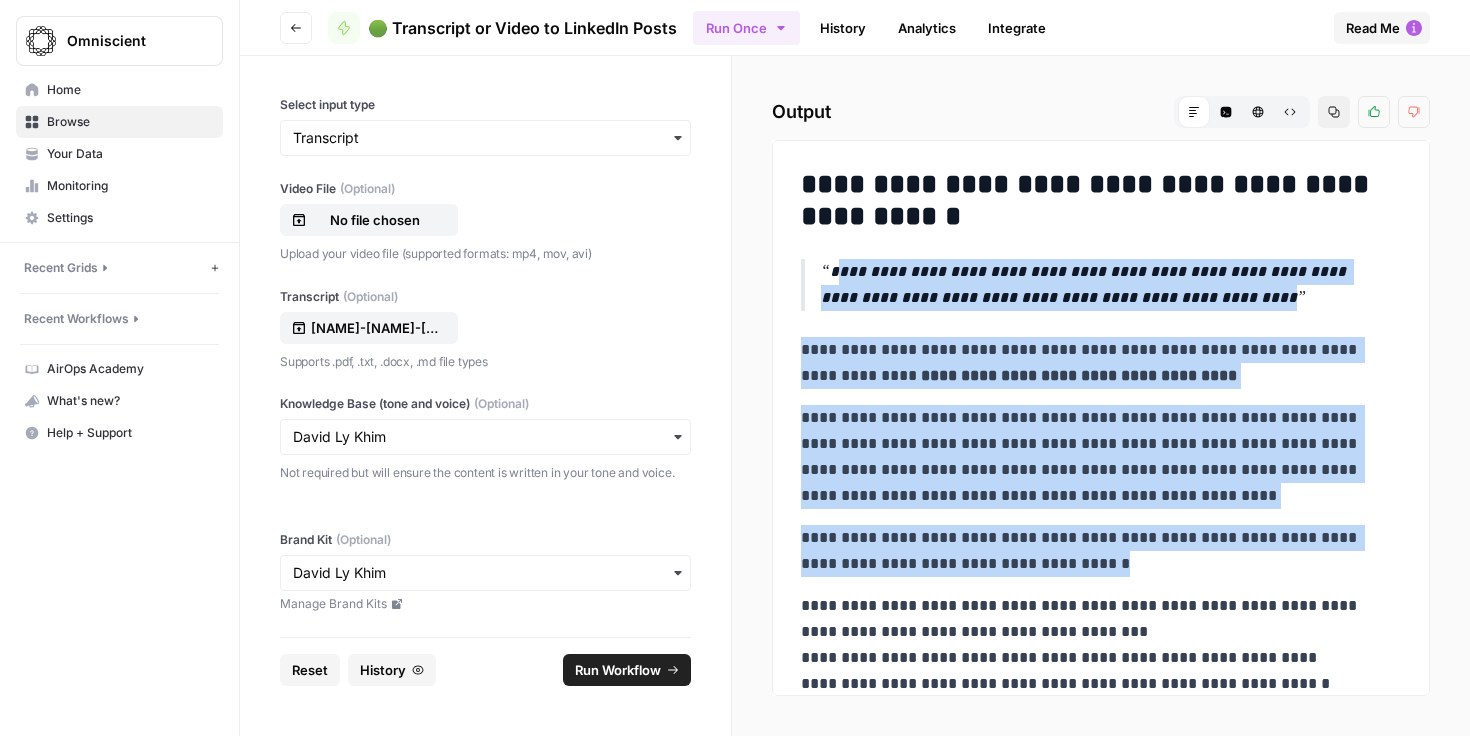 drag, startPoint x: 830, startPoint y: 276, endPoint x: 1080, endPoint y: 562, distance: 379.86313 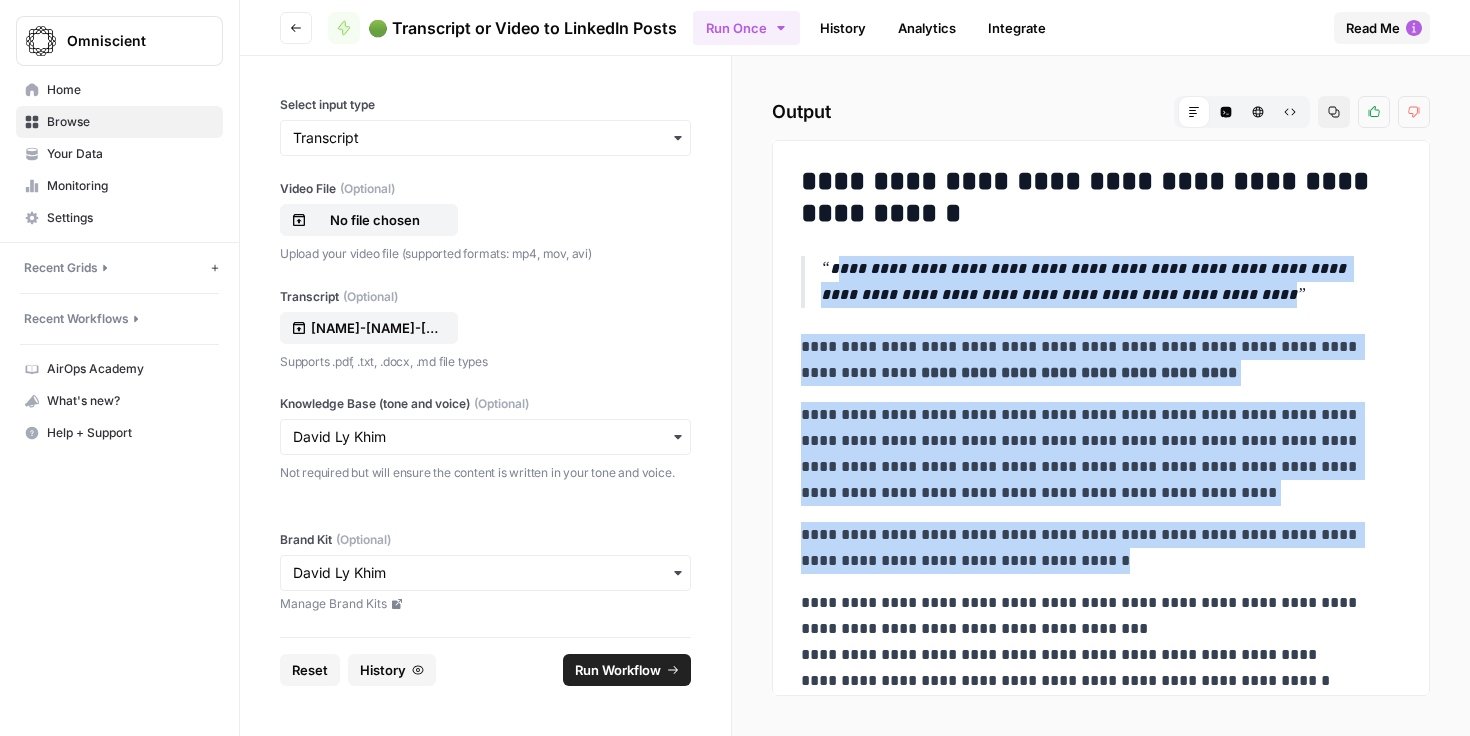scroll, scrollTop: 3290, scrollLeft: 0, axis: vertical 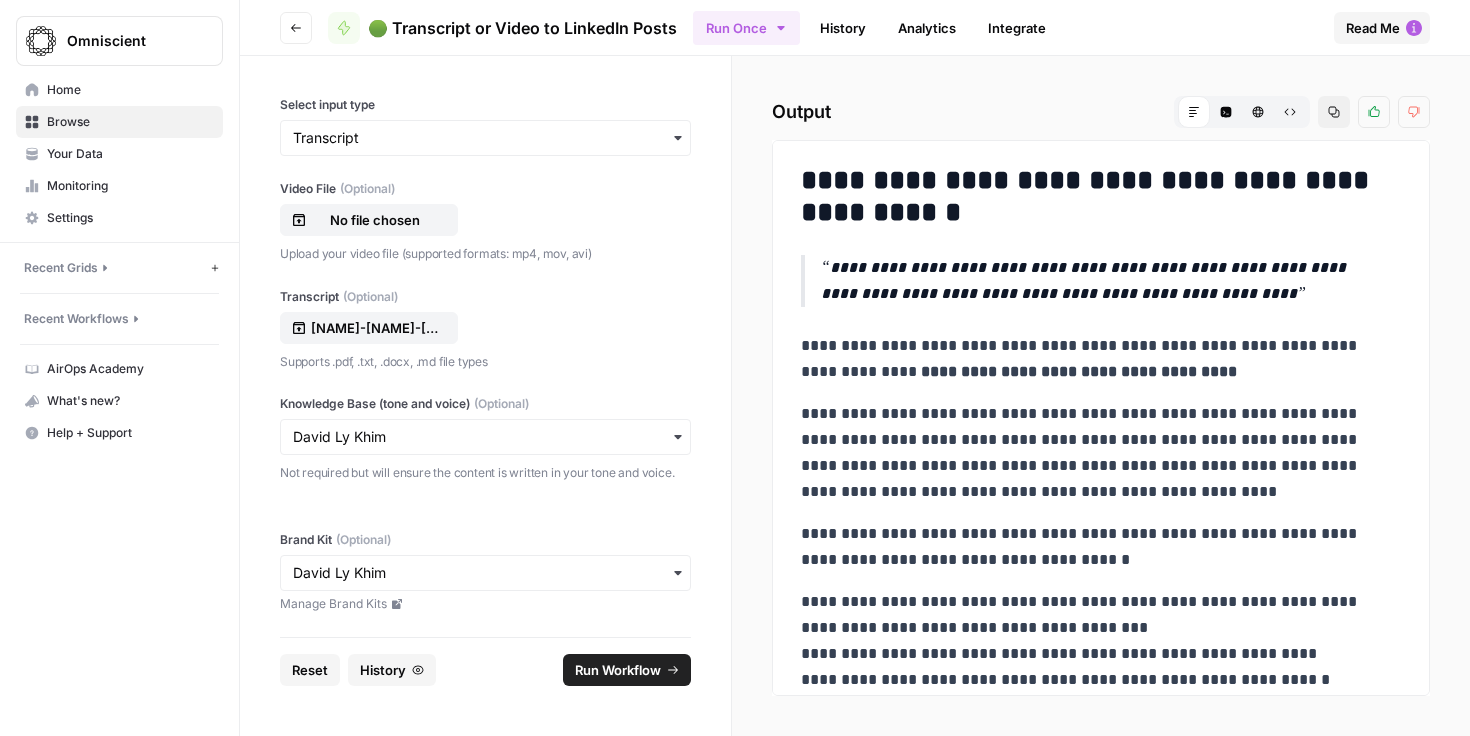 click on "**********" at bounding box center [1103, 281] 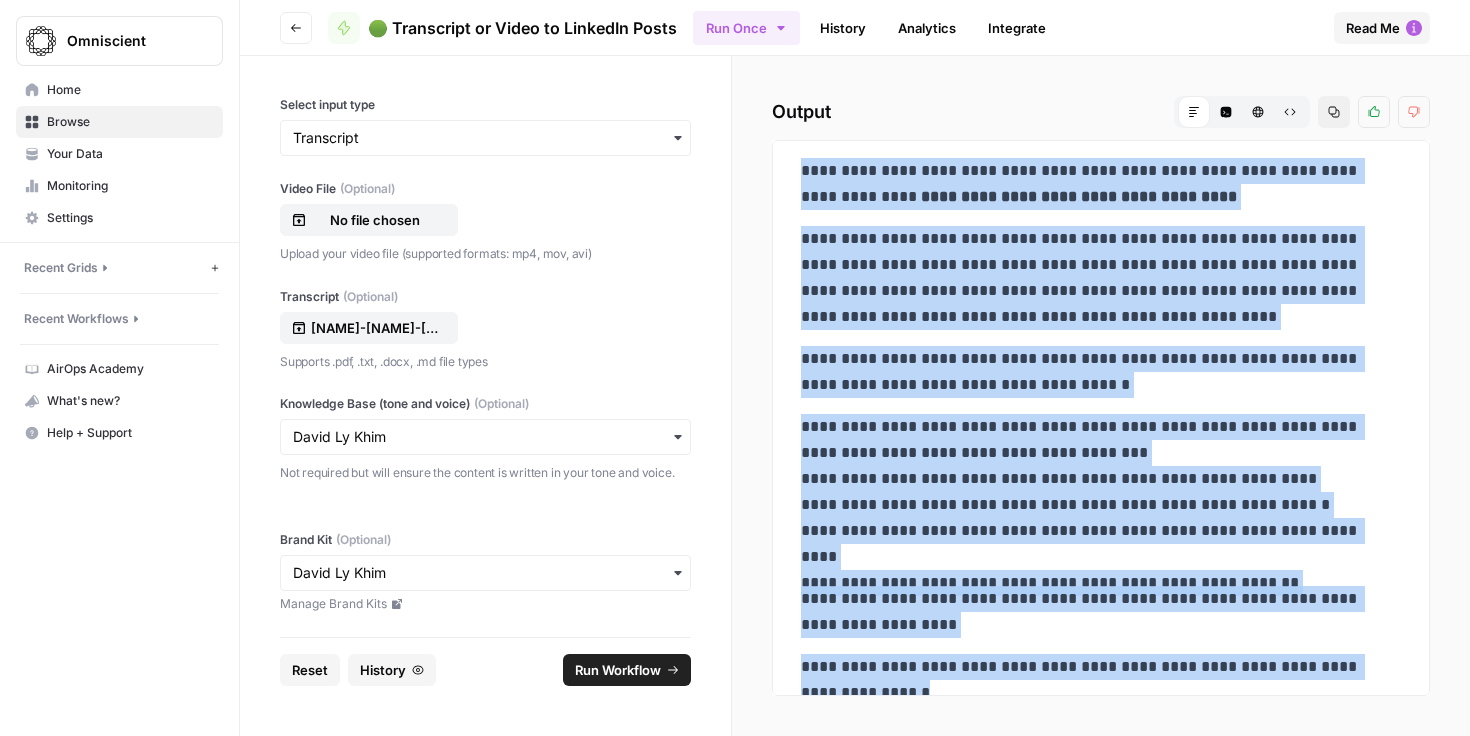 scroll, scrollTop: 3499, scrollLeft: 0, axis: vertical 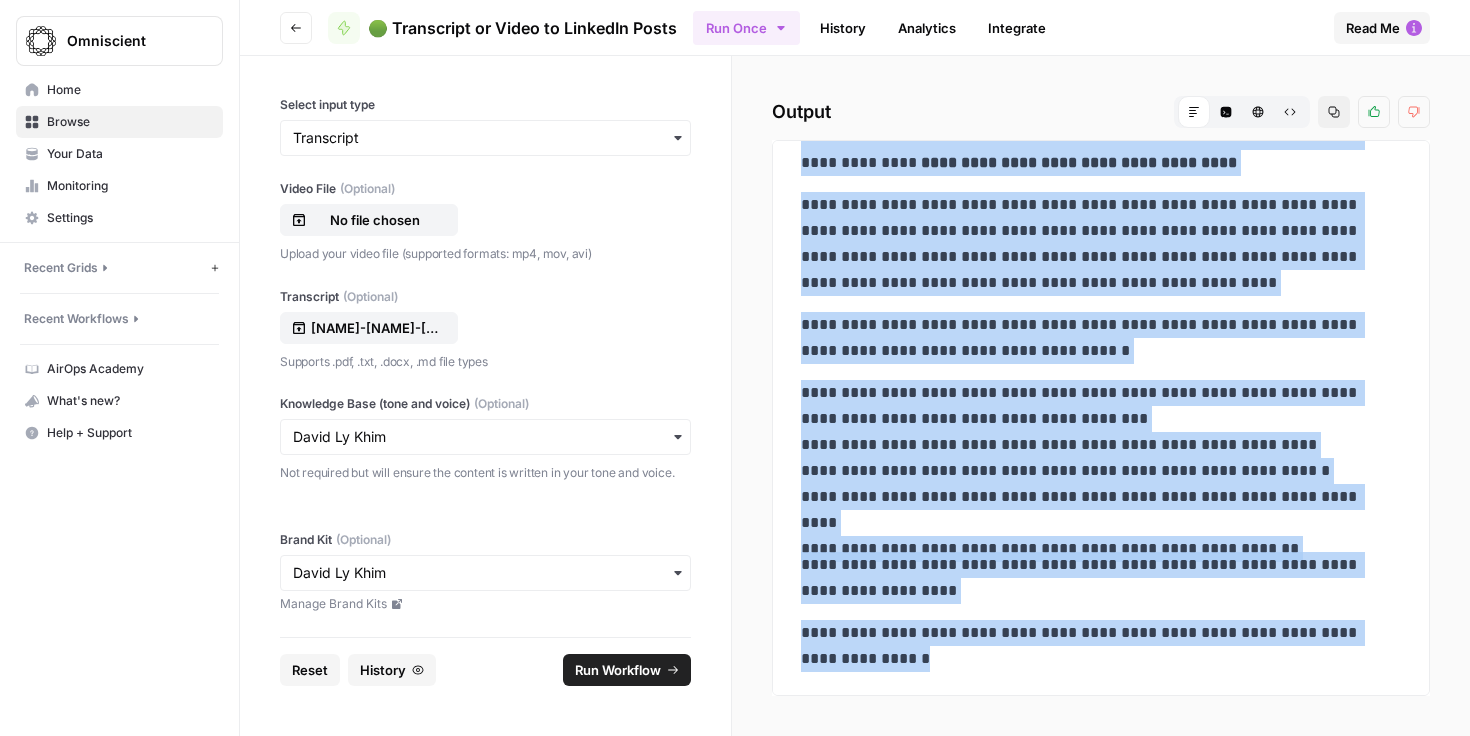 drag, startPoint x: 829, startPoint y: 267, endPoint x: 1093, endPoint y: 751, distance: 551.3184 